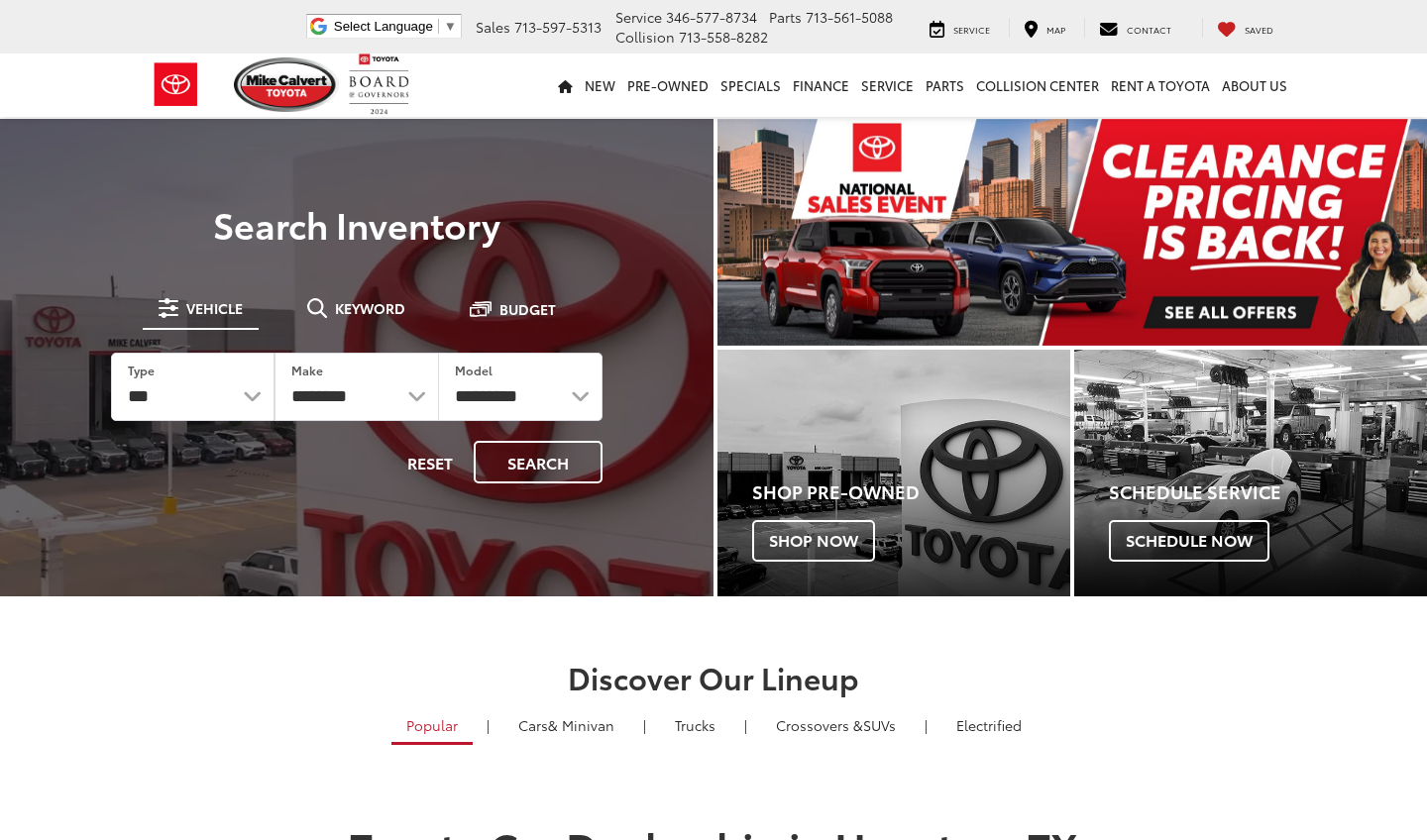 scroll, scrollTop: 0, scrollLeft: 0, axis: both 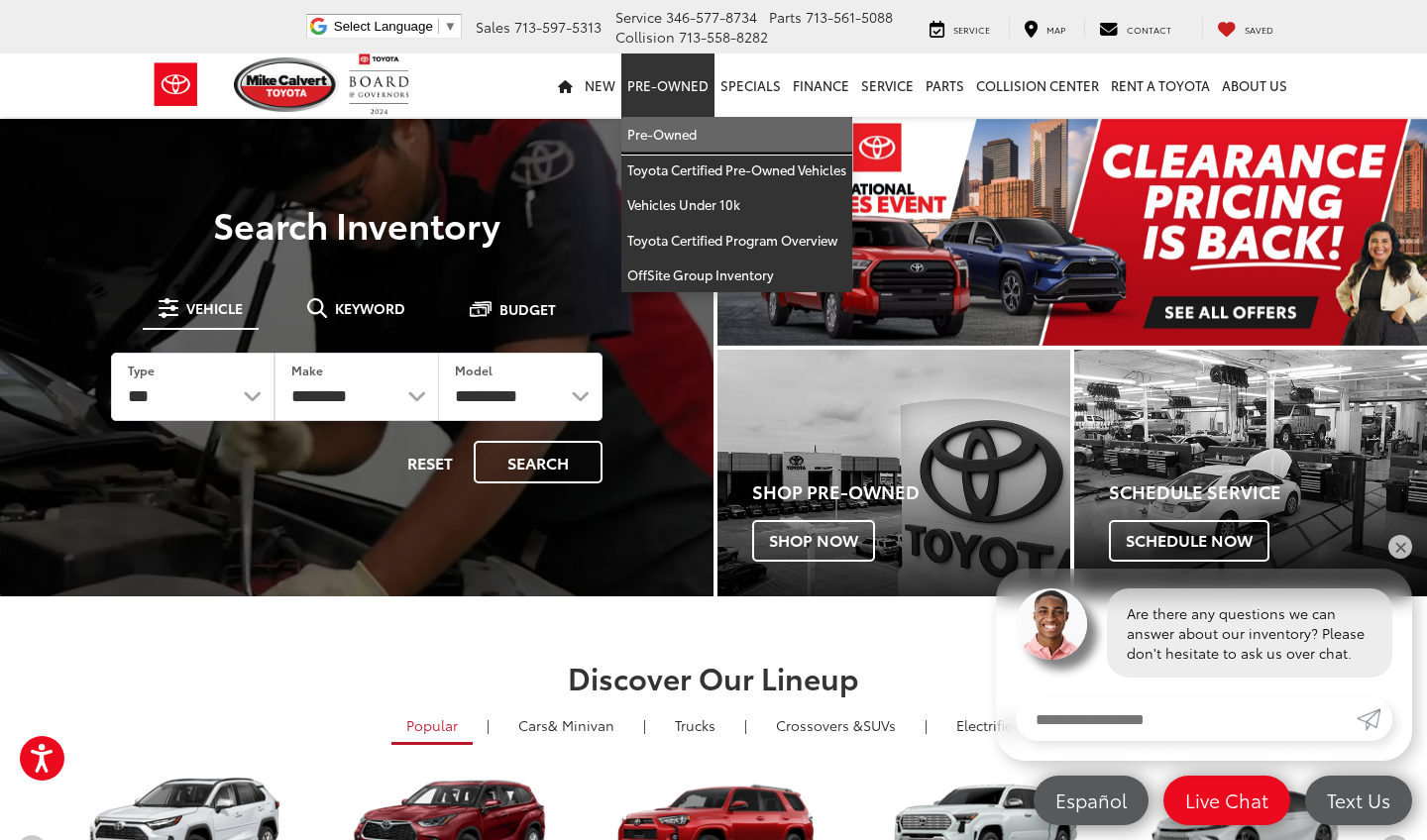 click on "Pre-Owned" at bounding box center [736, 135] 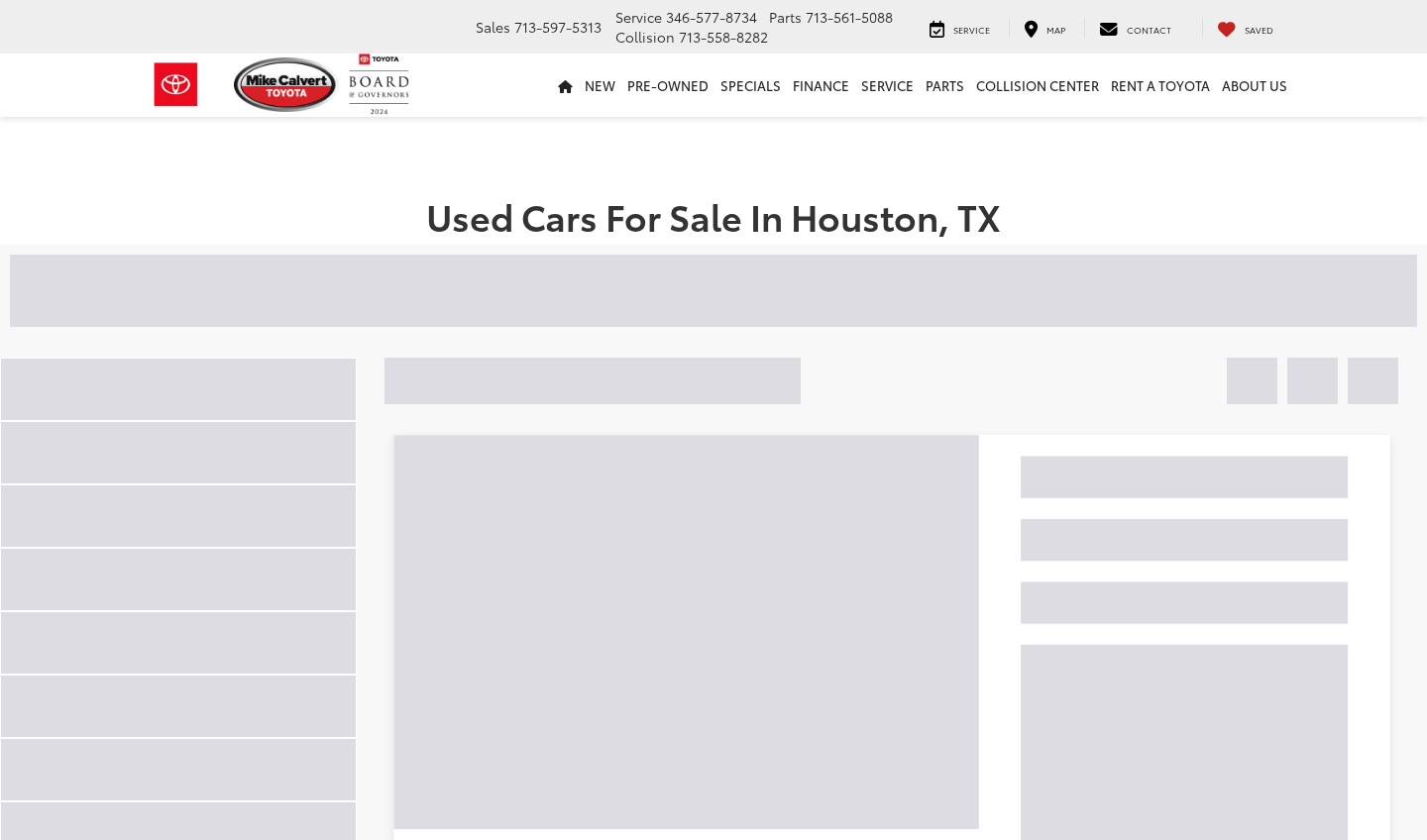 scroll, scrollTop: 0, scrollLeft: 0, axis: both 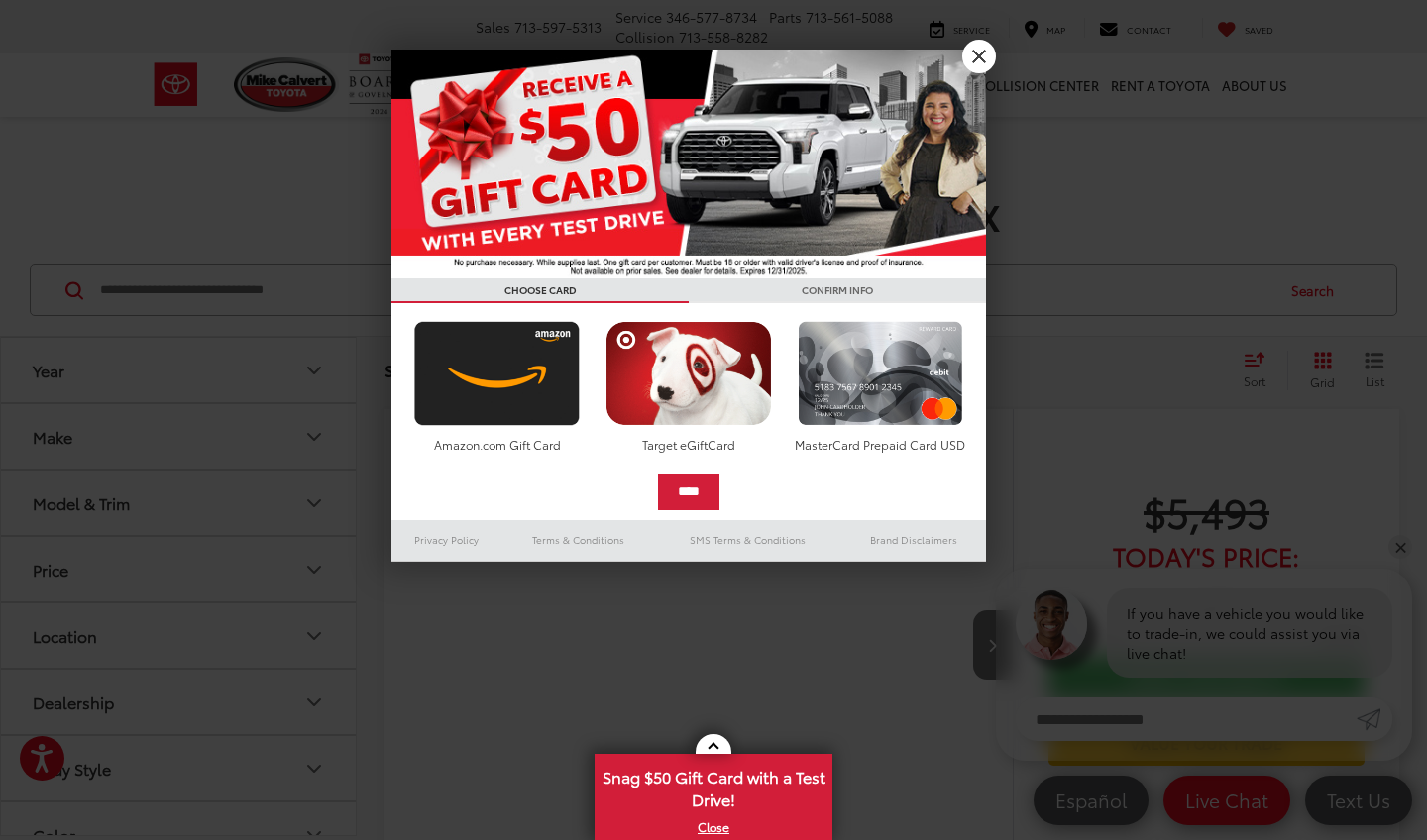 click on "X" at bounding box center (979, 56) 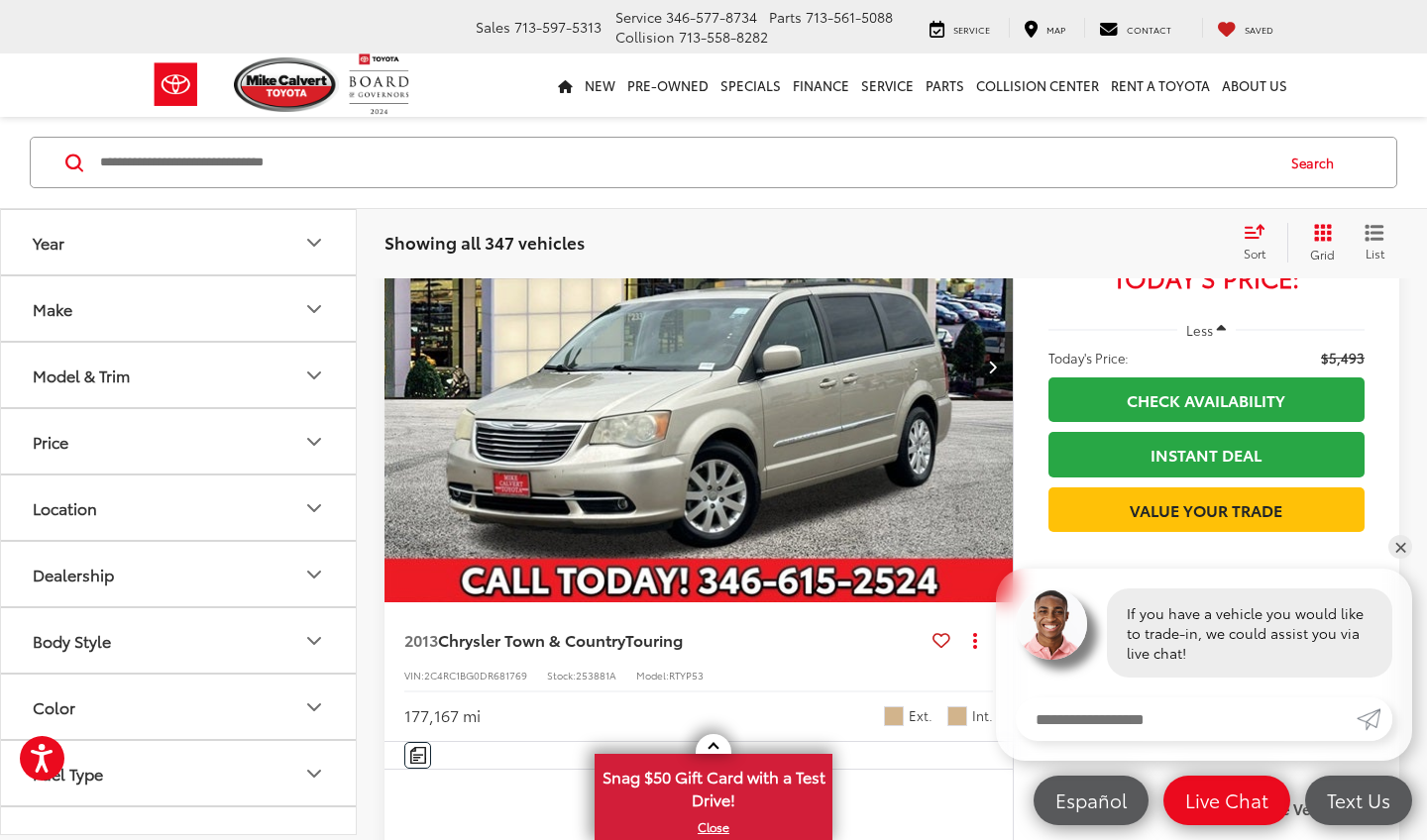 scroll, scrollTop: 279, scrollLeft: 0, axis: vertical 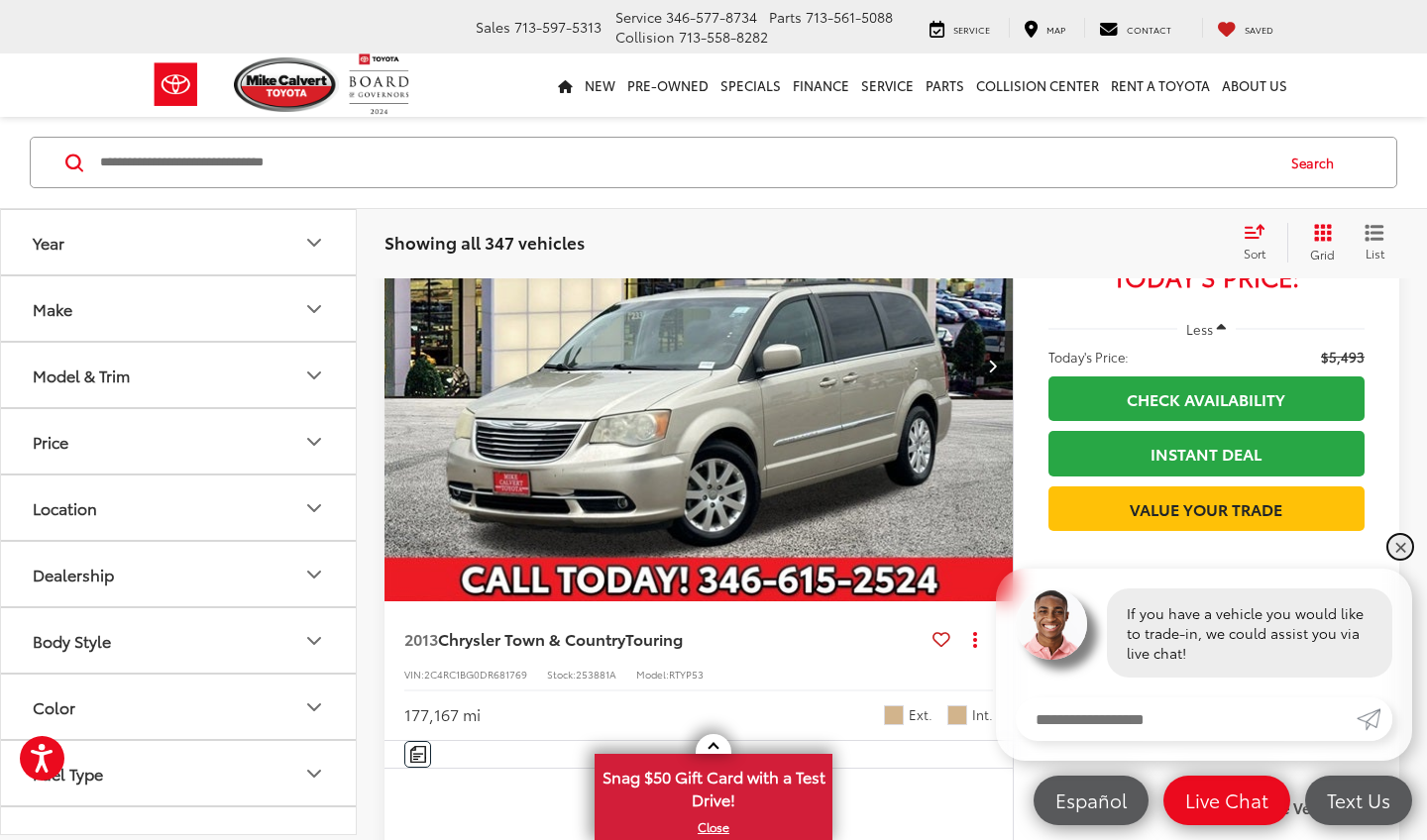 click on "✕" at bounding box center (1400, 547) 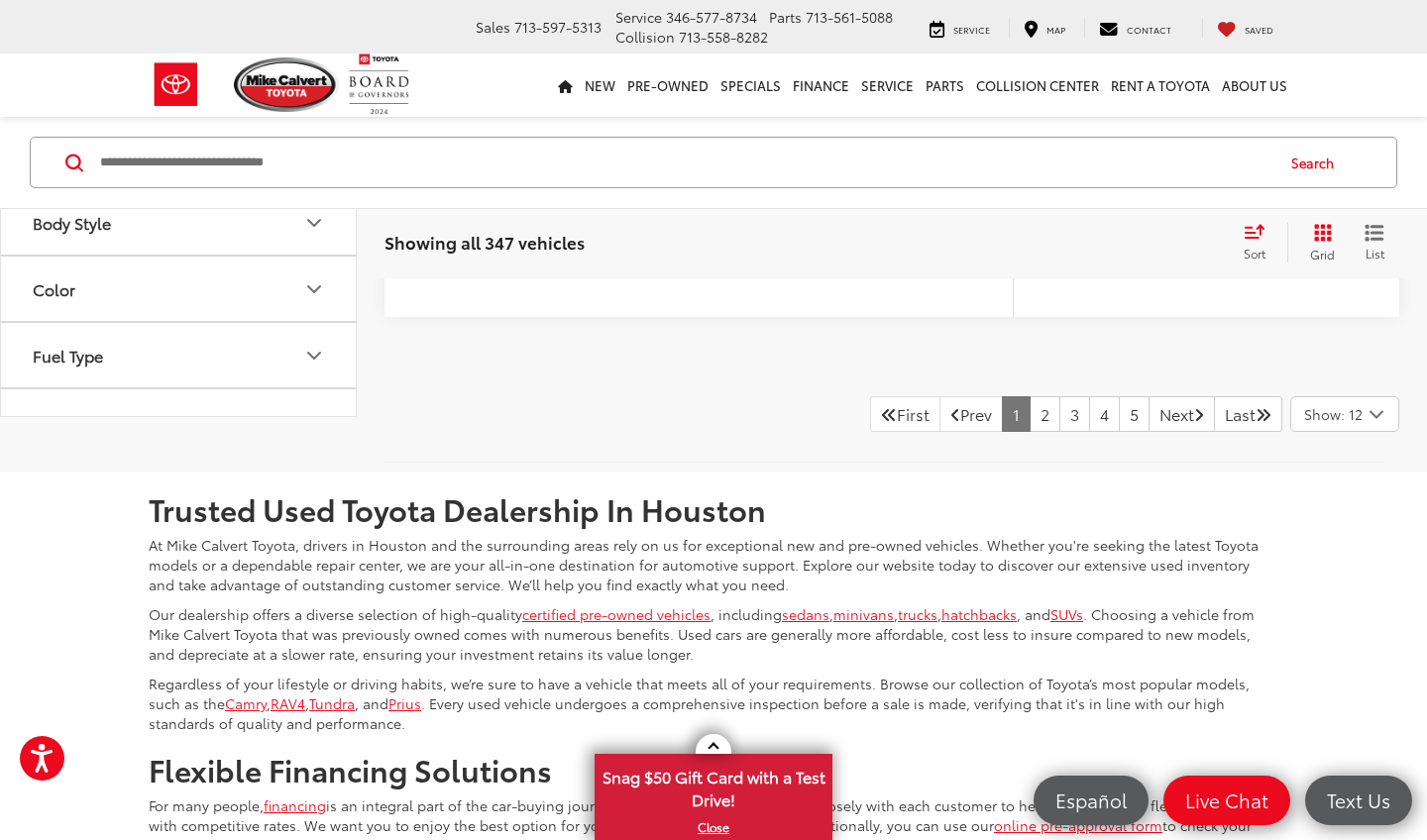 scroll, scrollTop: 9132, scrollLeft: 0, axis: vertical 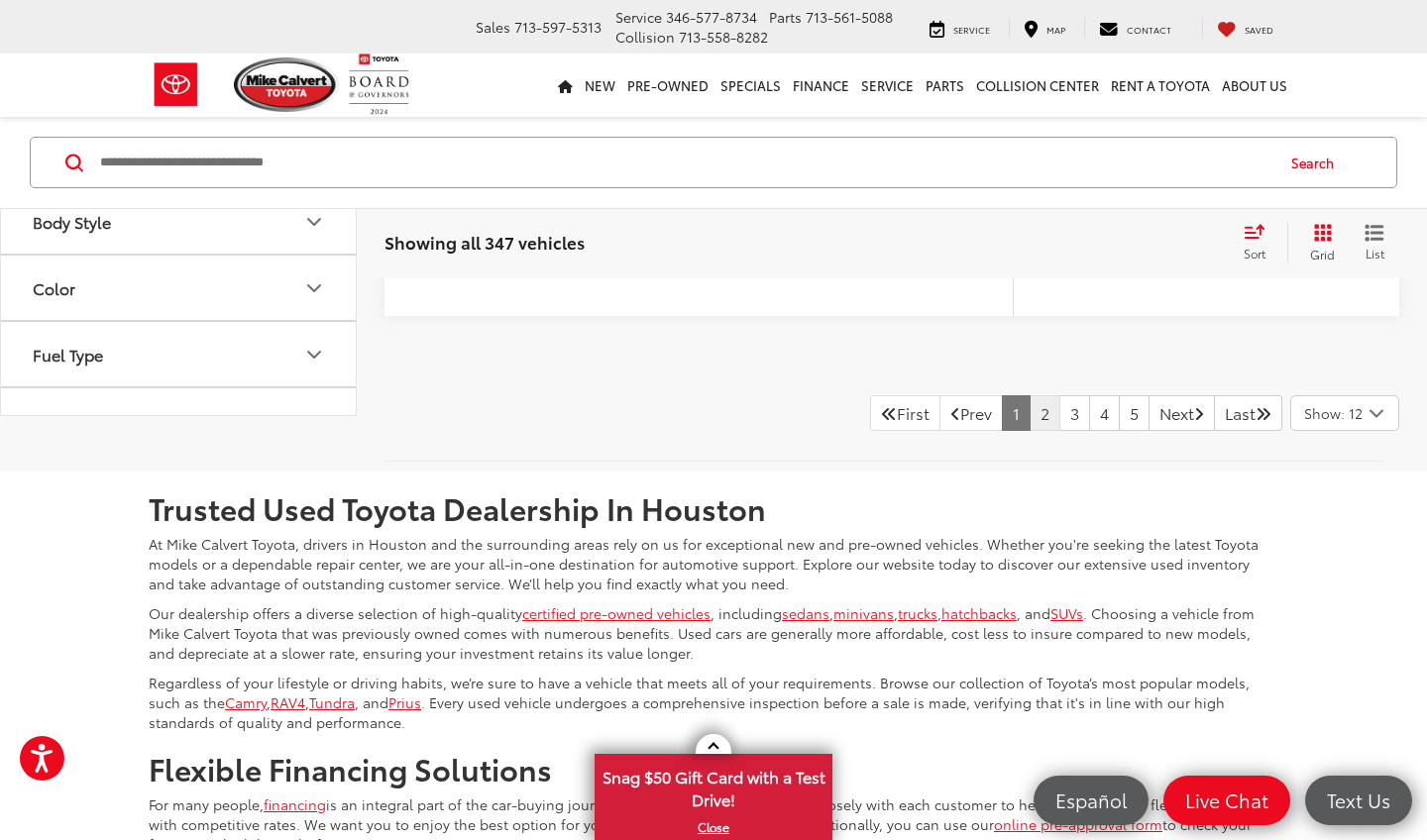 click on "2" at bounding box center [1044, 413] 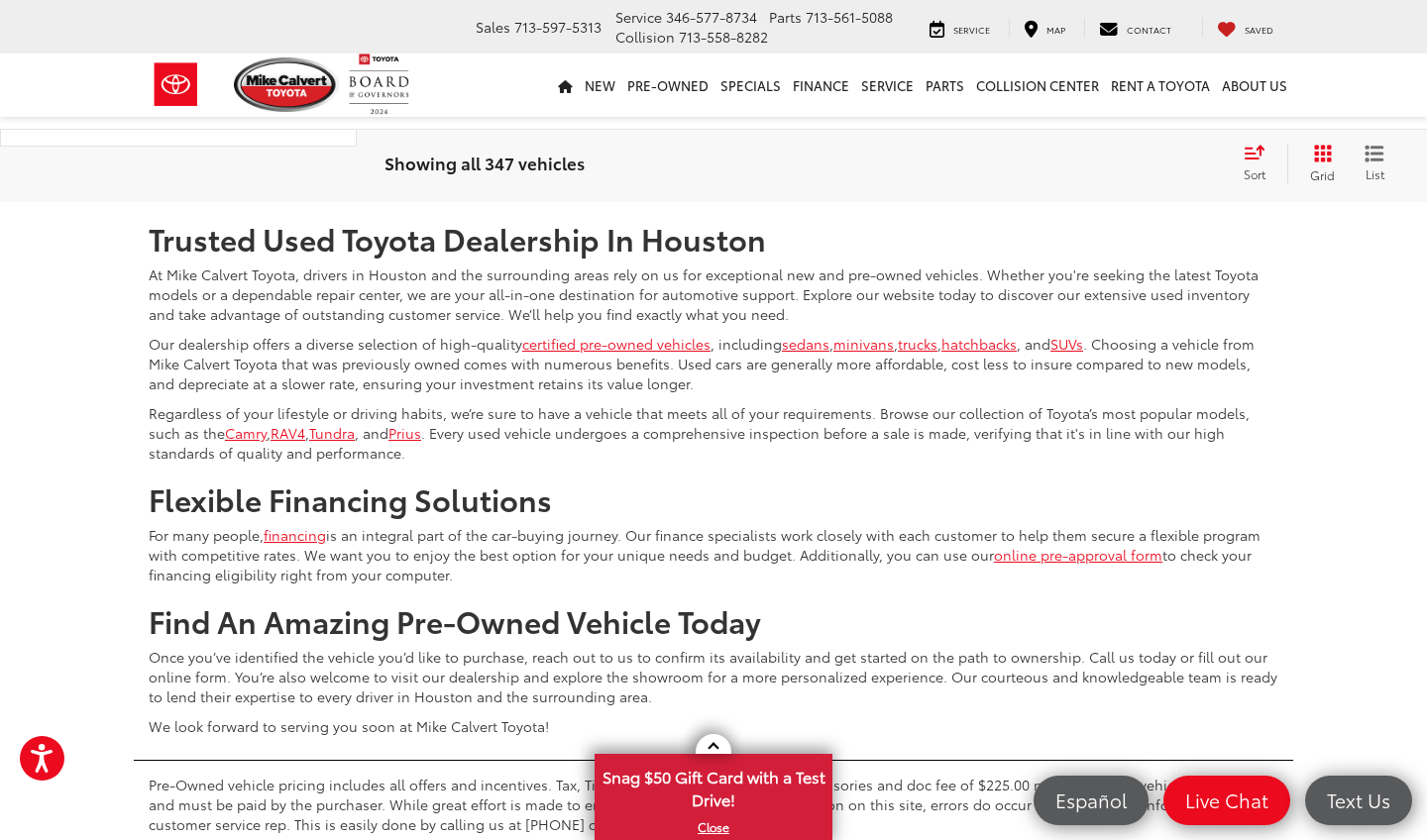 scroll, scrollTop: 8972, scrollLeft: 0, axis: vertical 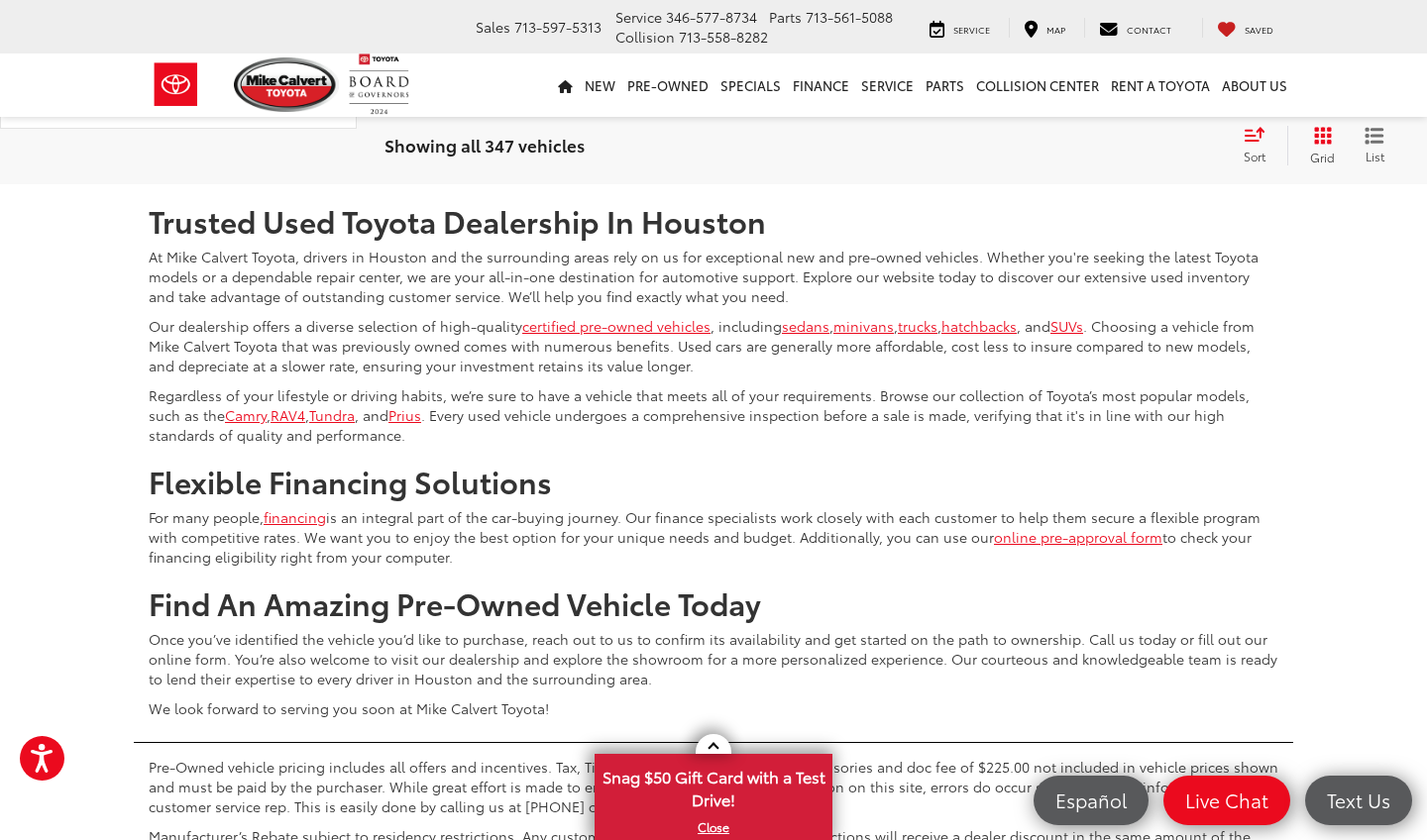 click on "3" at bounding box center (1074, 126) 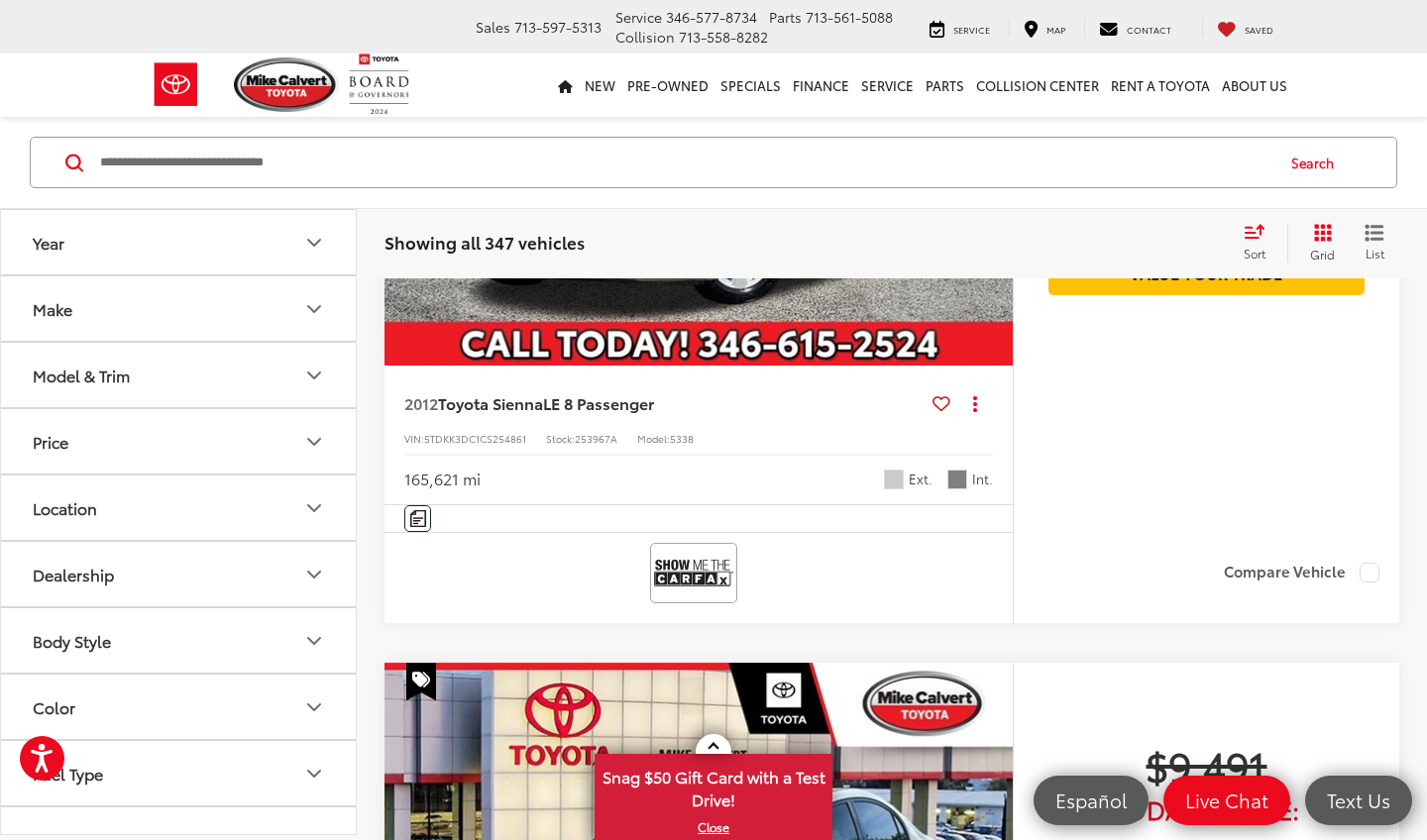 scroll, scrollTop: 7611, scrollLeft: 0, axis: vertical 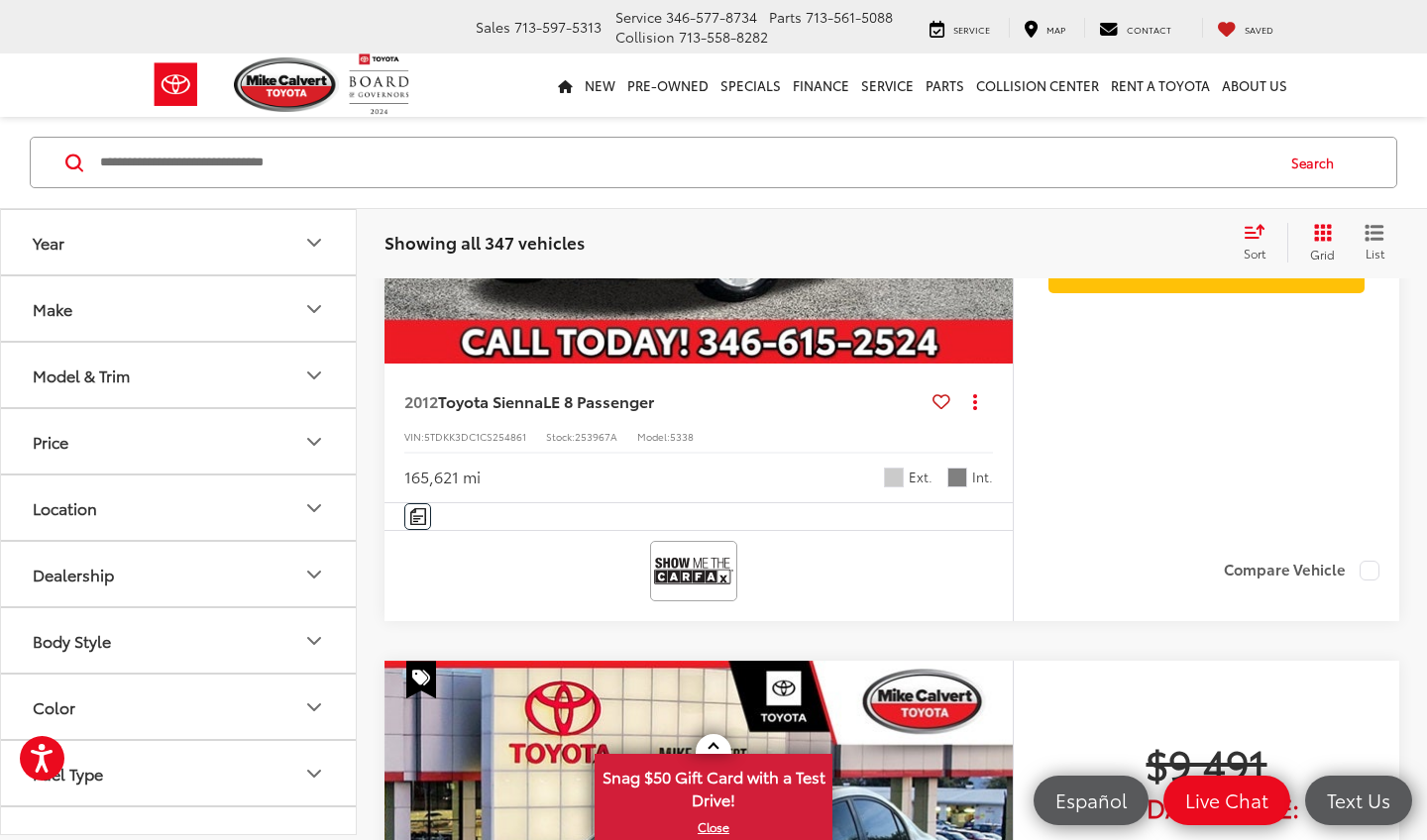 click 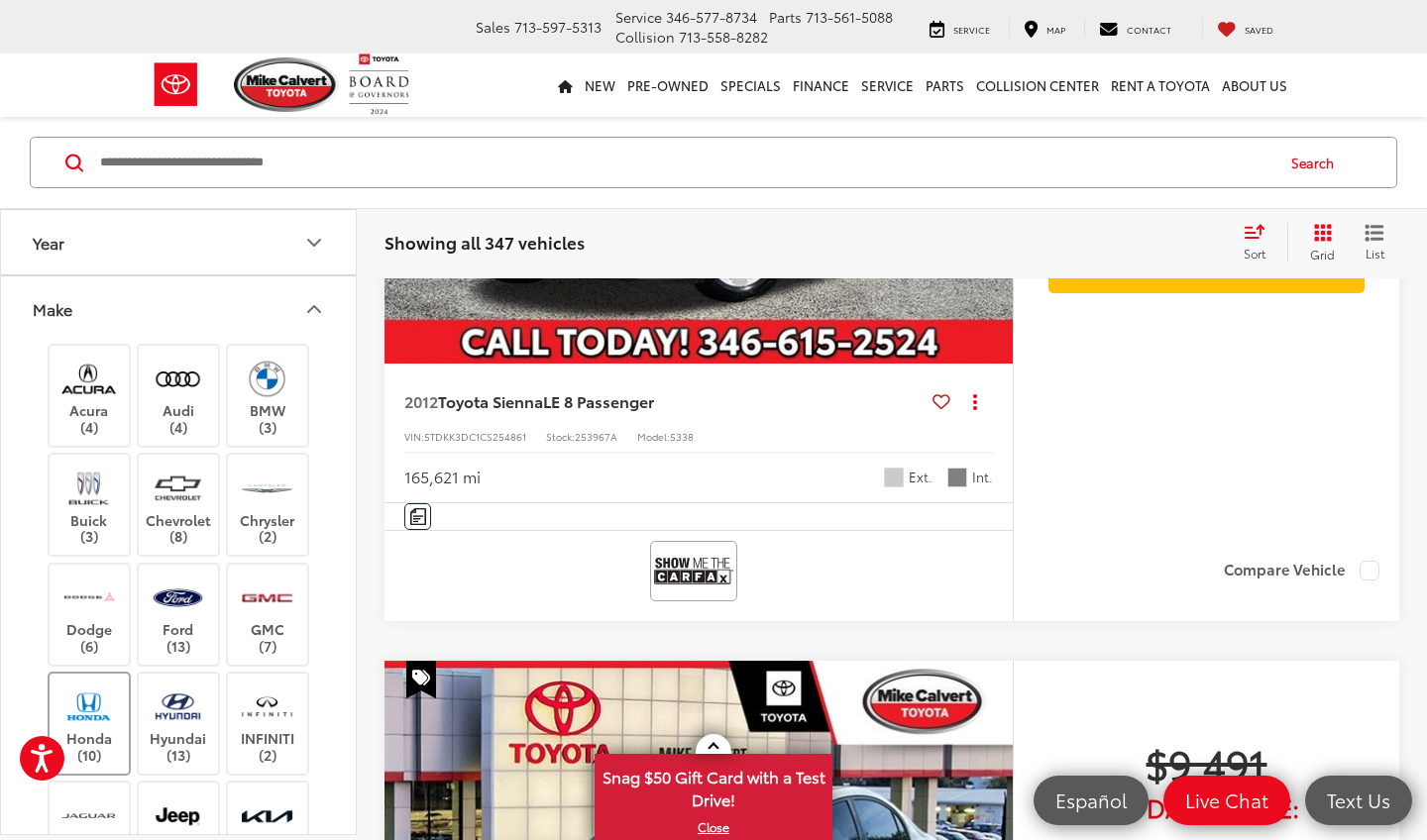 click on "Honda   (10)" at bounding box center (89, 723) 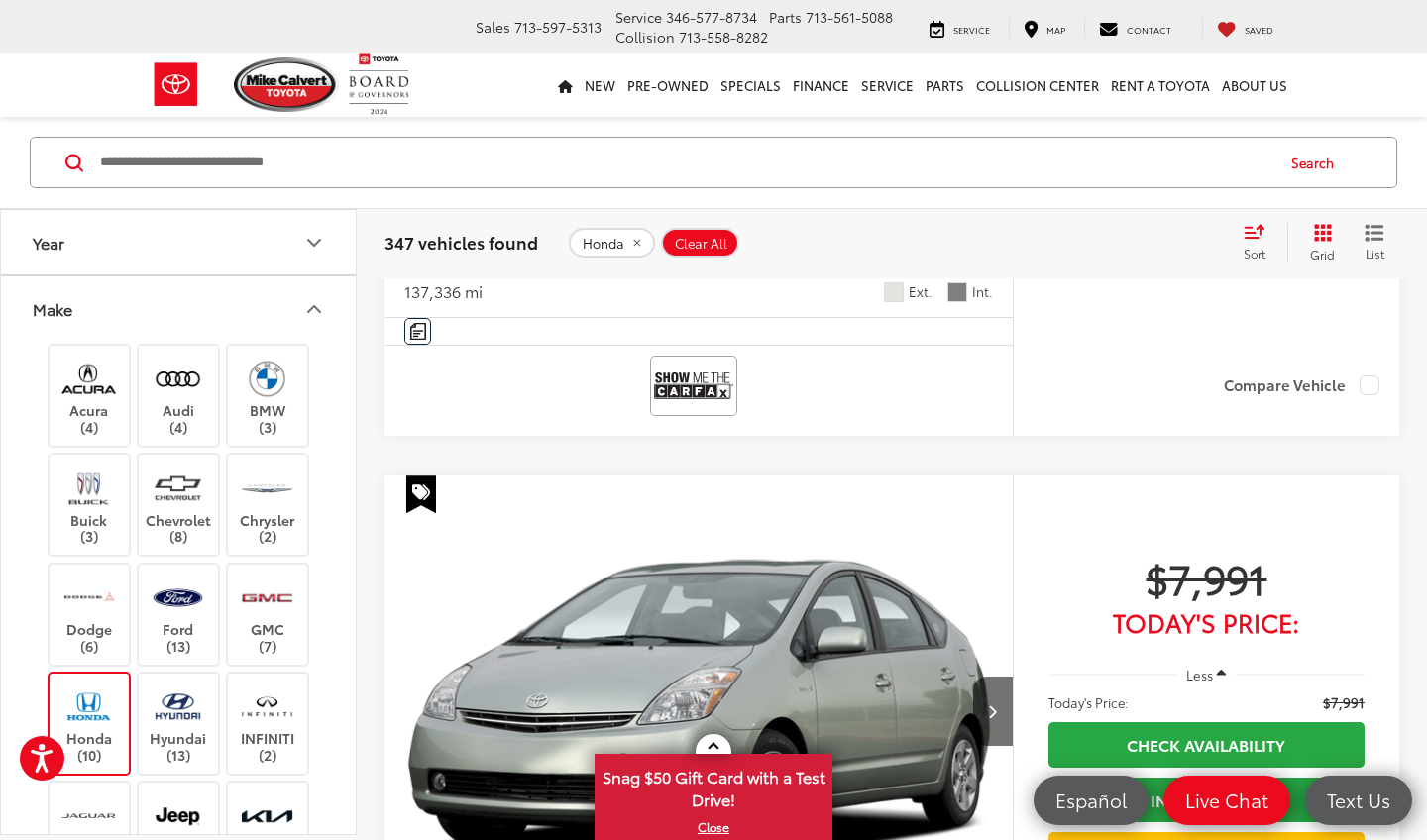scroll, scrollTop: 722, scrollLeft: 0, axis: vertical 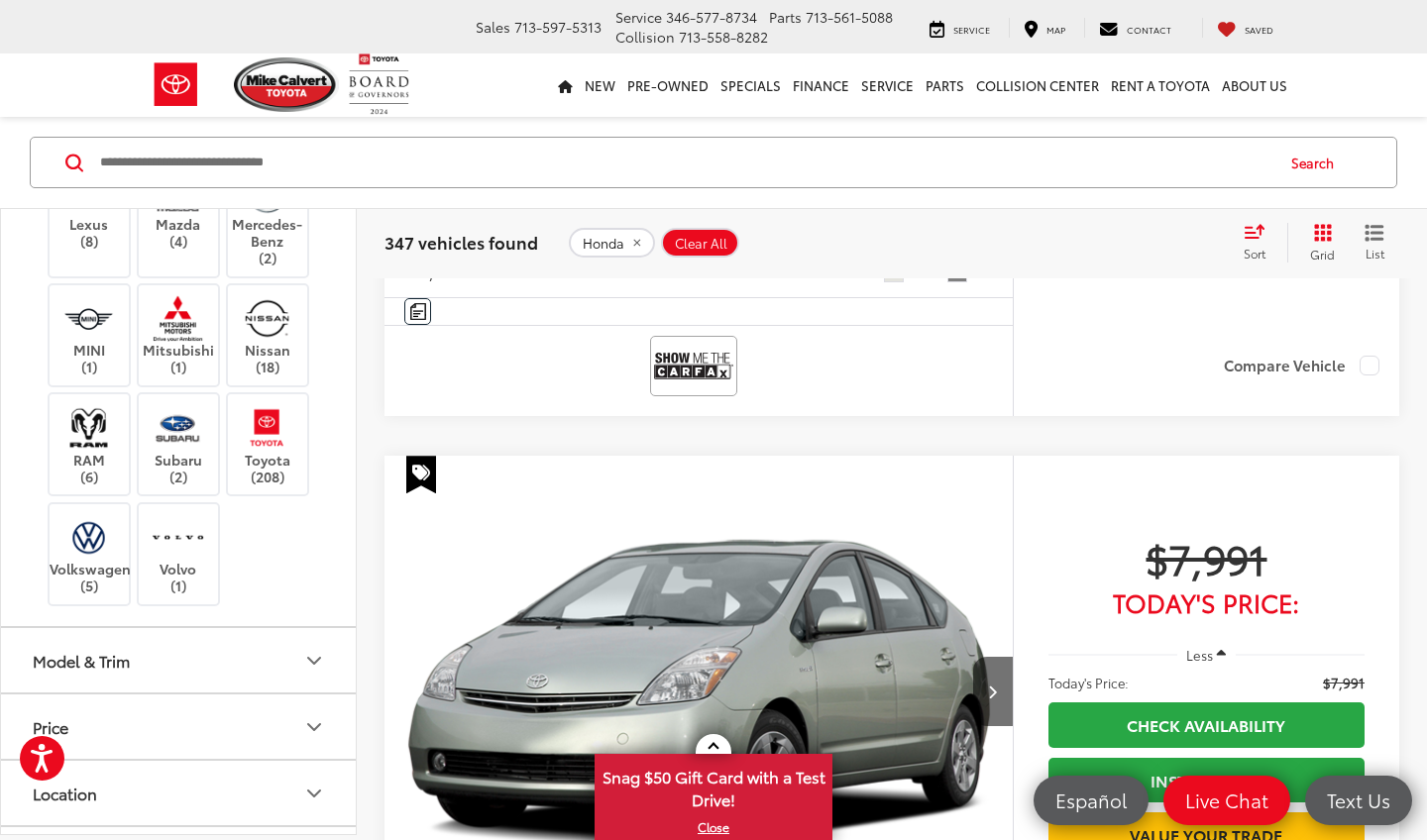 click 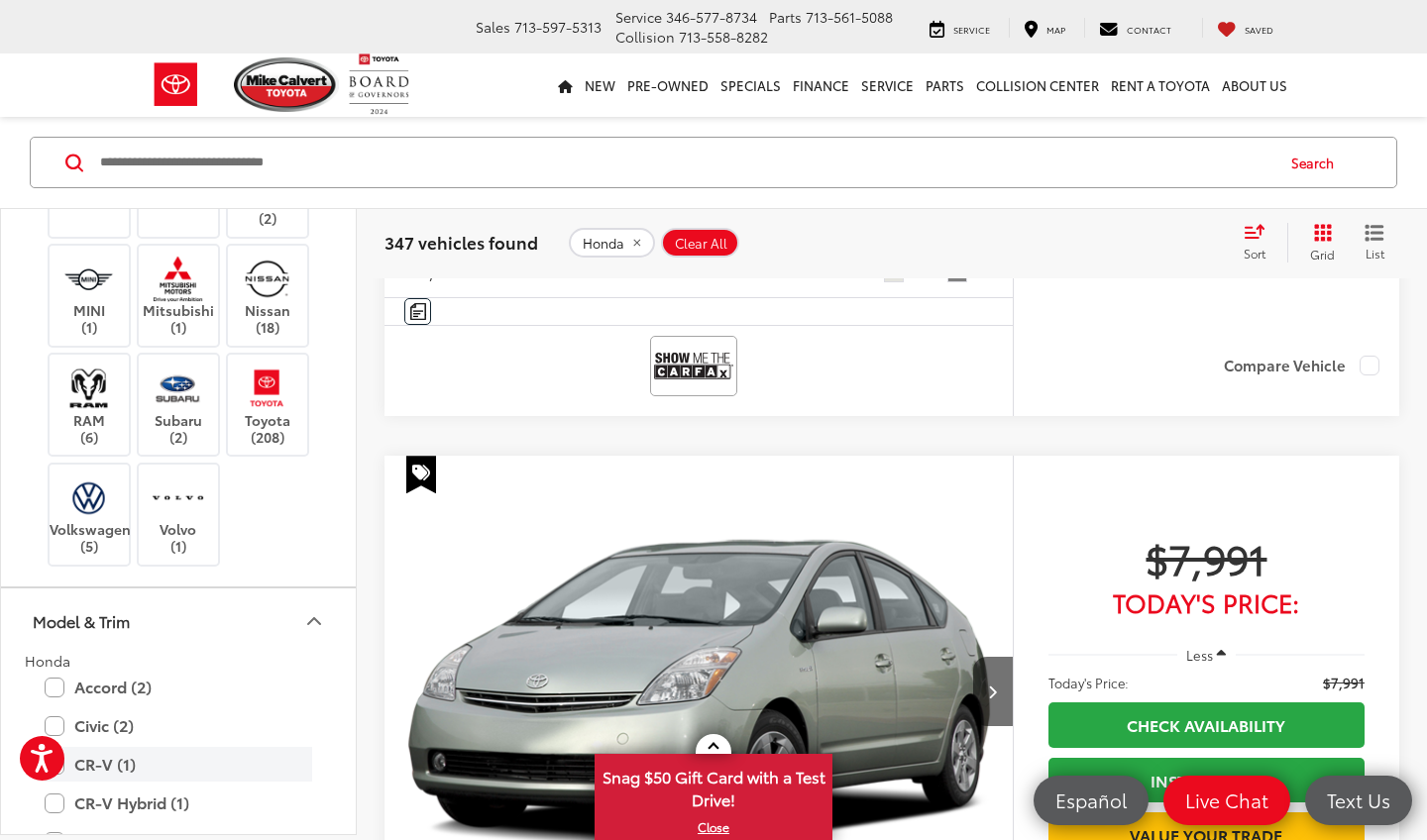 scroll, scrollTop: 774, scrollLeft: 0, axis: vertical 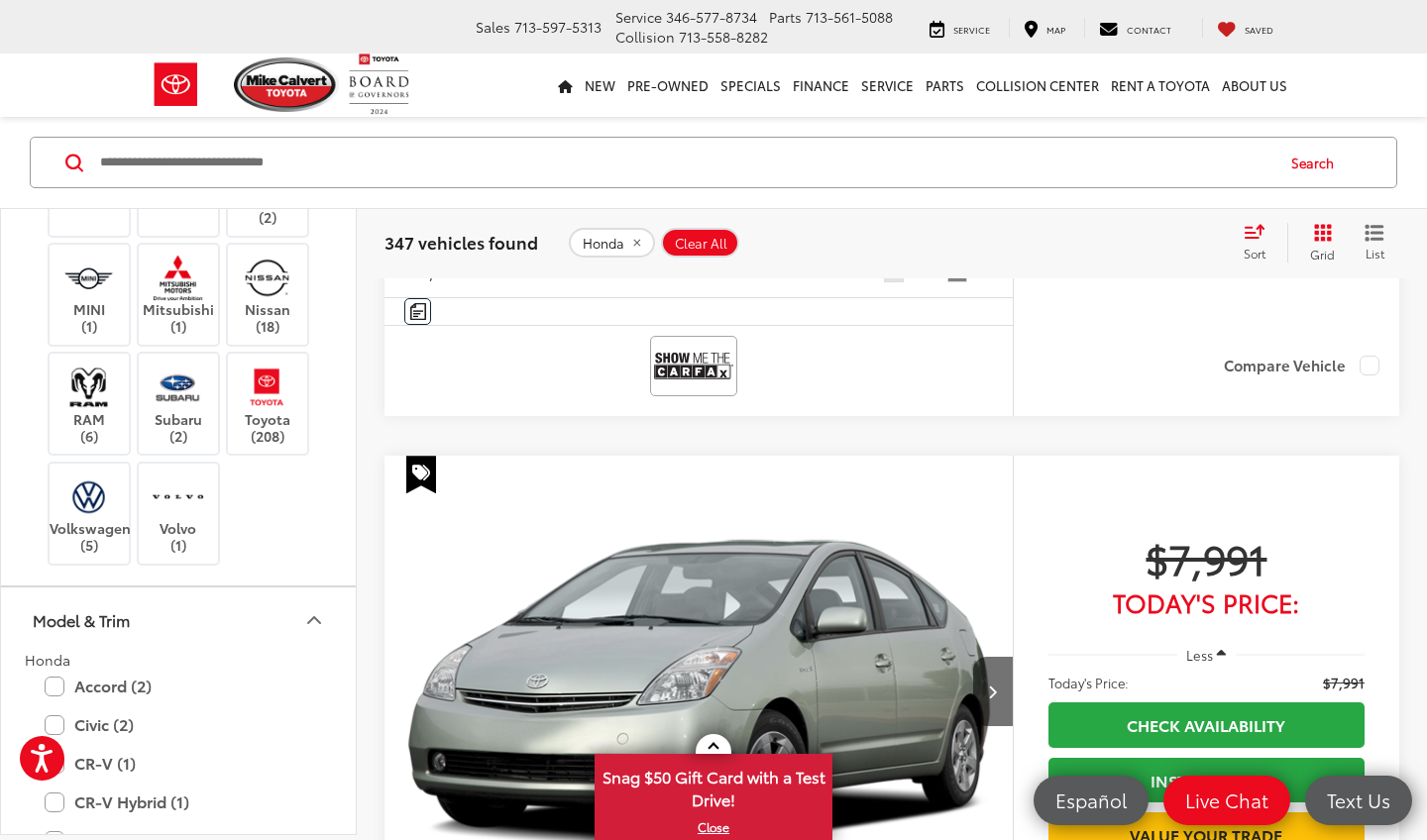 click on "Pilot (1)" at bounding box center (178, 917) 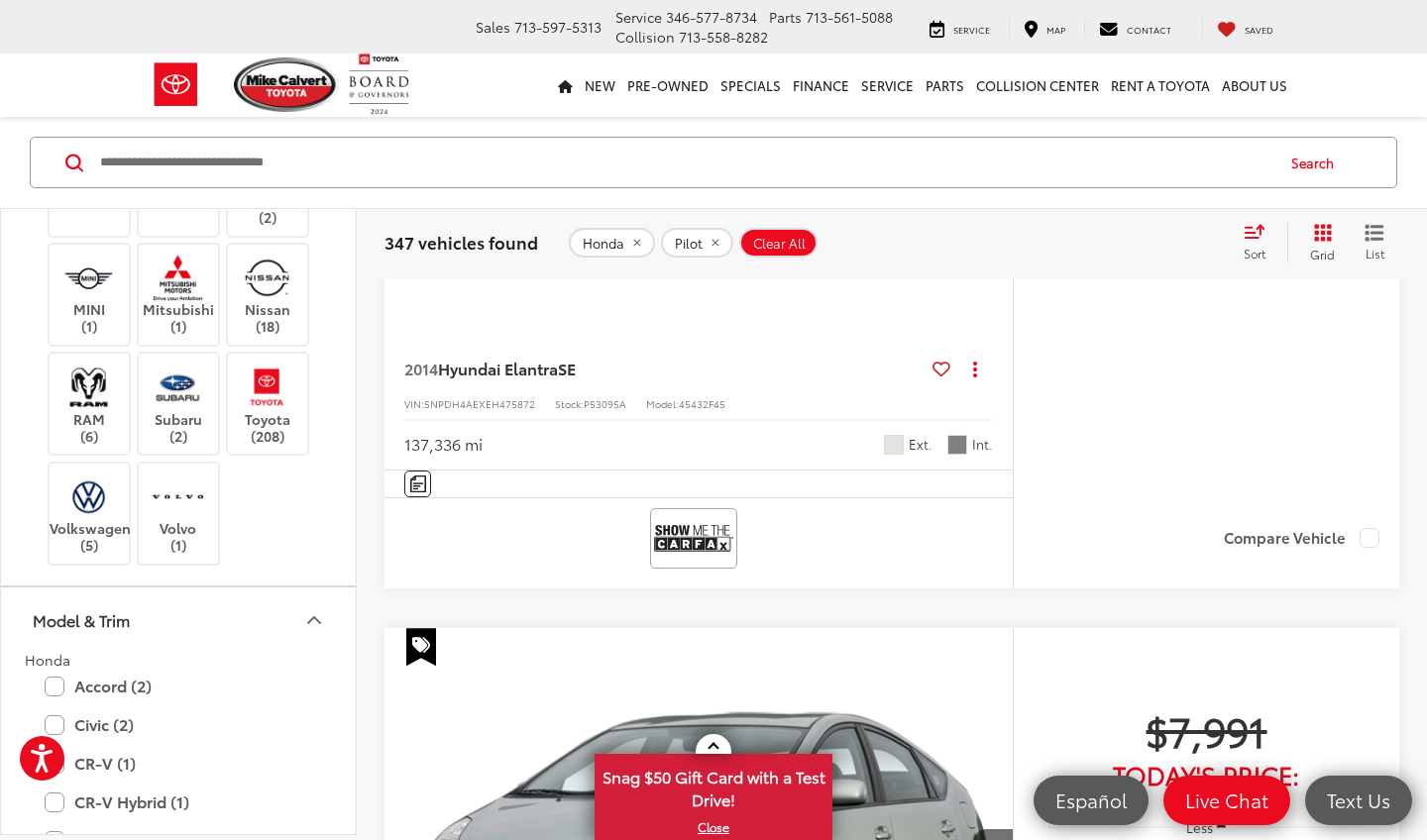 scroll, scrollTop: 565, scrollLeft: 0, axis: vertical 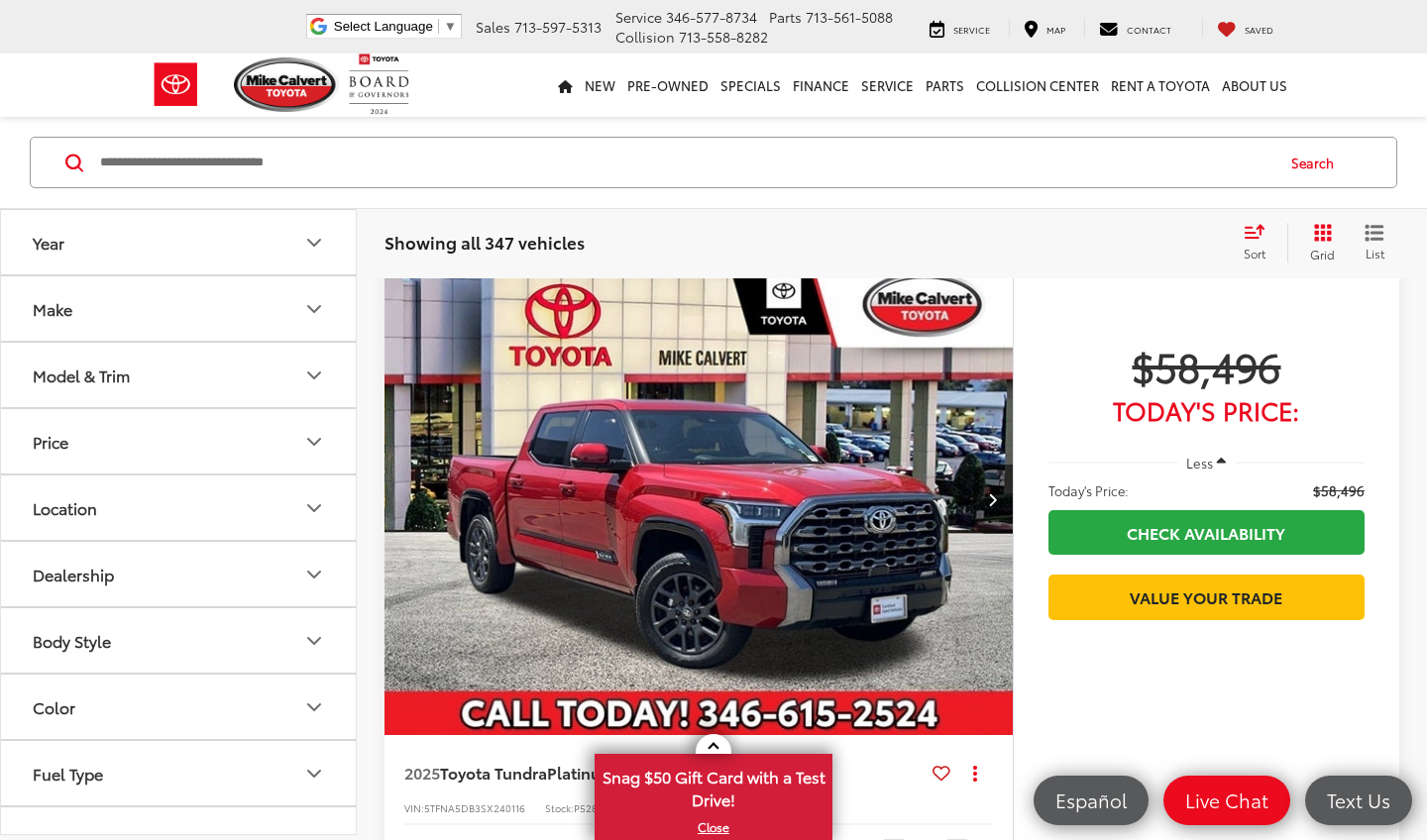 click 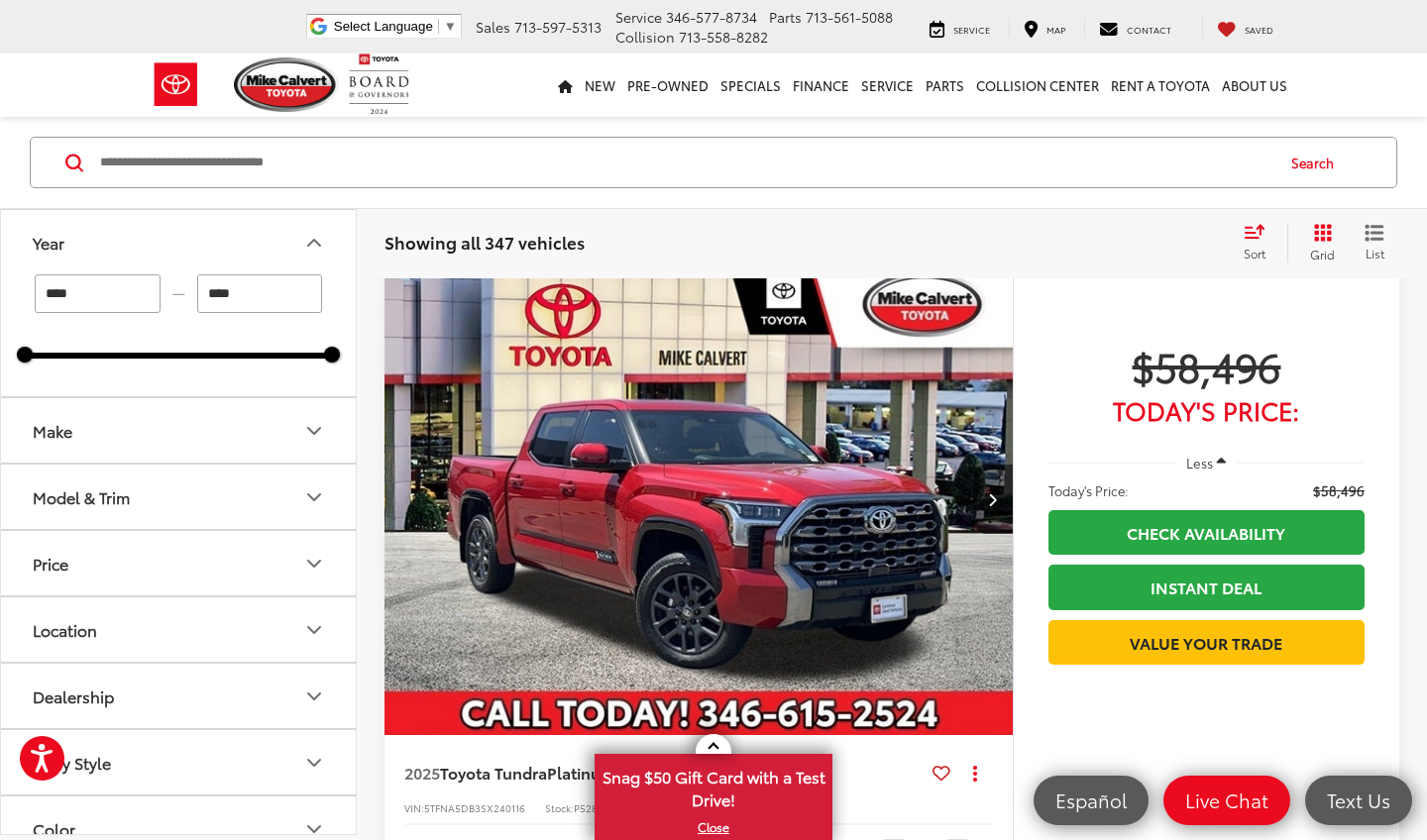 click 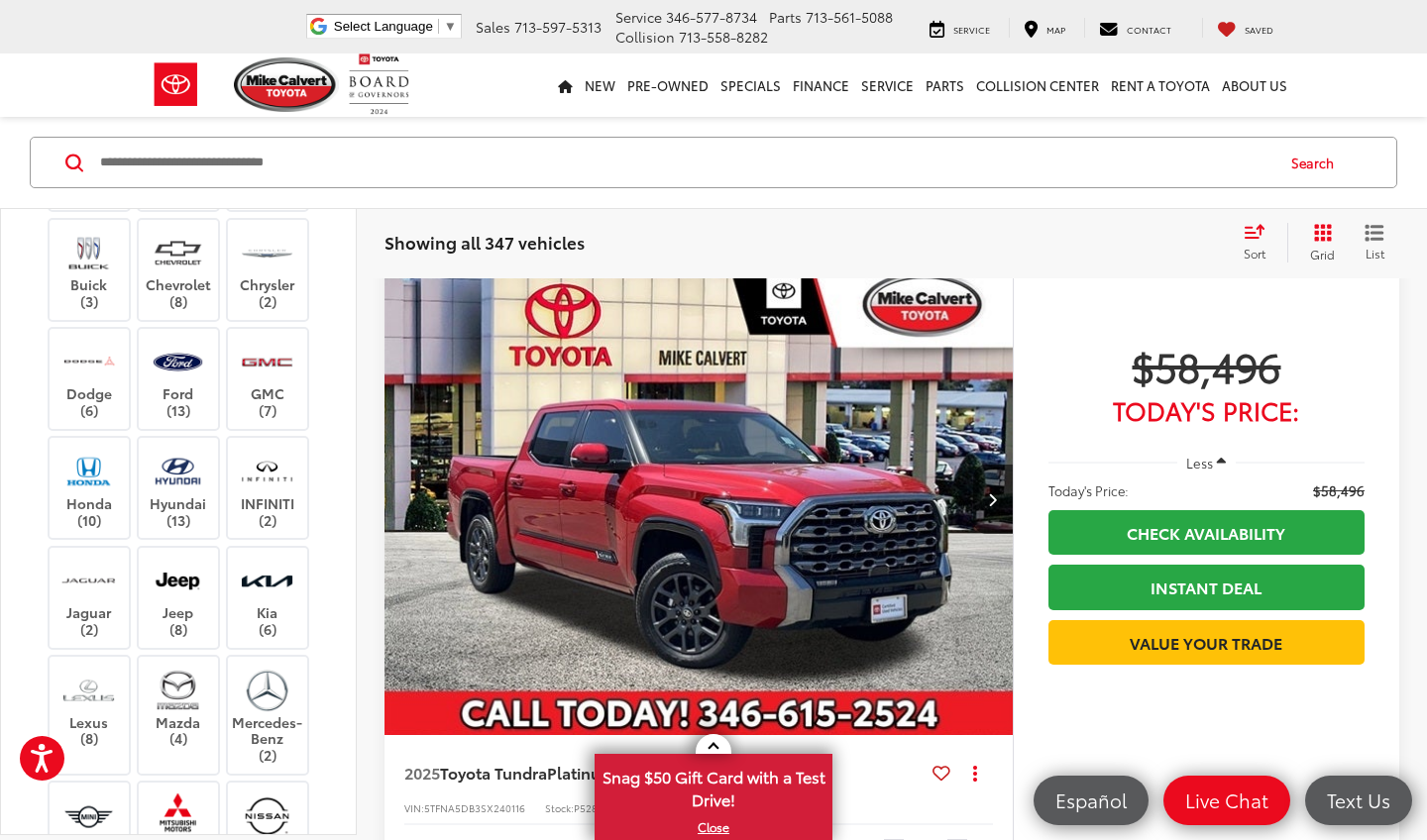 scroll, scrollTop: 313, scrollLeft: 0, axis: vertical 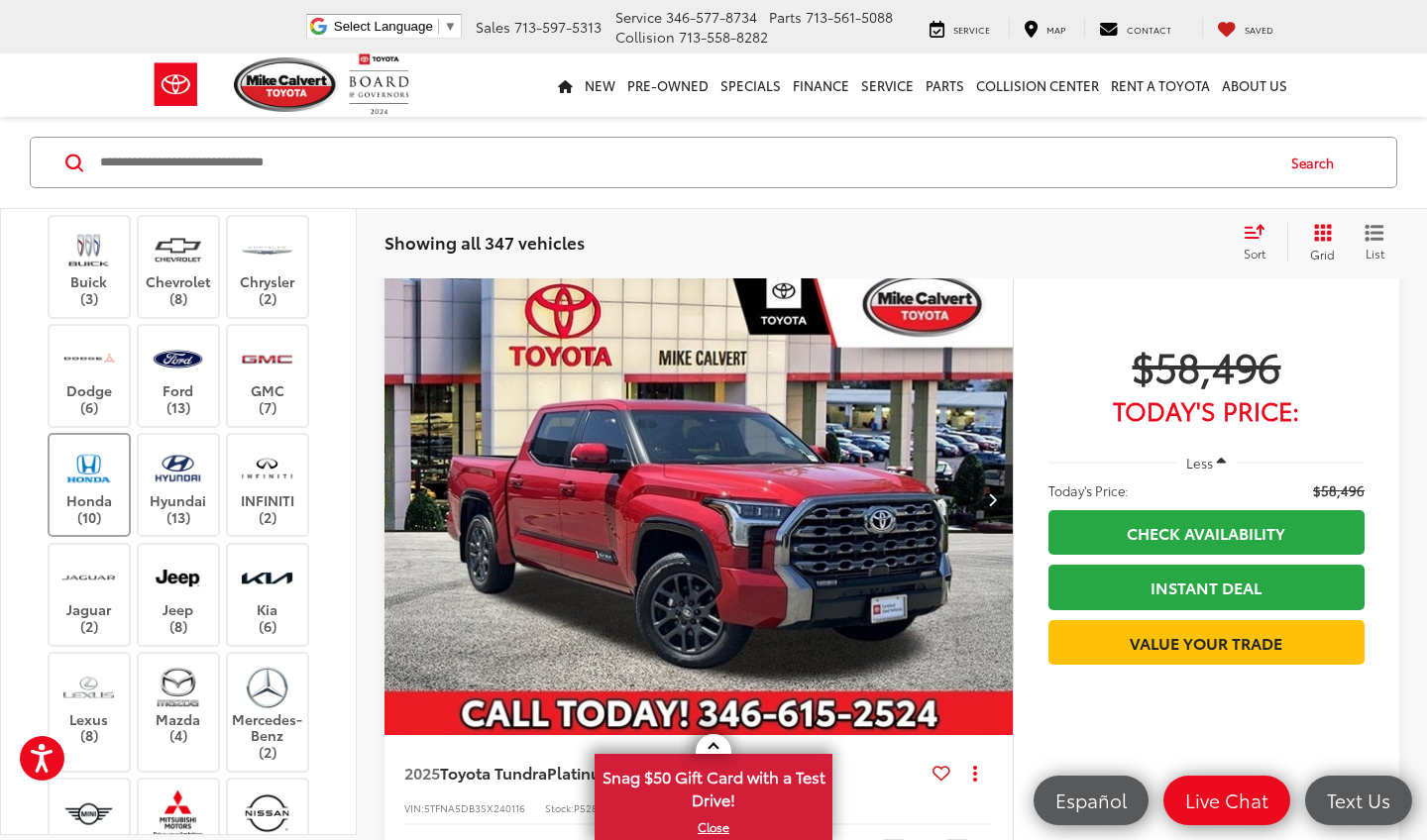 click at bounding box center [88, 468] 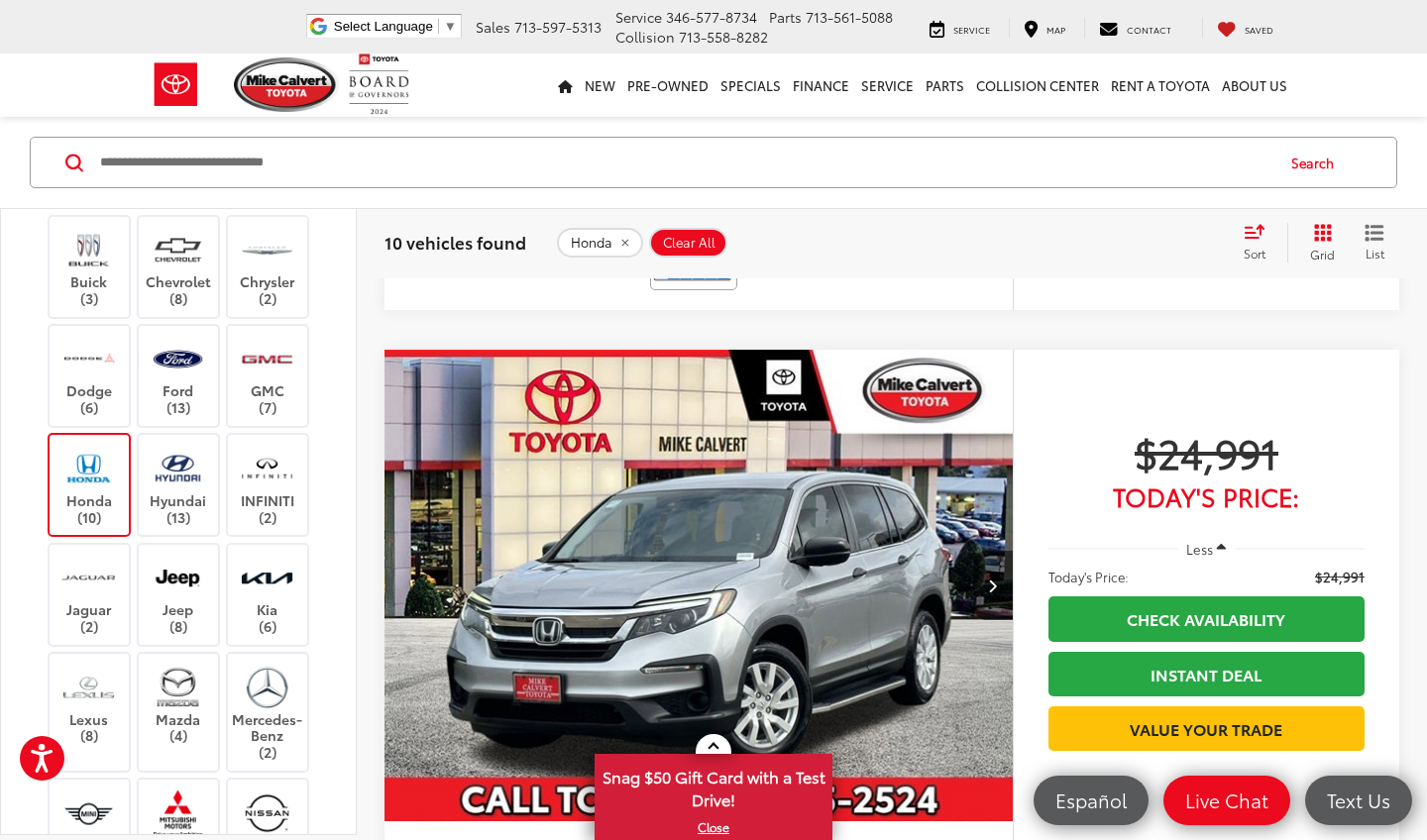 scroll, scrollTop: 2980, scrollLeft: 0, axis: vertical 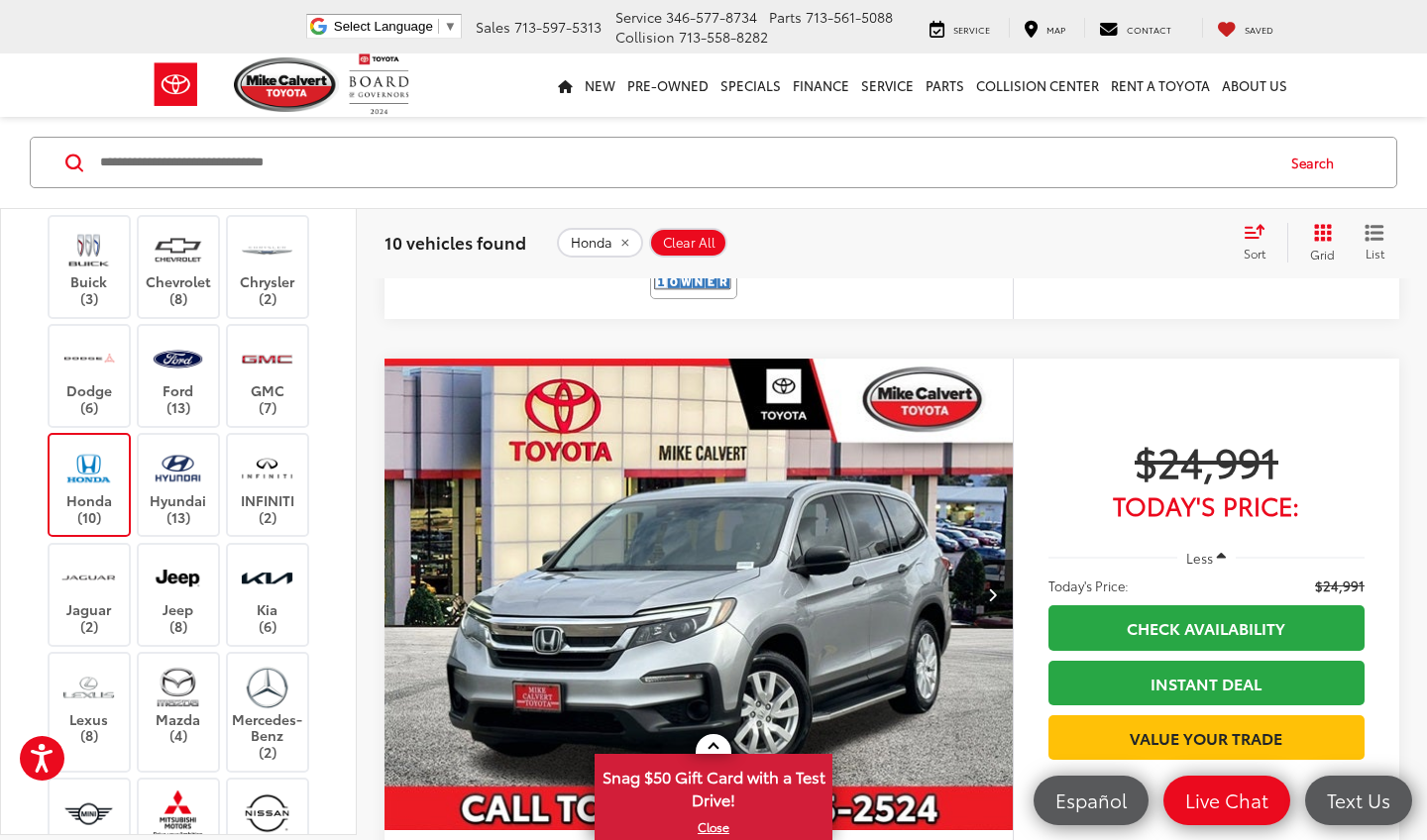 click at bounding box center [699, 595] 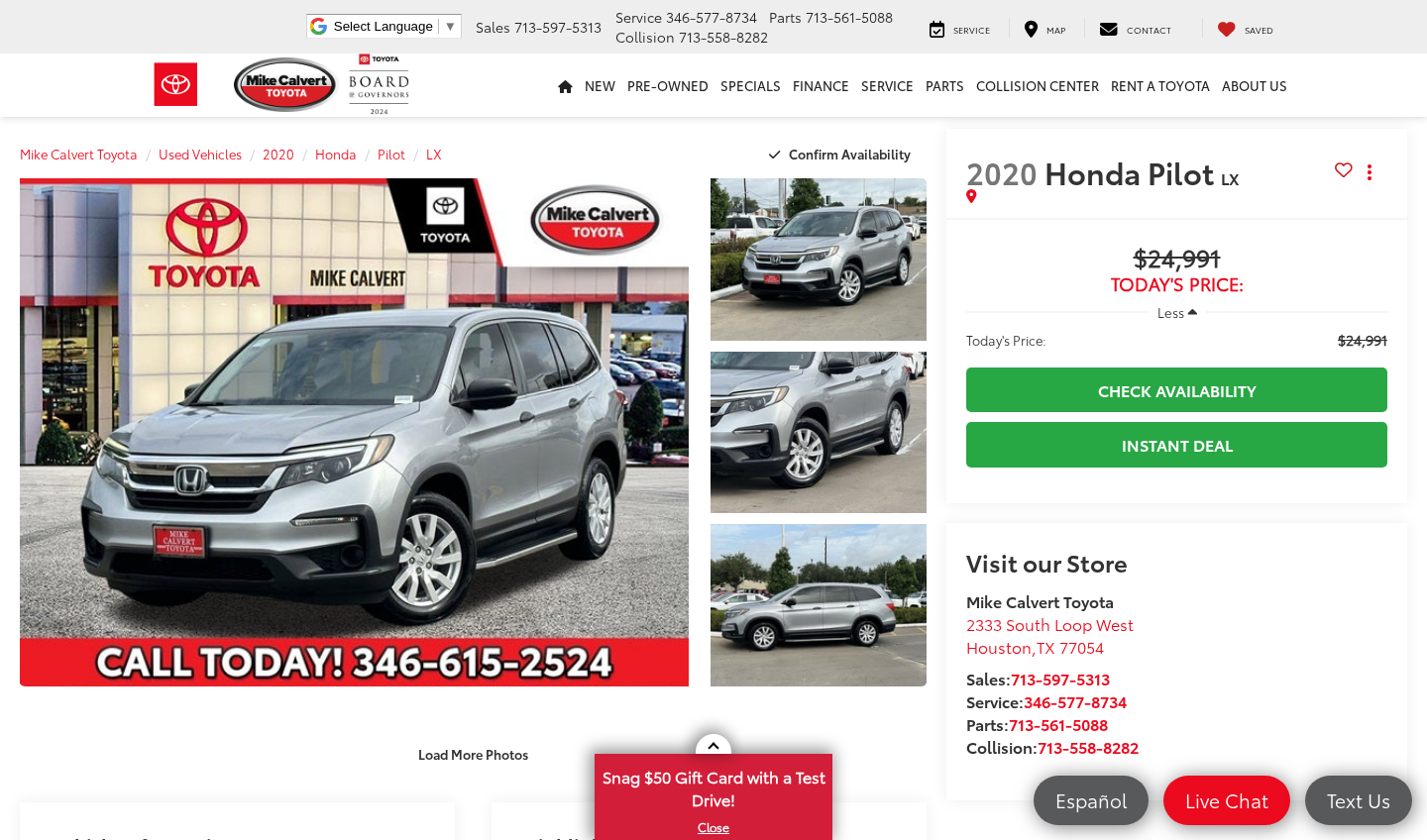 scroll, scrollTop: 0, scrollLeft: 0, axis: both 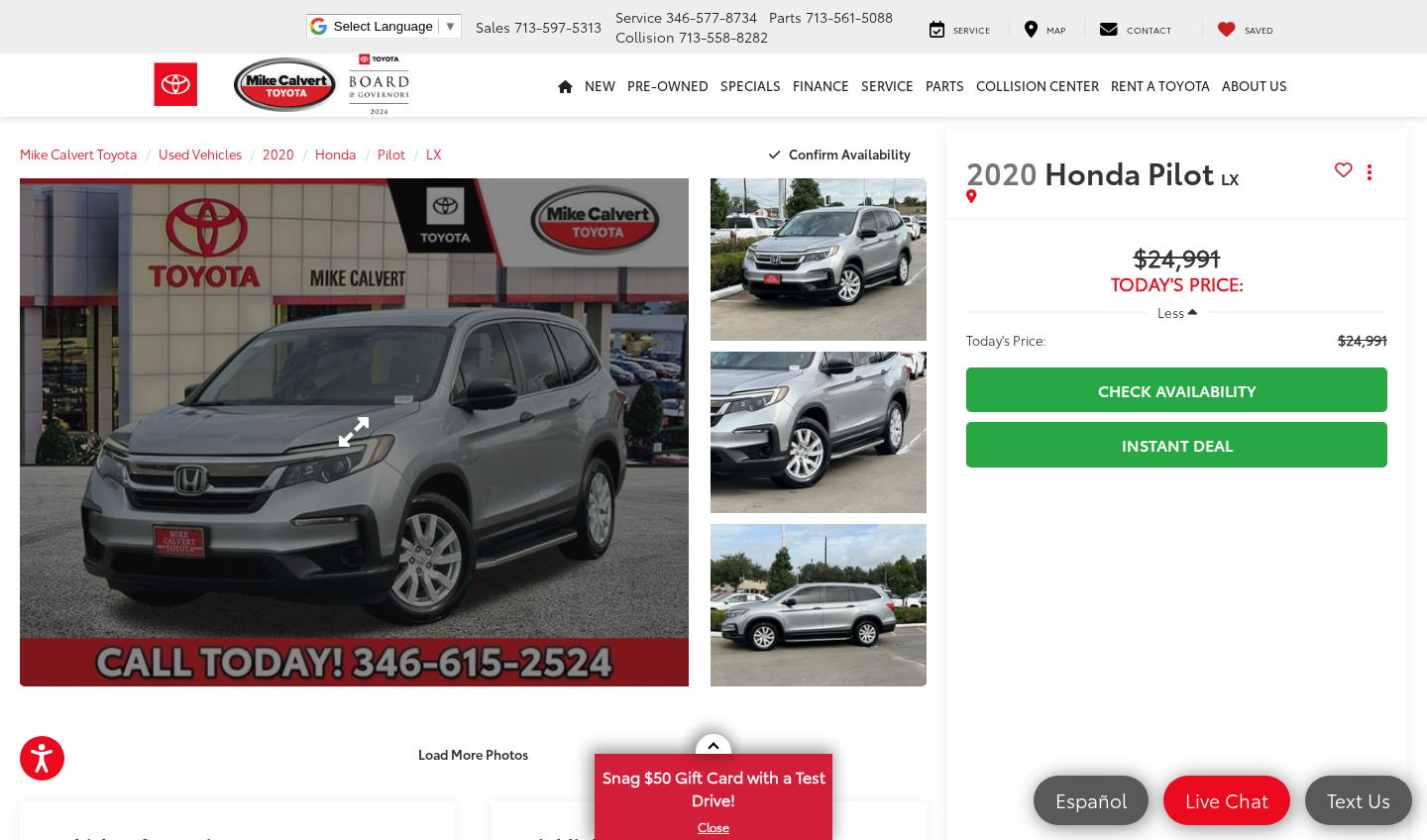 click at bounding box center [354, 432] 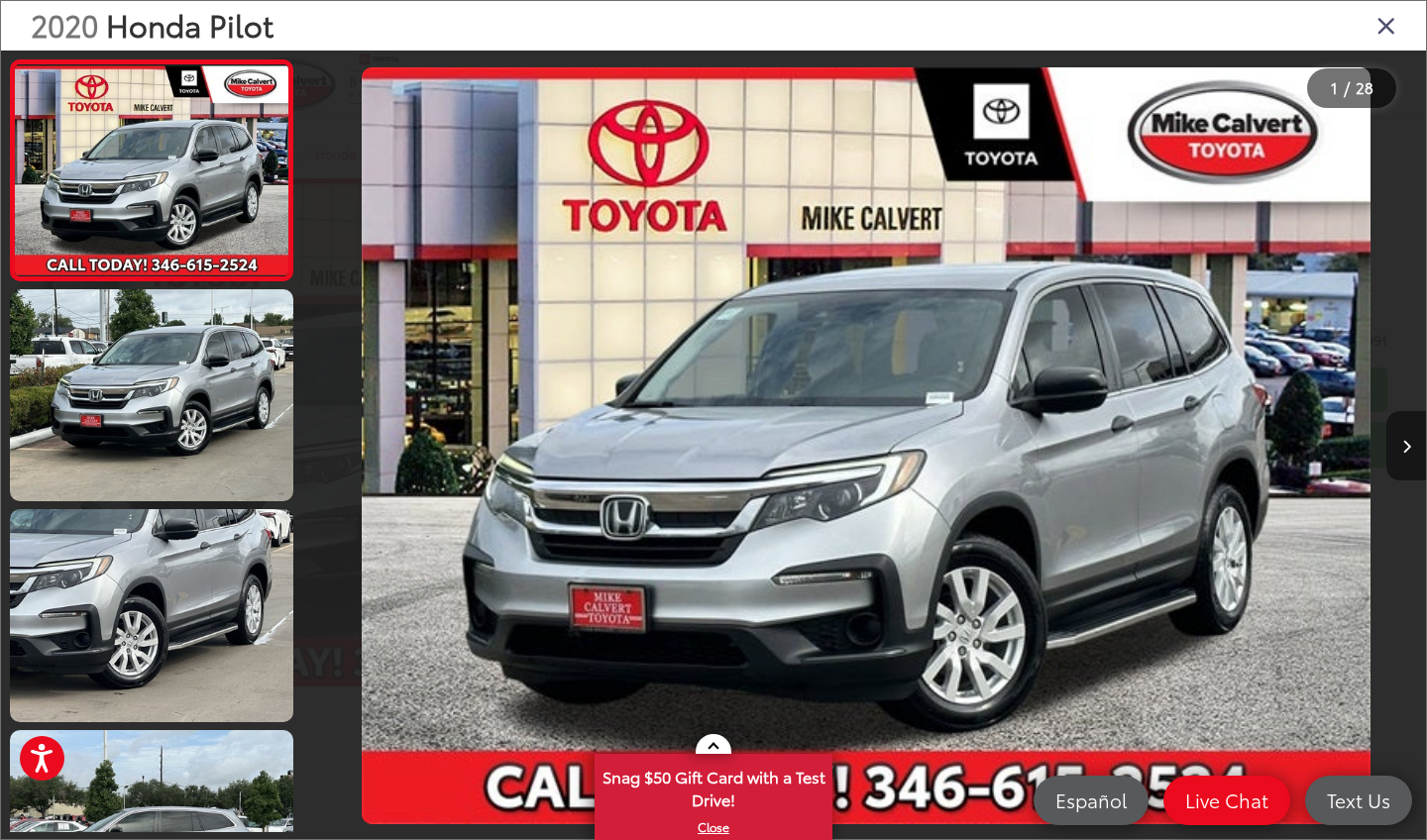 click at bounding box center (1406, 447) 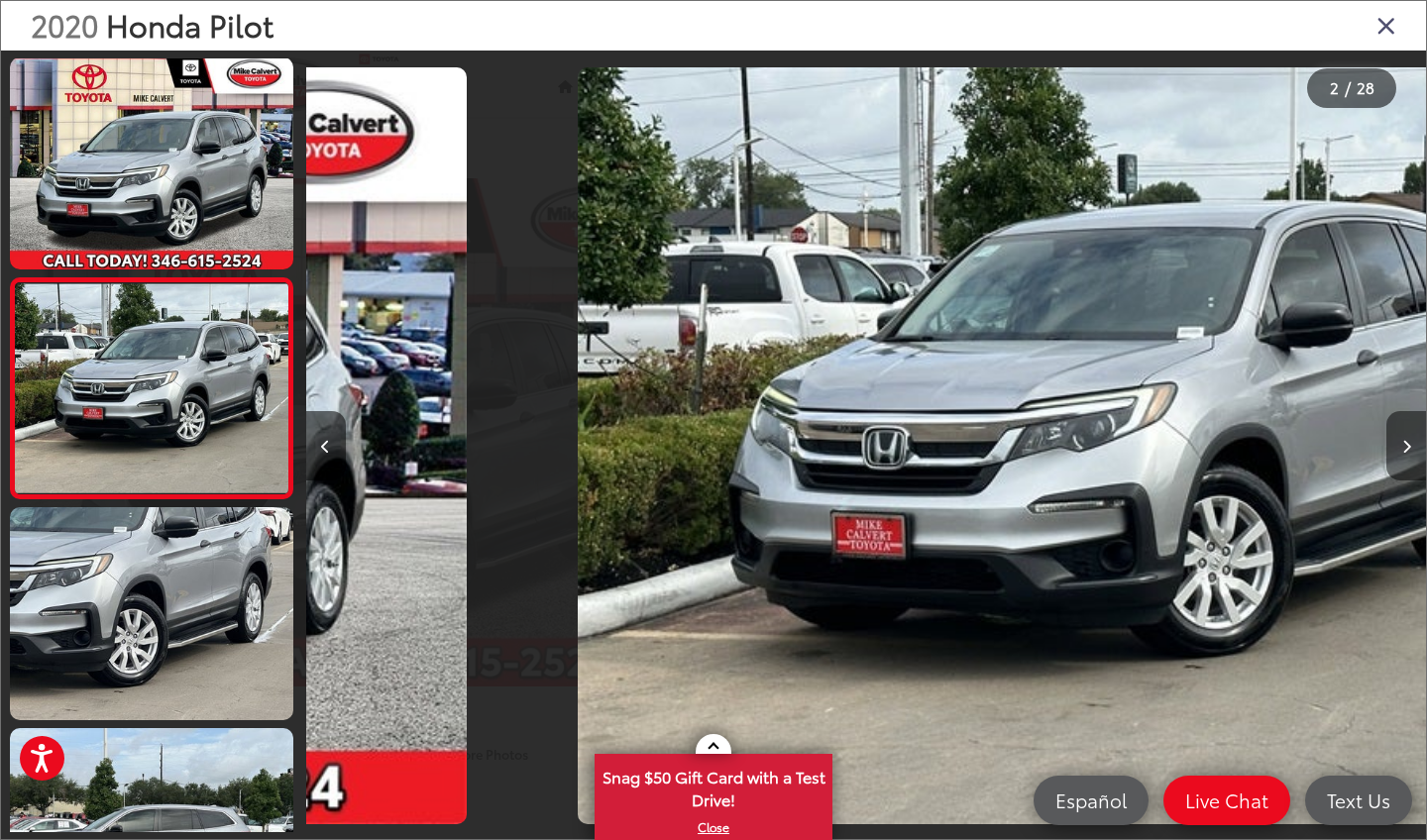 scroll, scrollTop: 0, scrollLeft: 1120, axis: horizontal 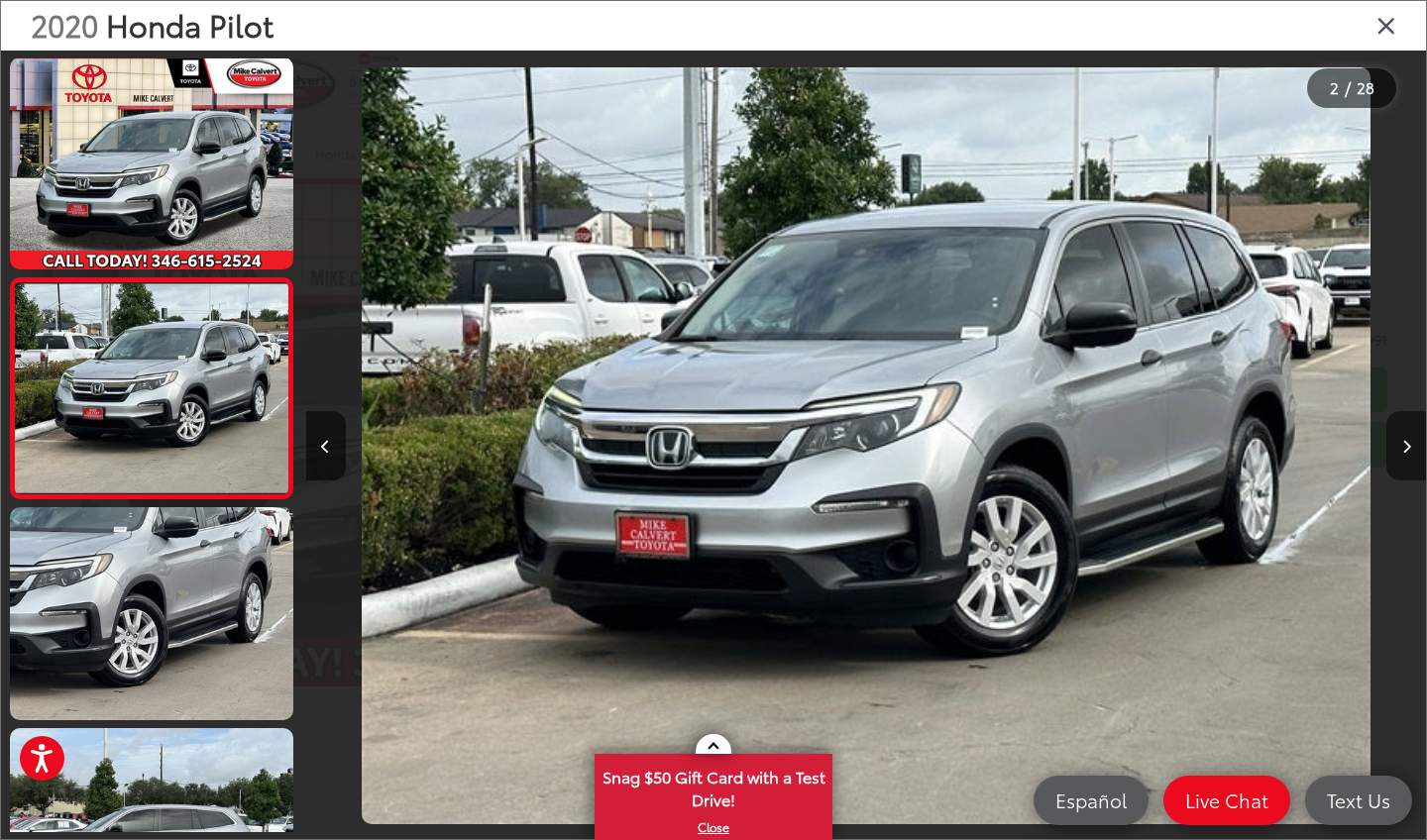 click at bounding box center [1406, 447] 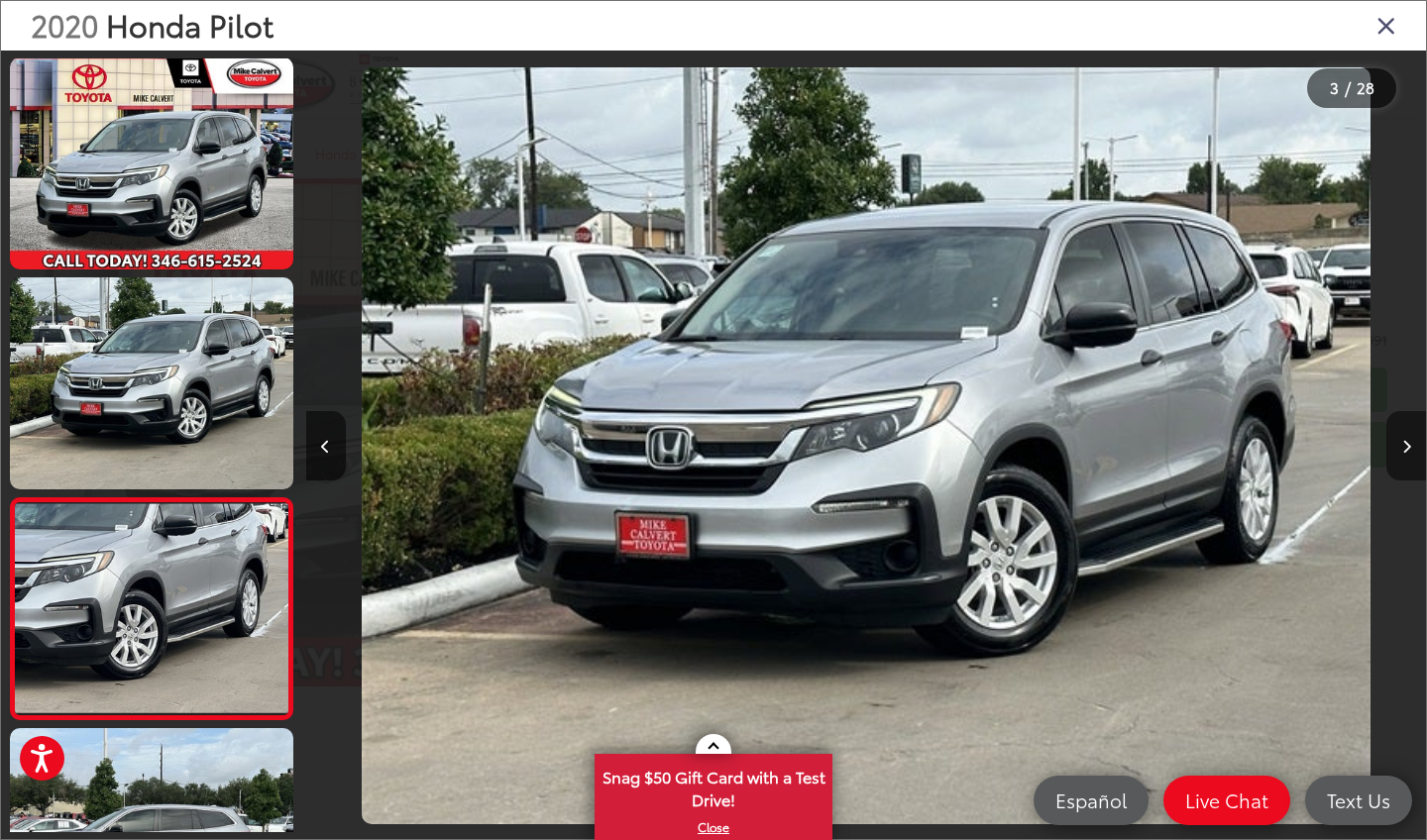 scroll, scrollTop: 222, scrollLeft: 0, axis: vertical 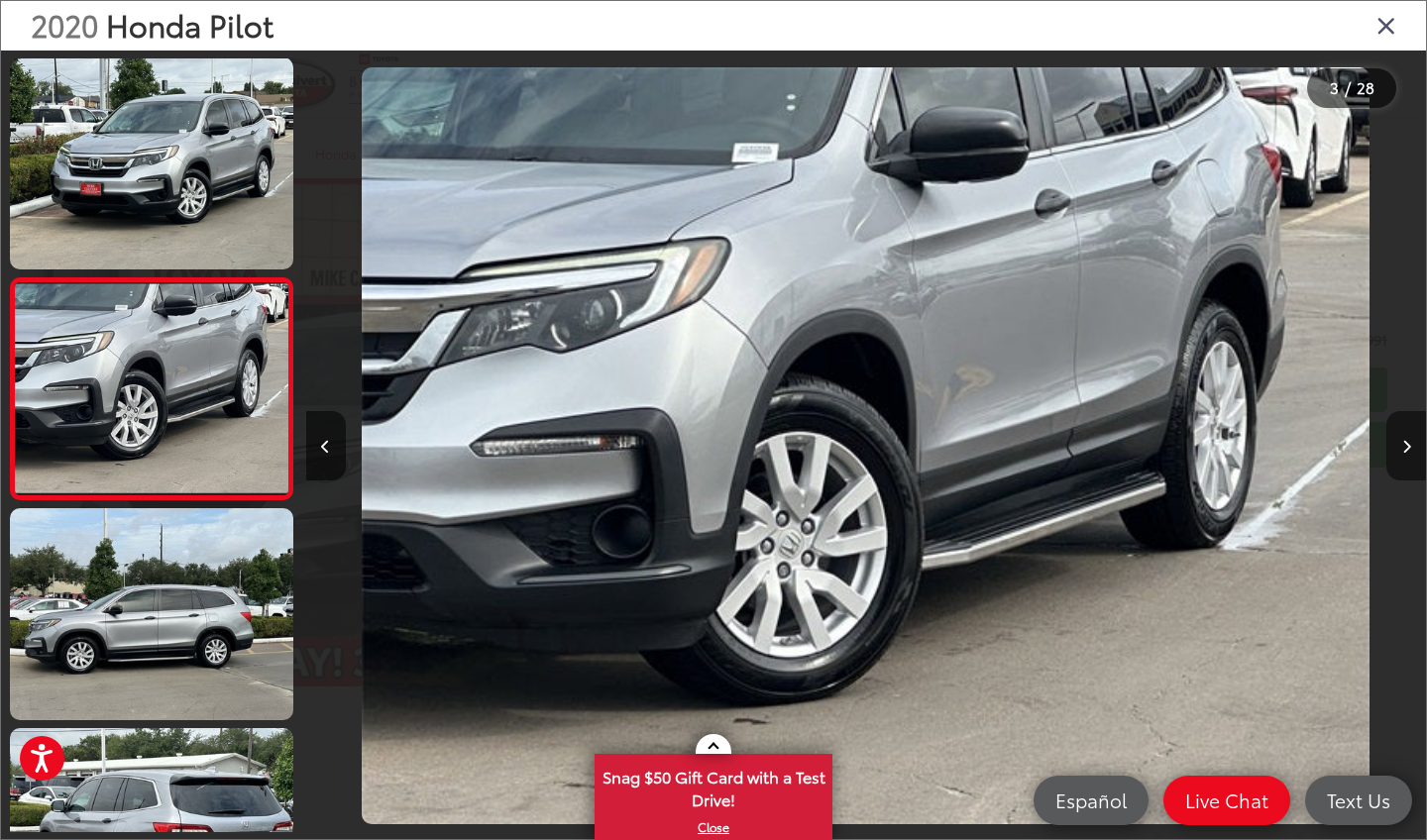 click at bounding box center (1406, 447) 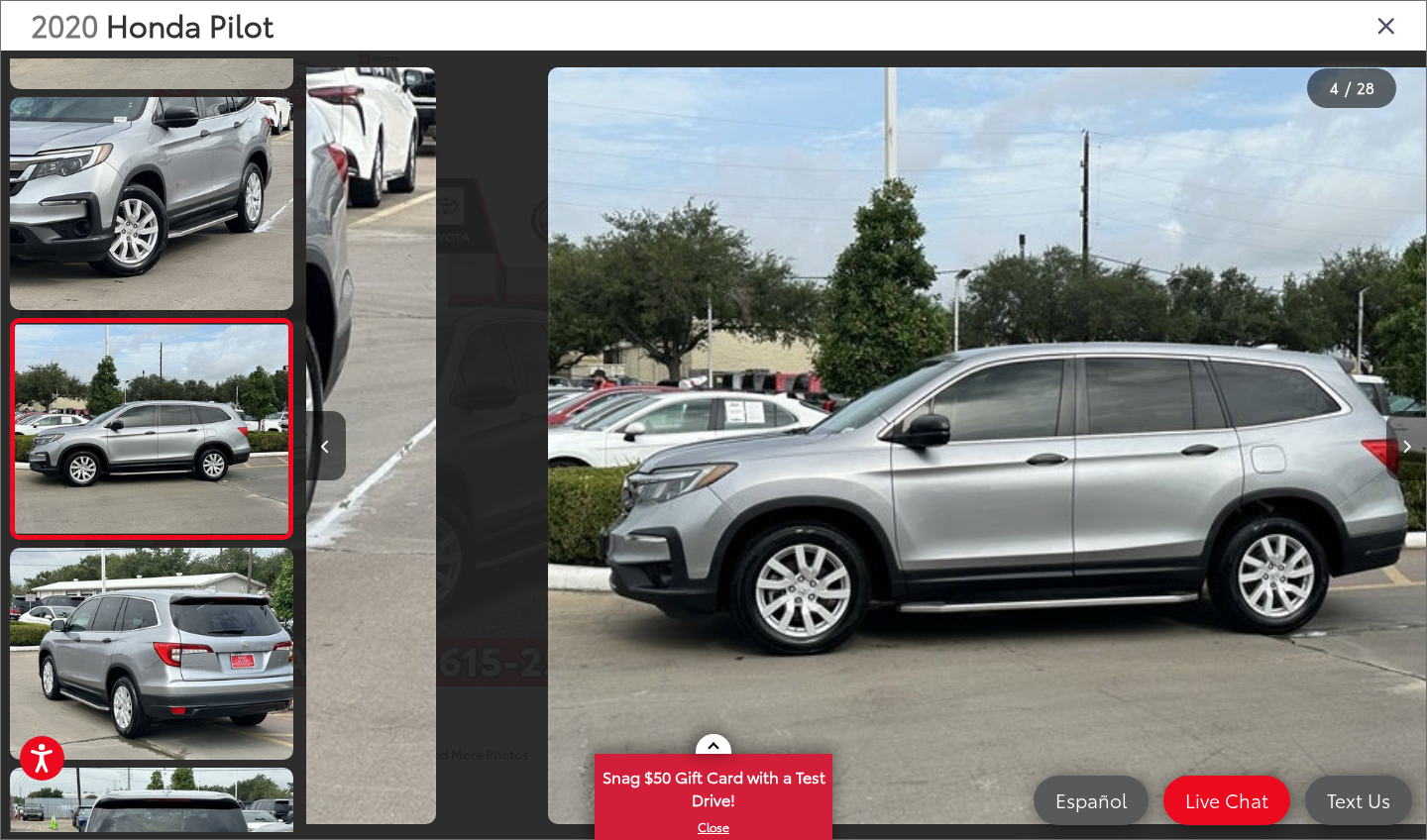 scroll, scrollTop: 443, scrollLeft: 0, axis: vertical 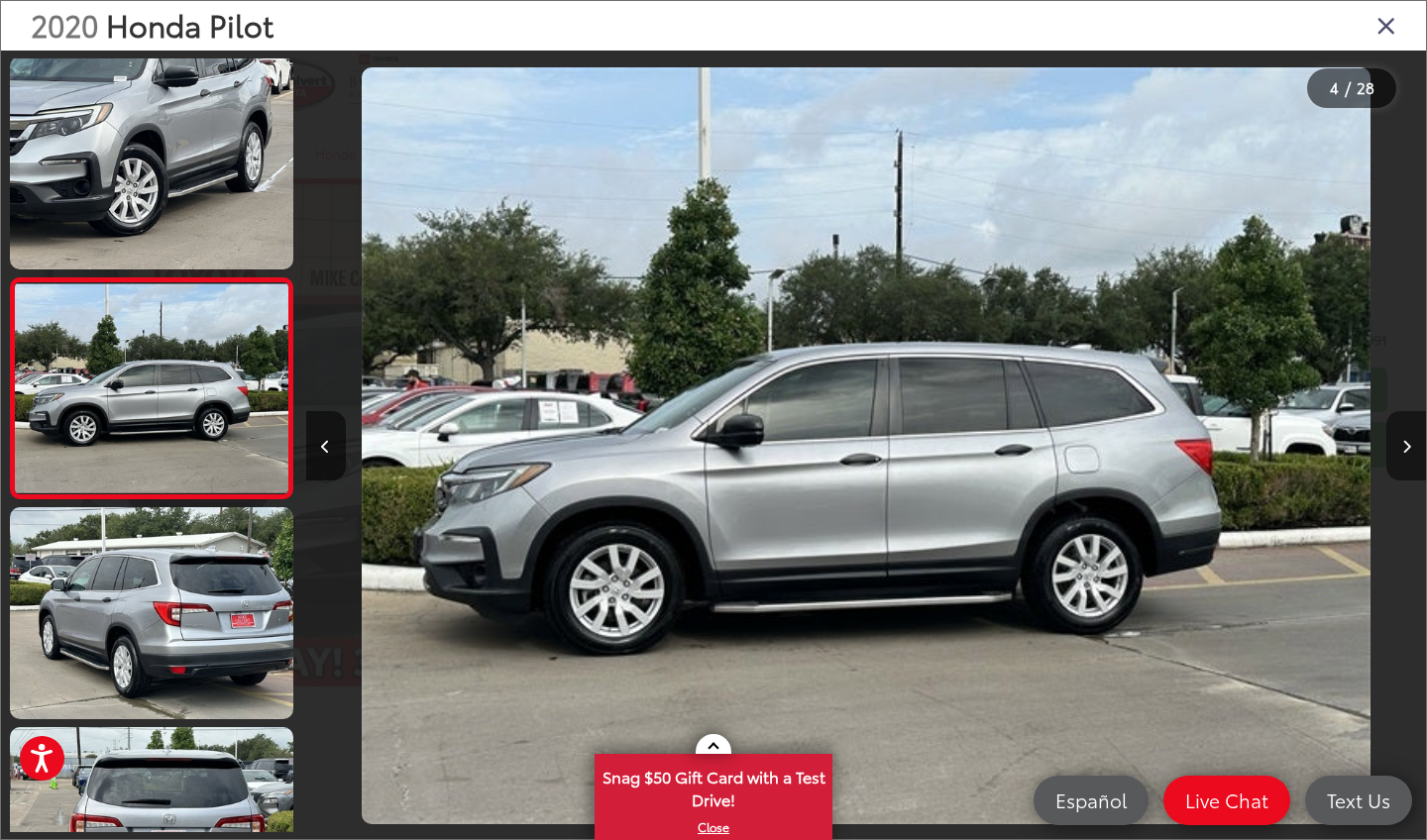 click at bounding box center [1406, 447] 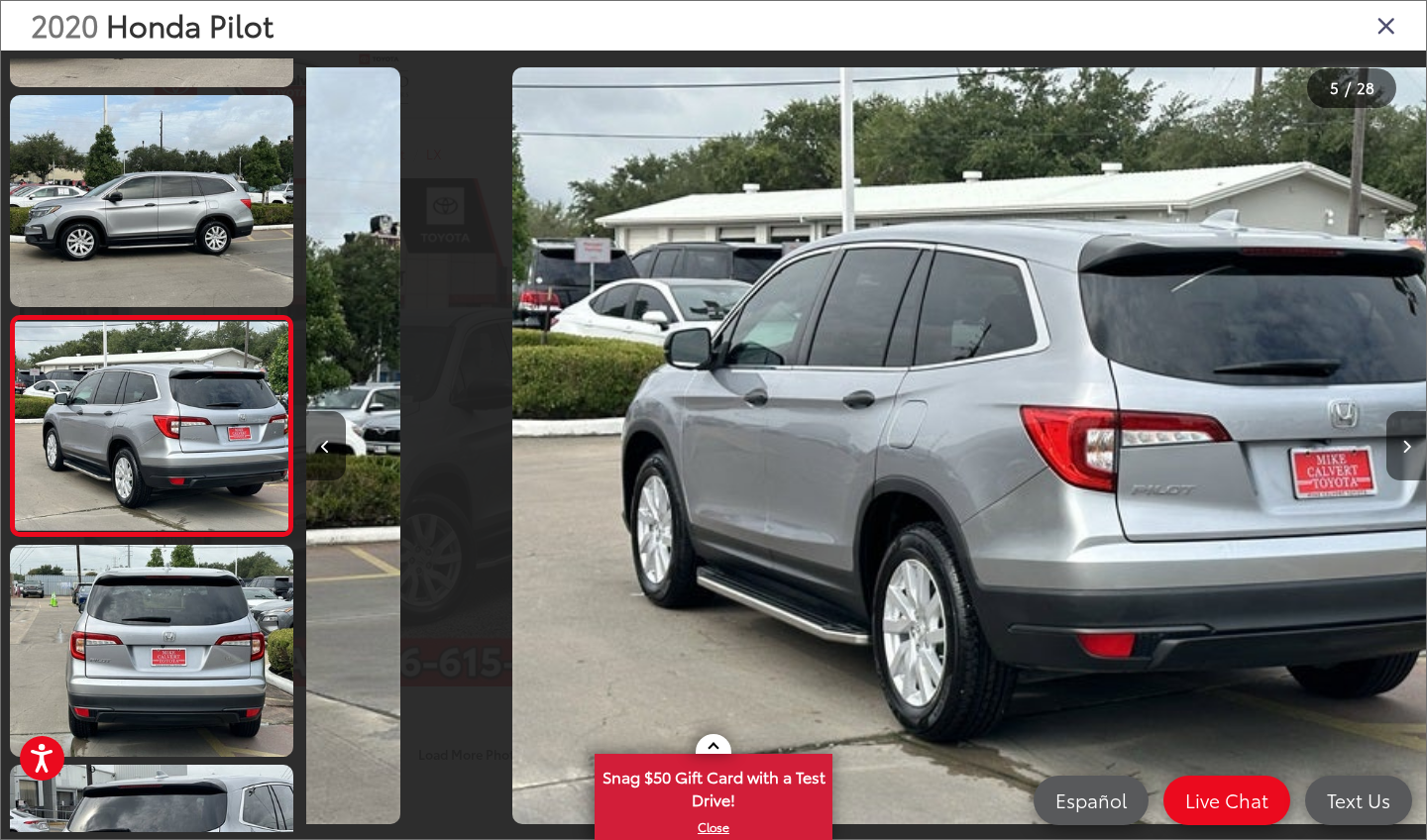 scroll, scrollTop: 661, scrollLeft: 0, axis: vertical 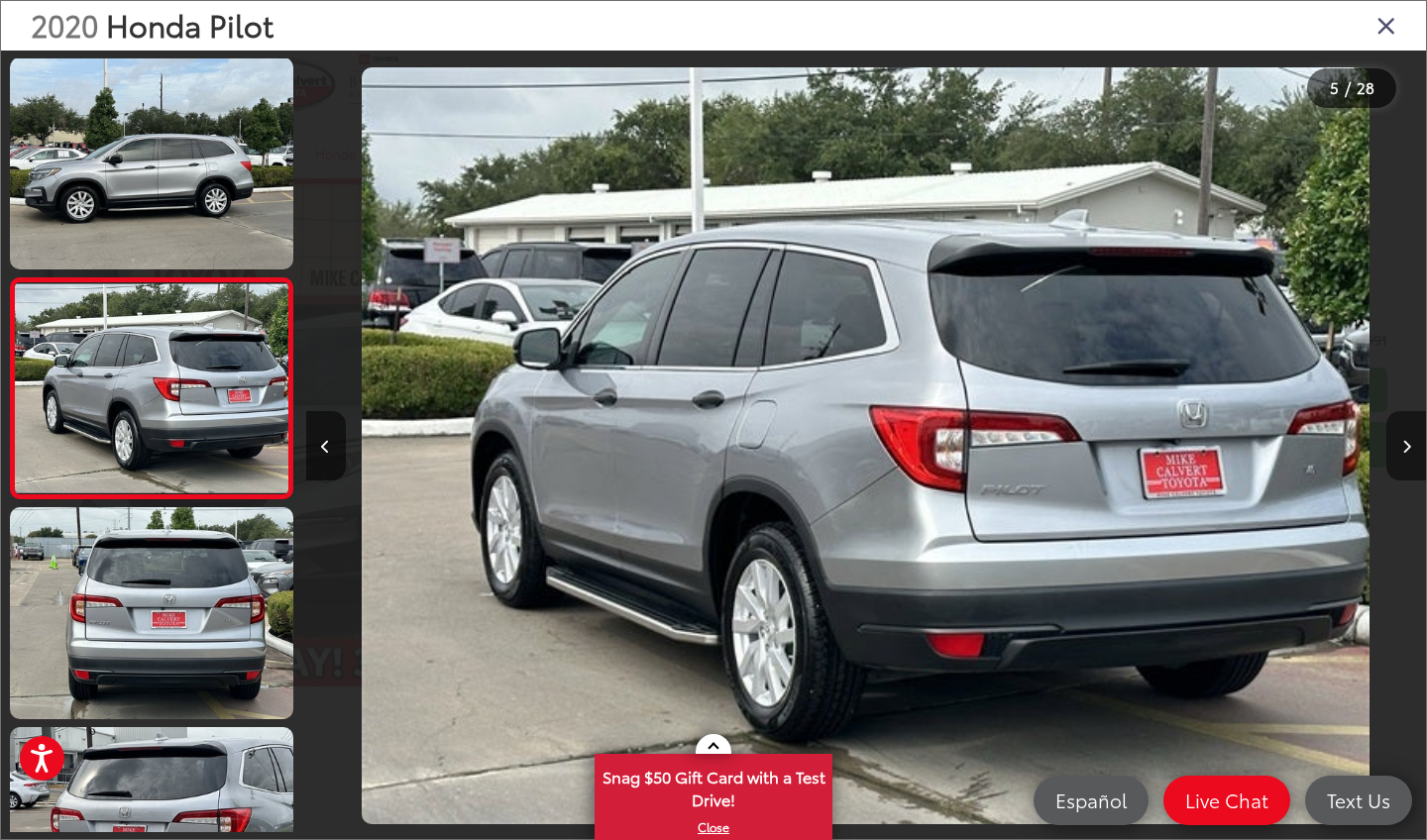 click at bounding box center [1406, 447] 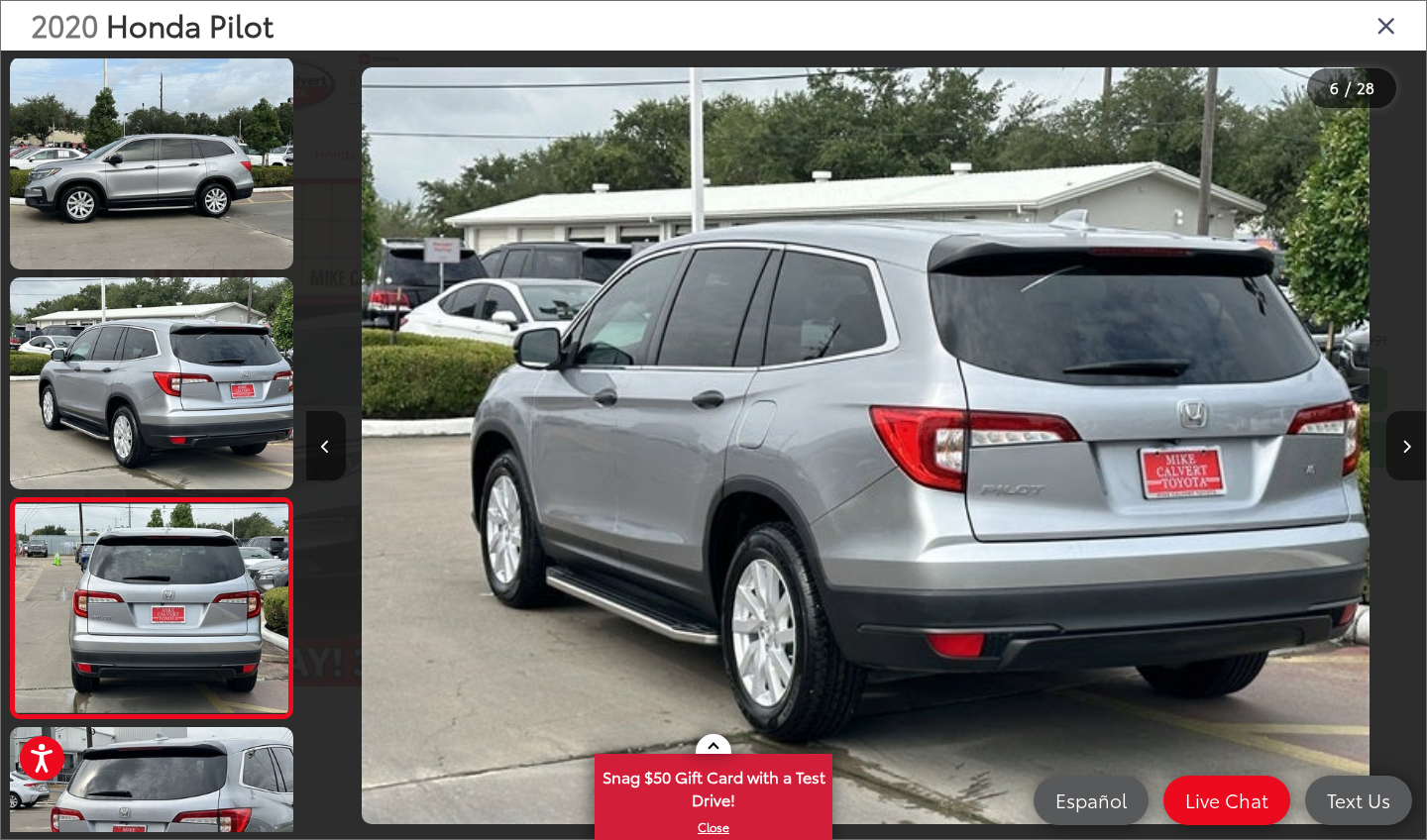 scroll, scrollTop: 883, scrollLeft: 0, axis: vertical 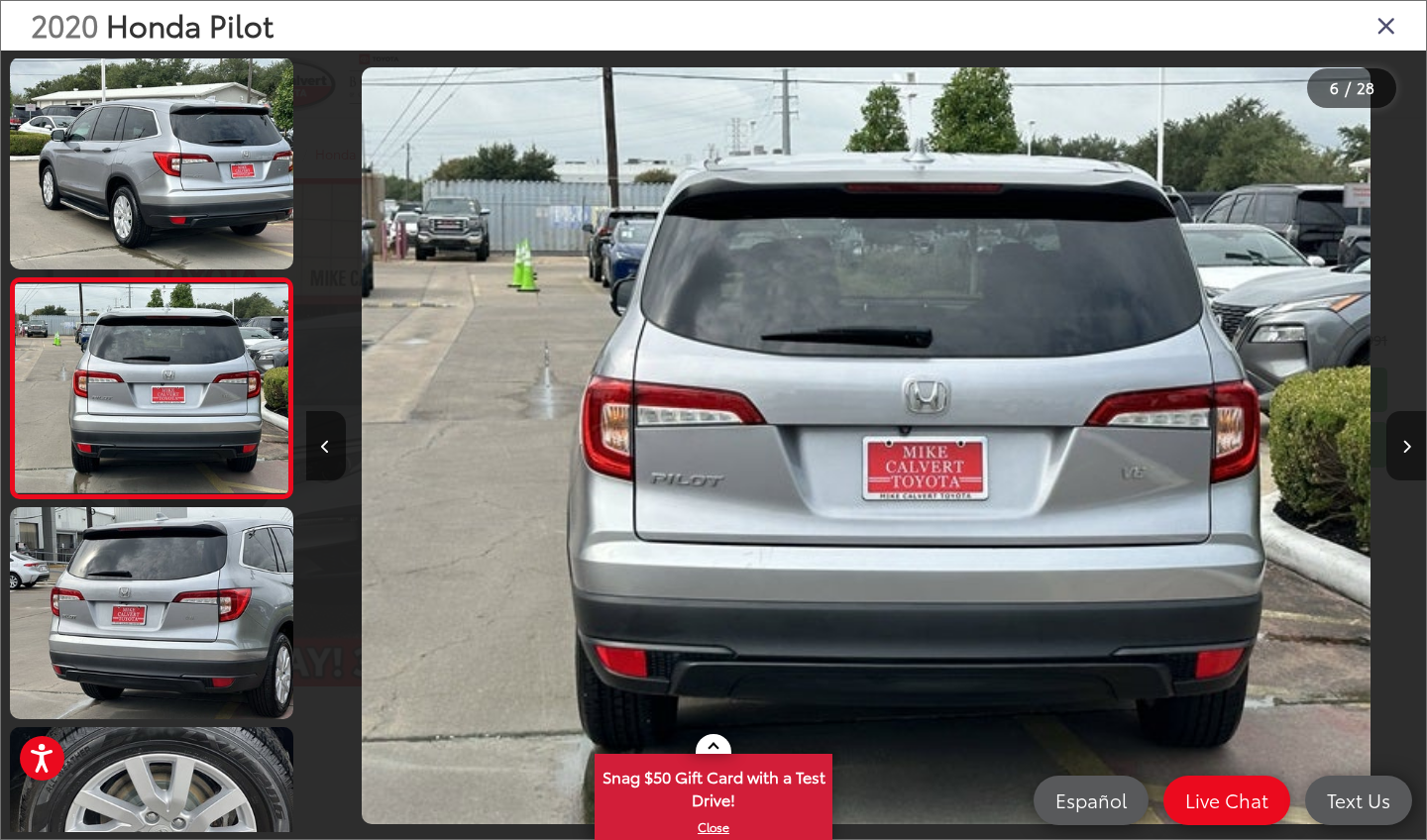 click at bounding box center (1406, 446) 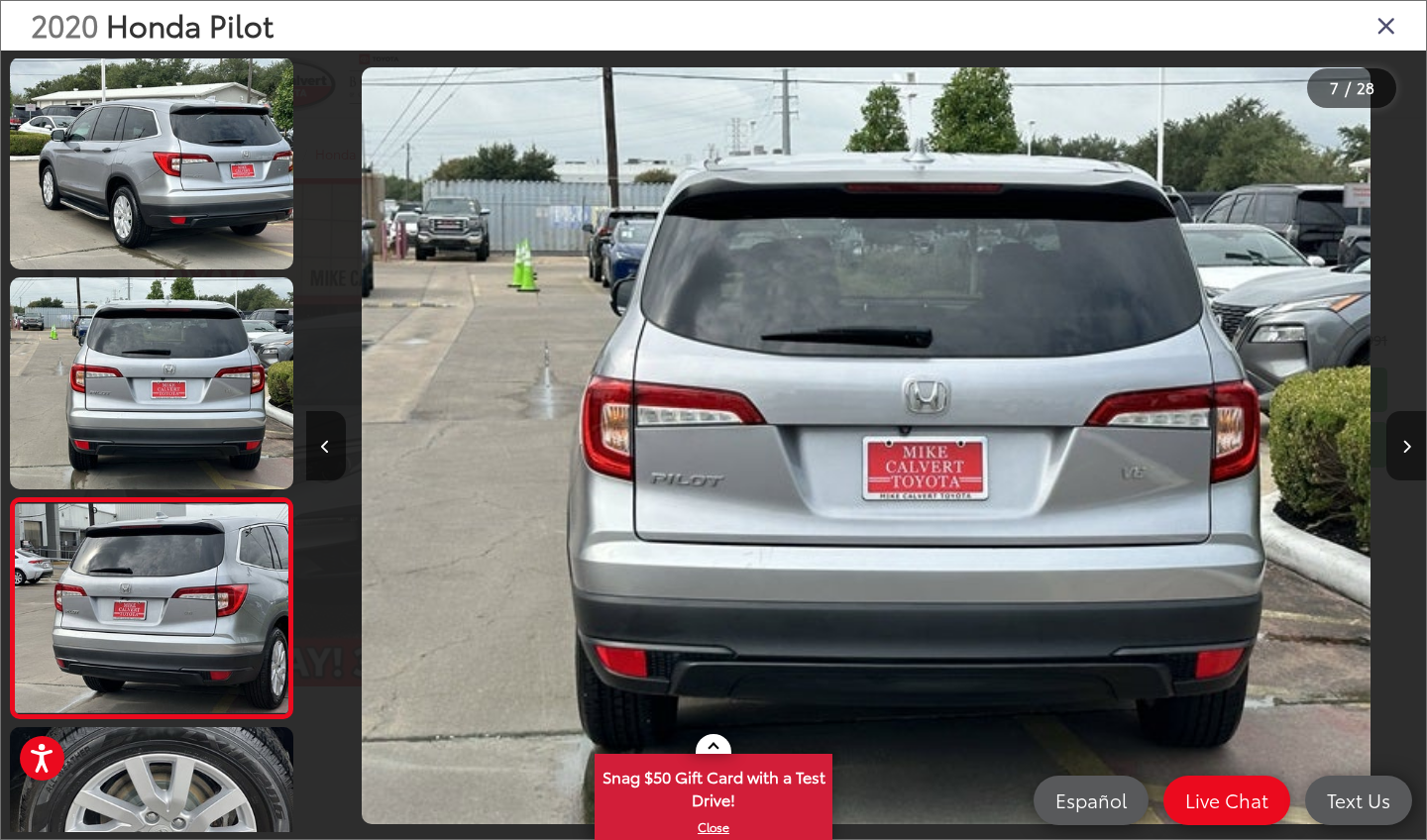 scroll, scrollTop: 1102, scrollLeft: 0, axis: vertical 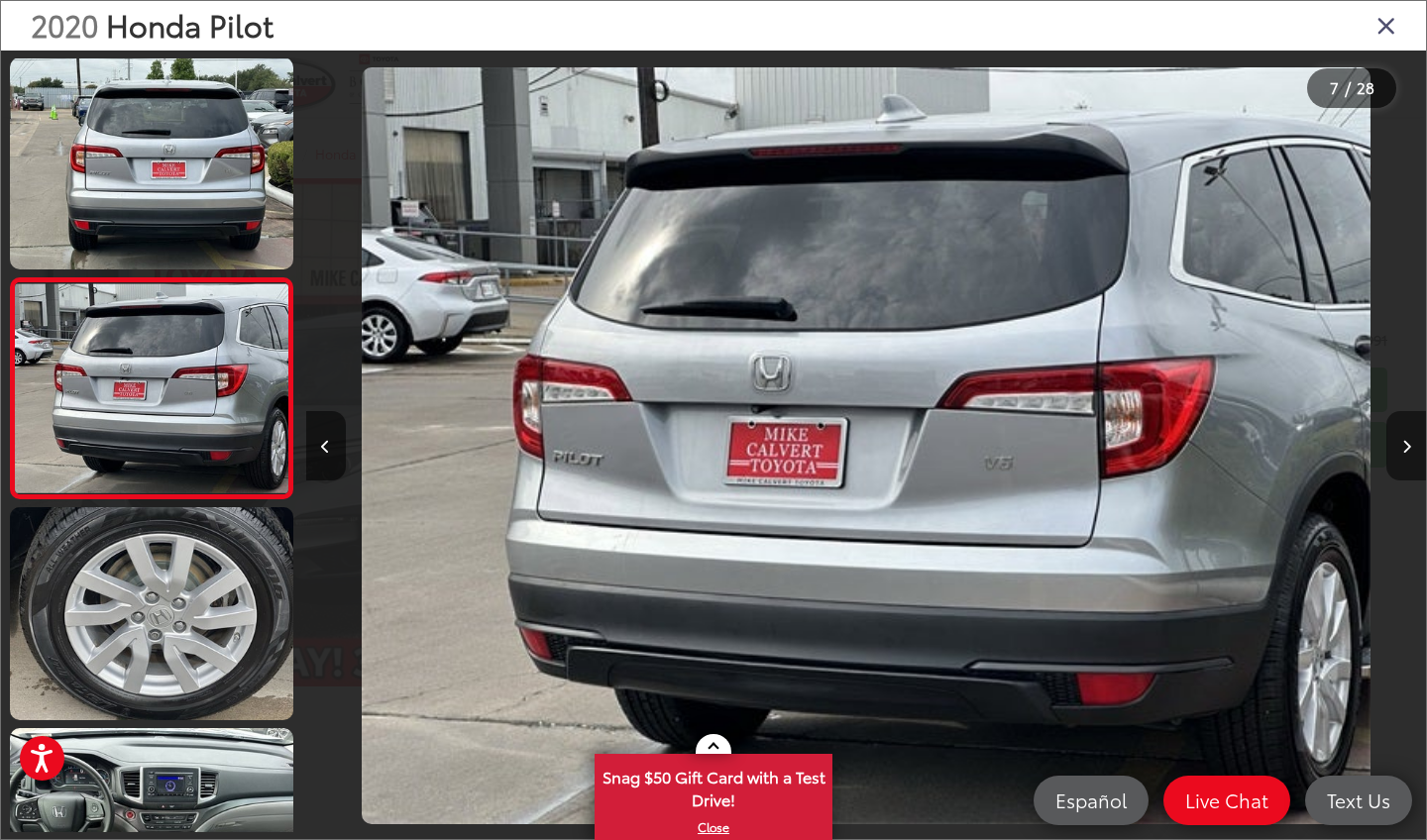 click at bounding box center (1406, 446) 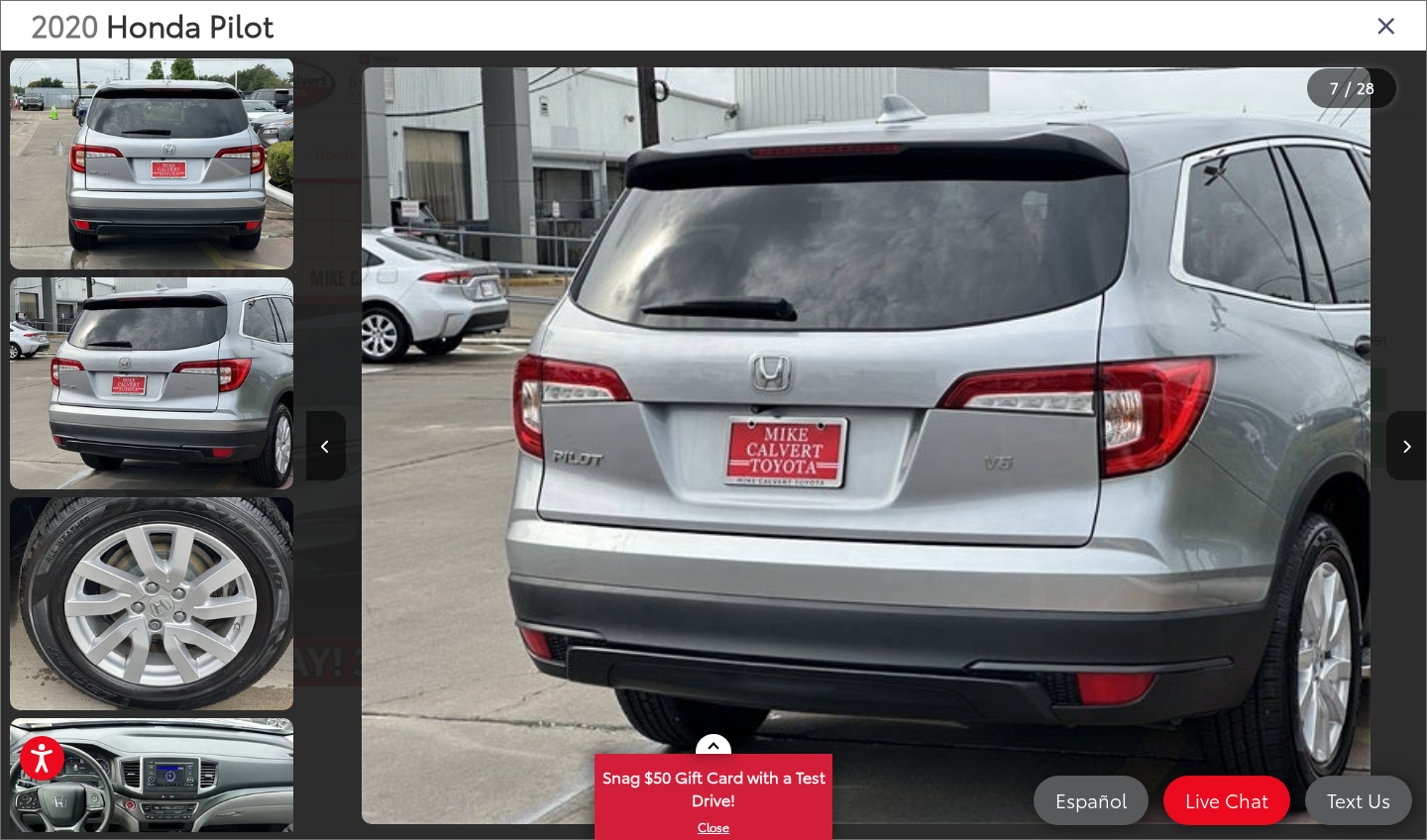 scroll, scrollTop: 1322, scrollLeft: 0, axis: vertical 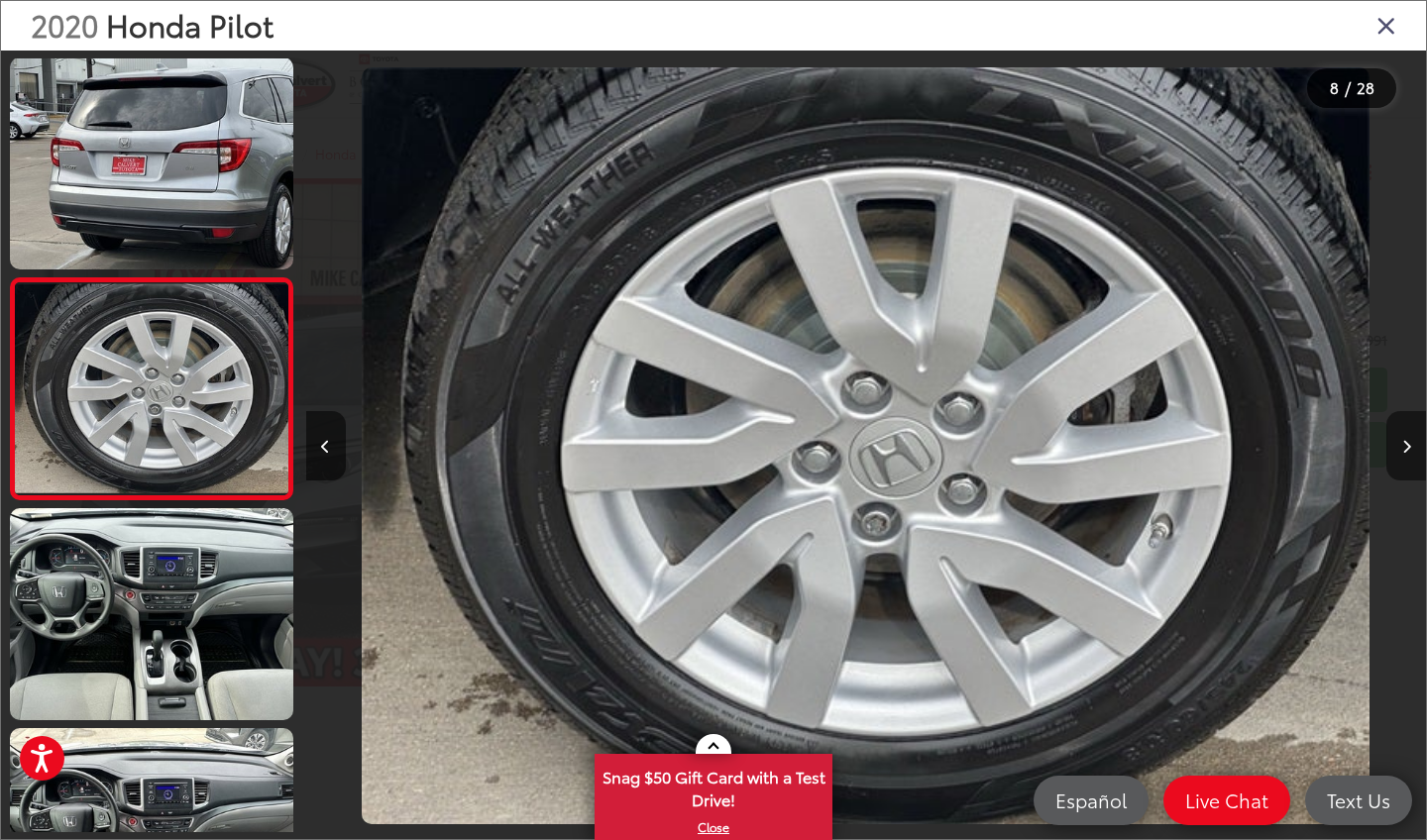 click at bounding box center (1406, 446) 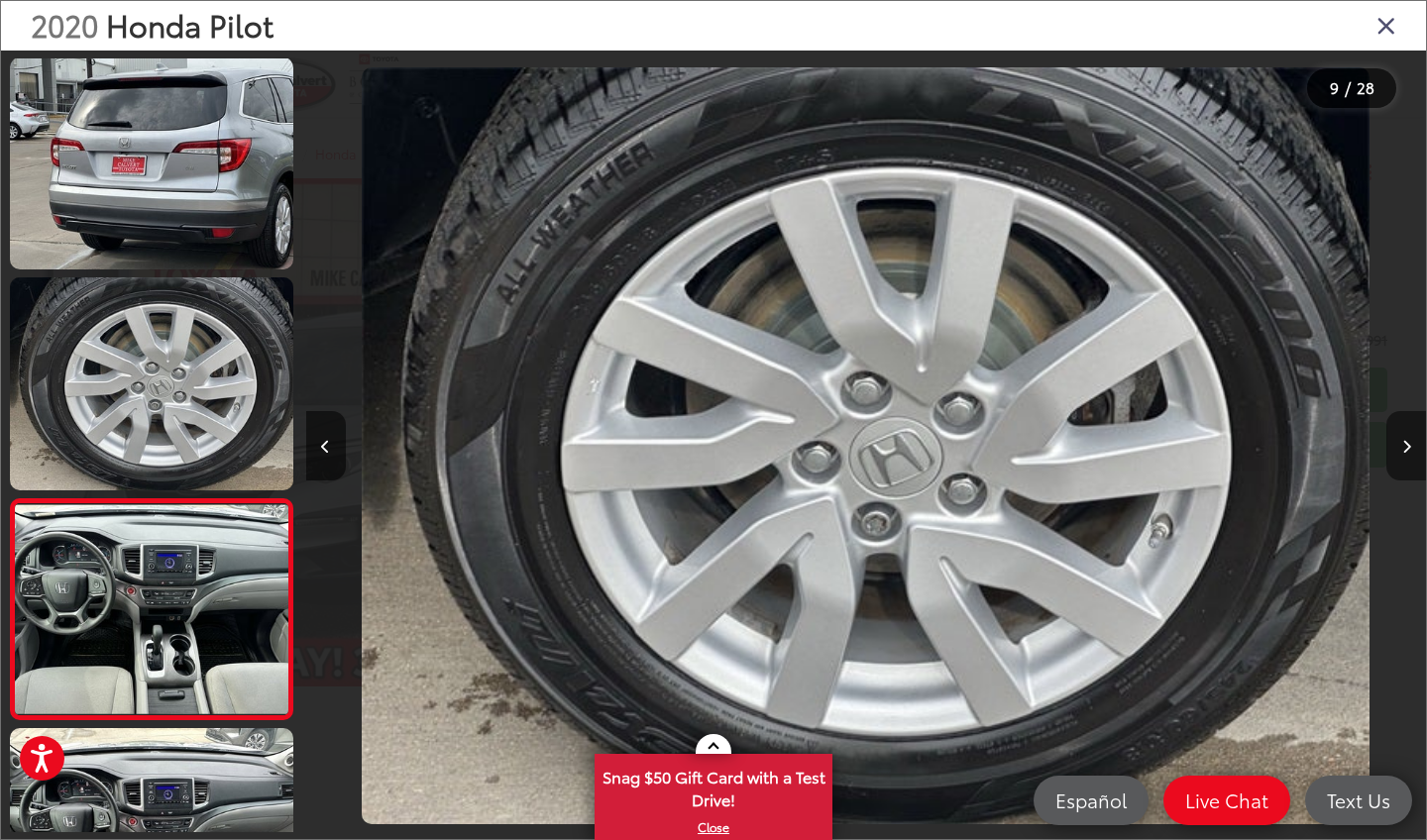 scroll, scrollTop: 1543, scrollLeft: 0, axis: vertical 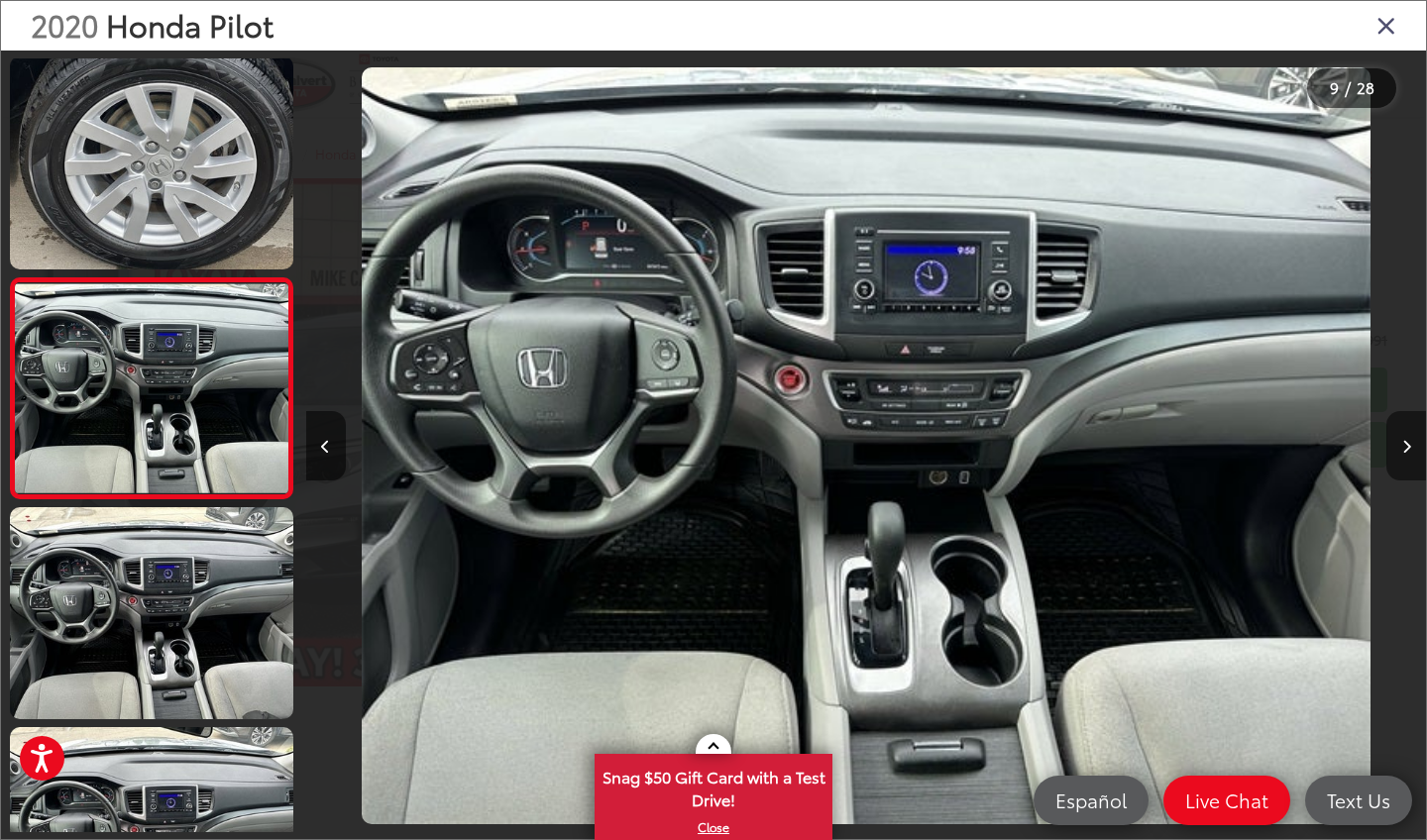 click at bounding box center [1406, 446] 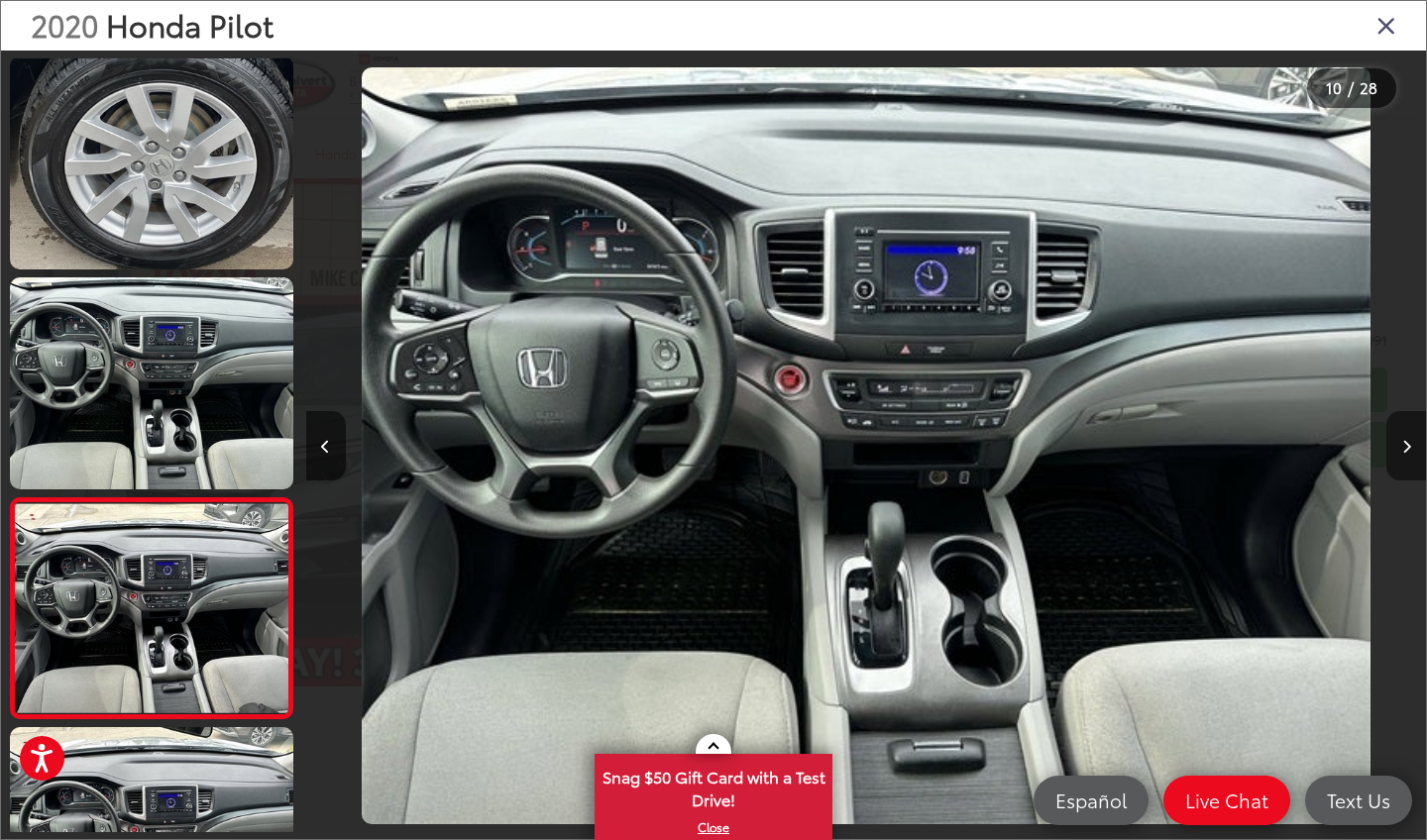 scroll, scrollTop: 1763, scrollLeft: 0, axis: vertical 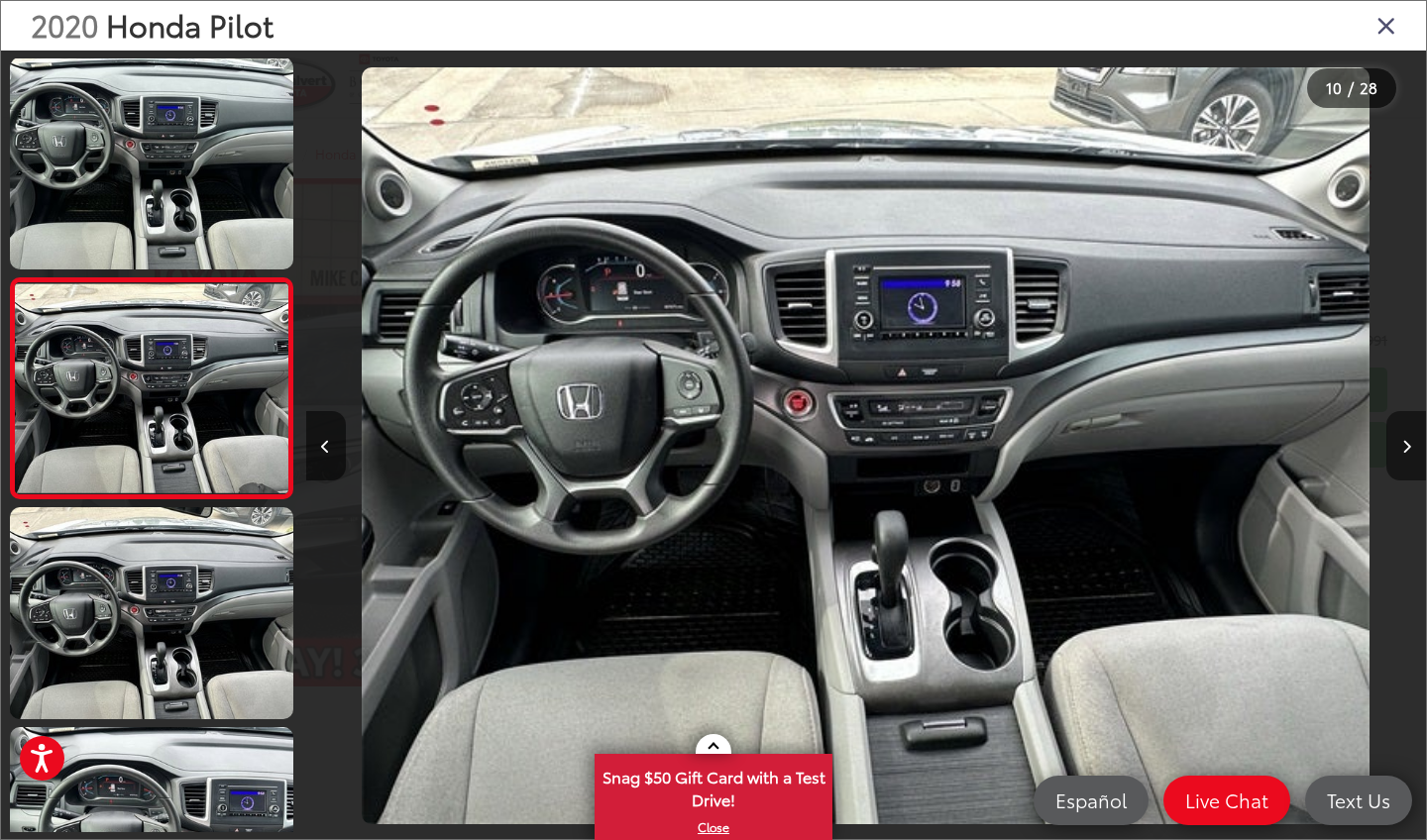 click at bounding box center (1406, 446) 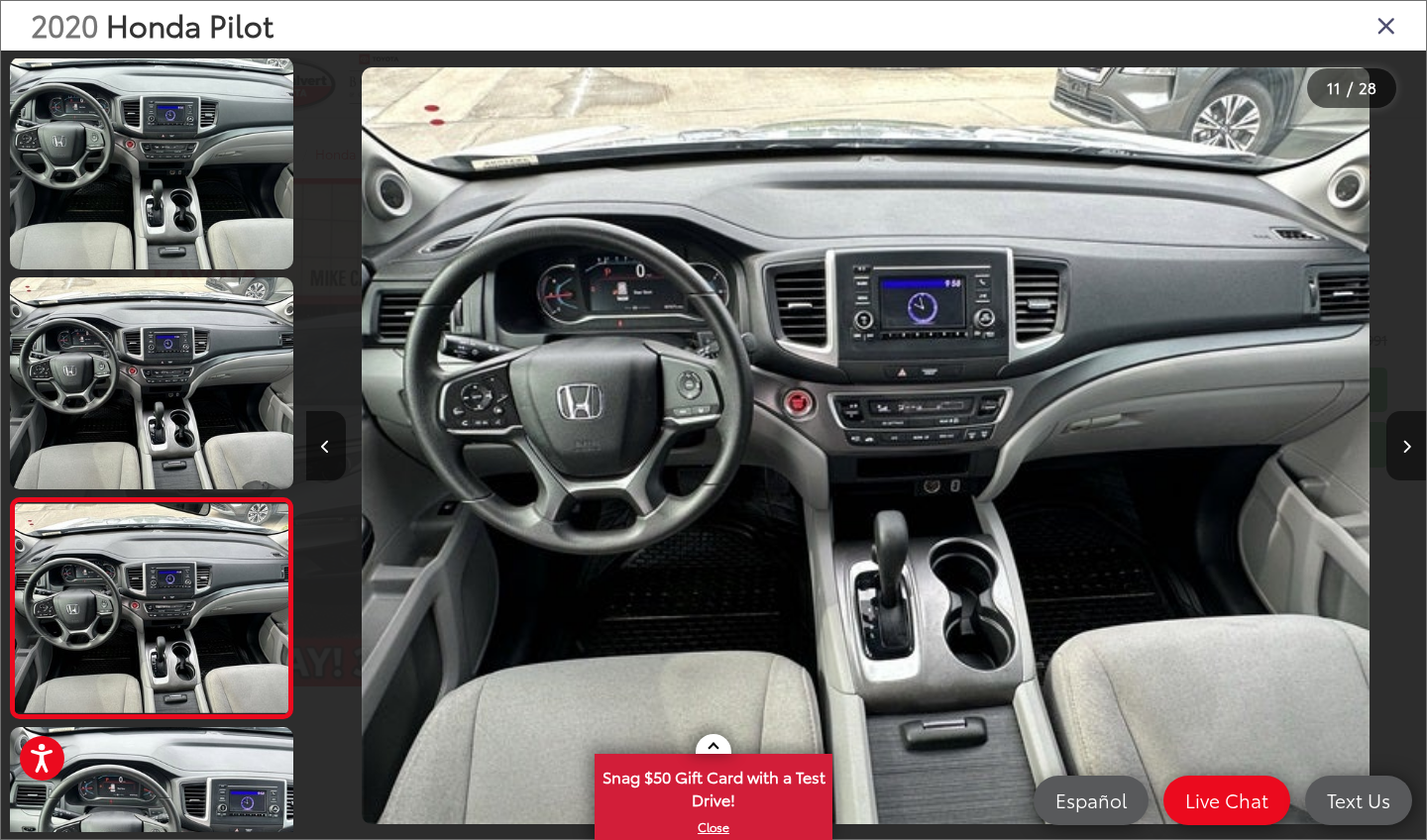 scroll, scrollTop: 1980, scrollLeft: 0, axis: vertical 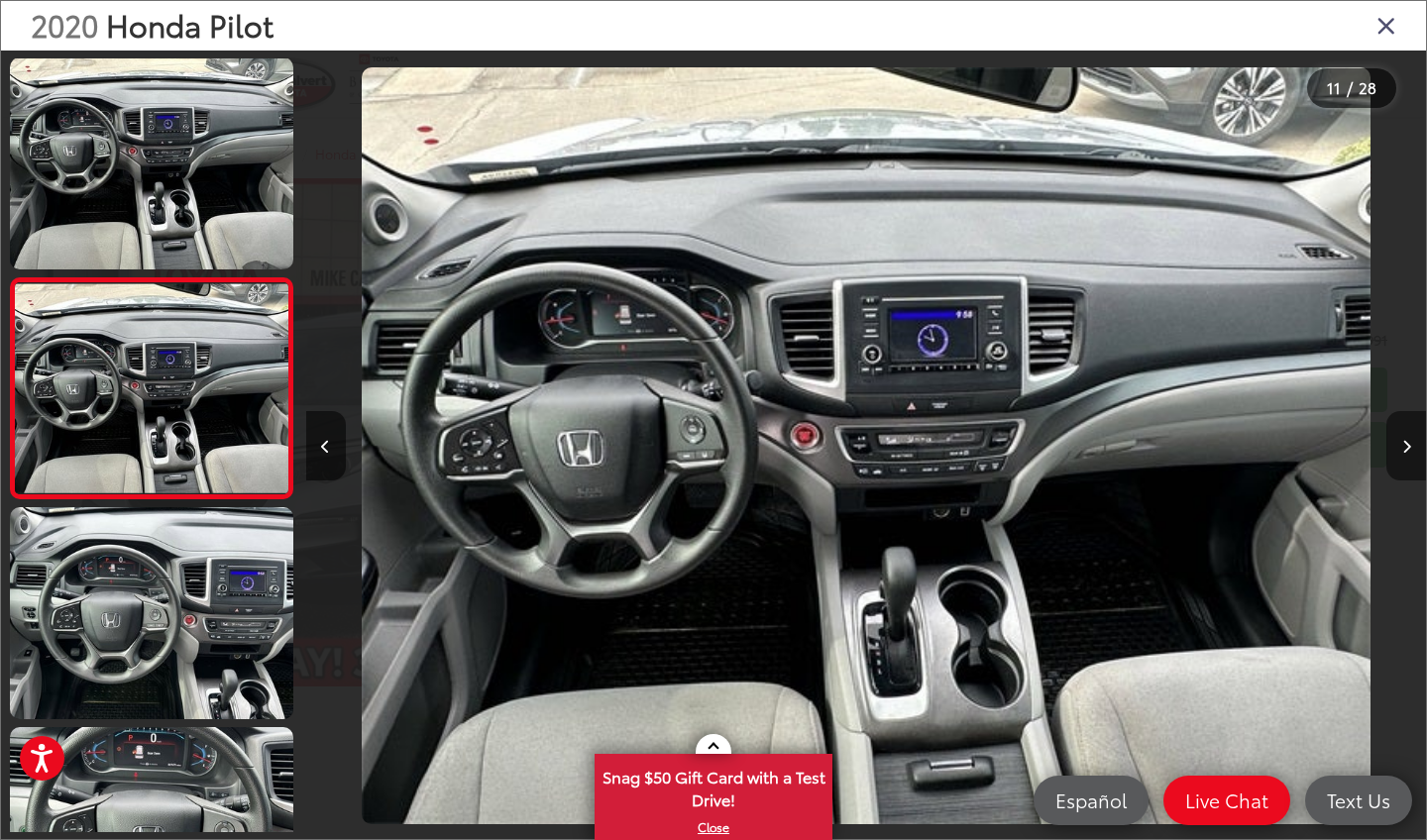 click at bounding box center (1406, 446) 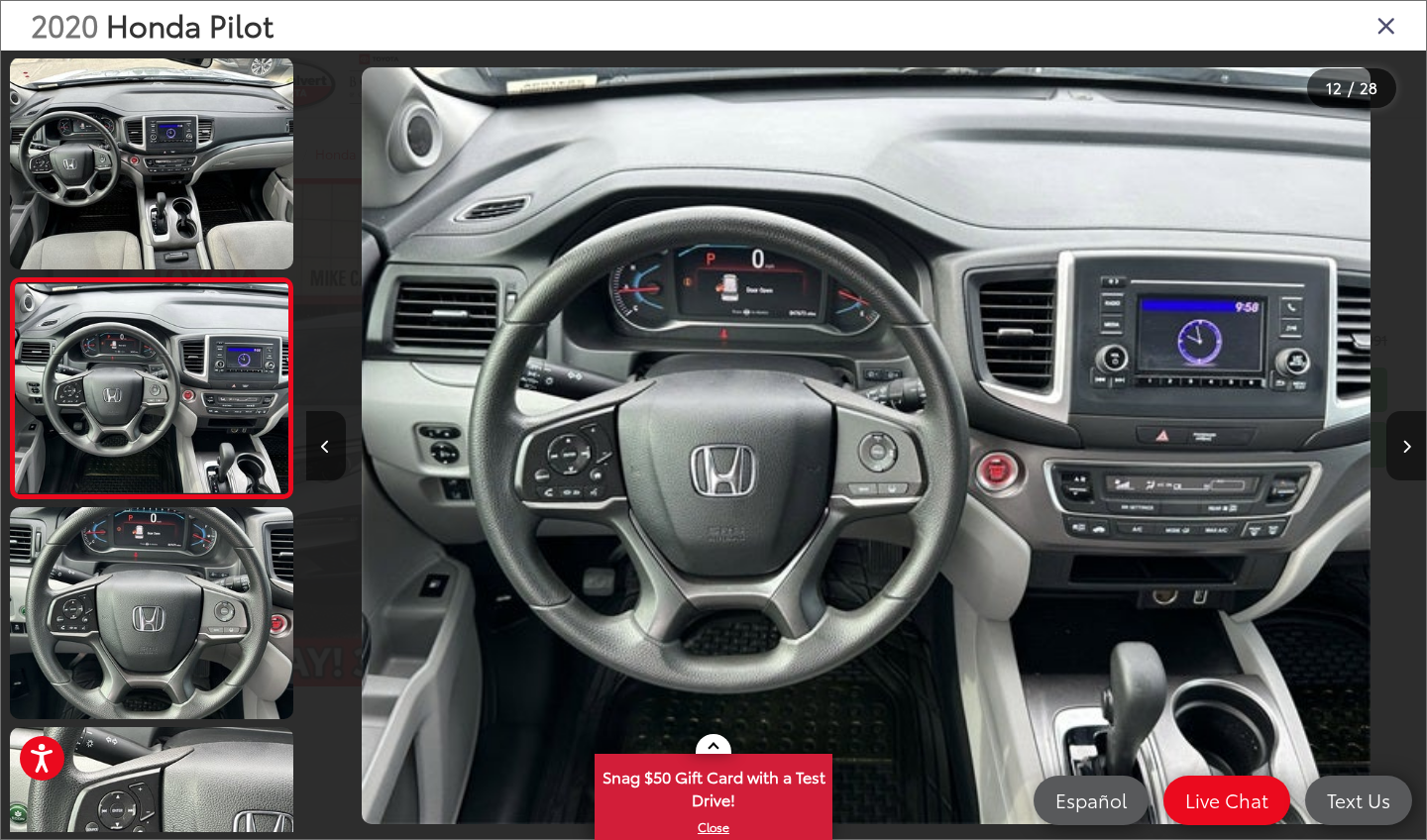 click at bounding box center (1406, 446) 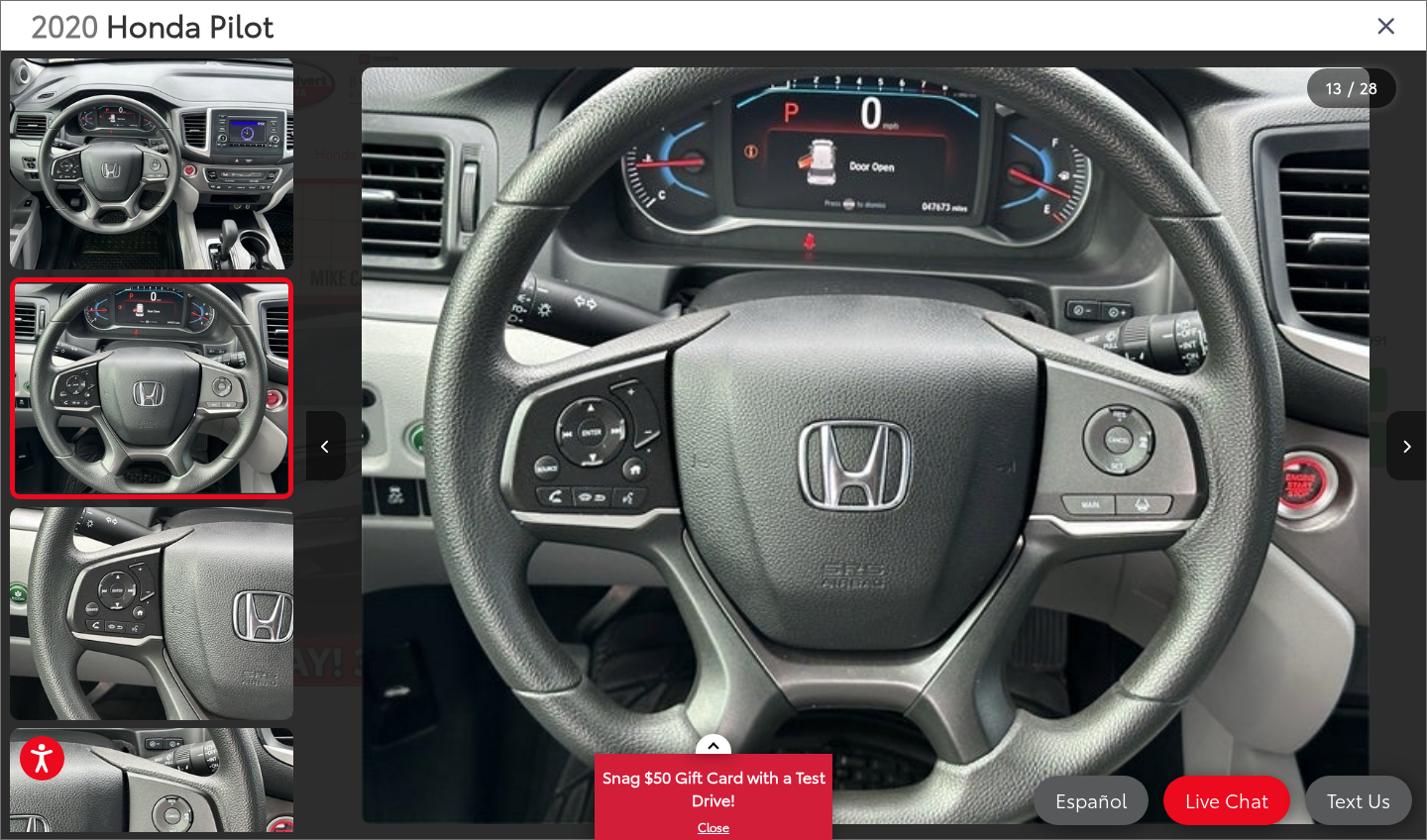click at bounding box center (1406, 446) 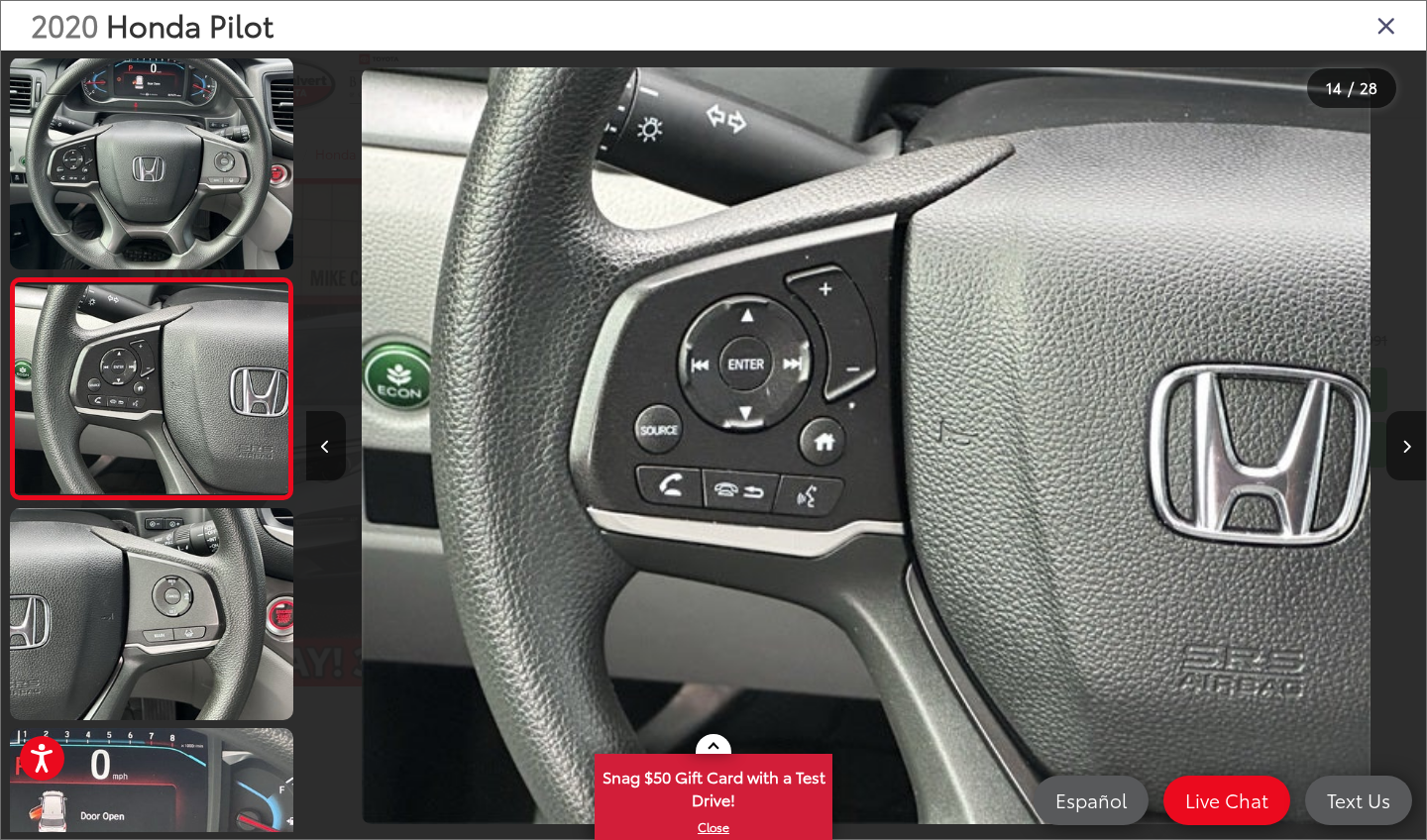 click at bounding box center (1406, 446) 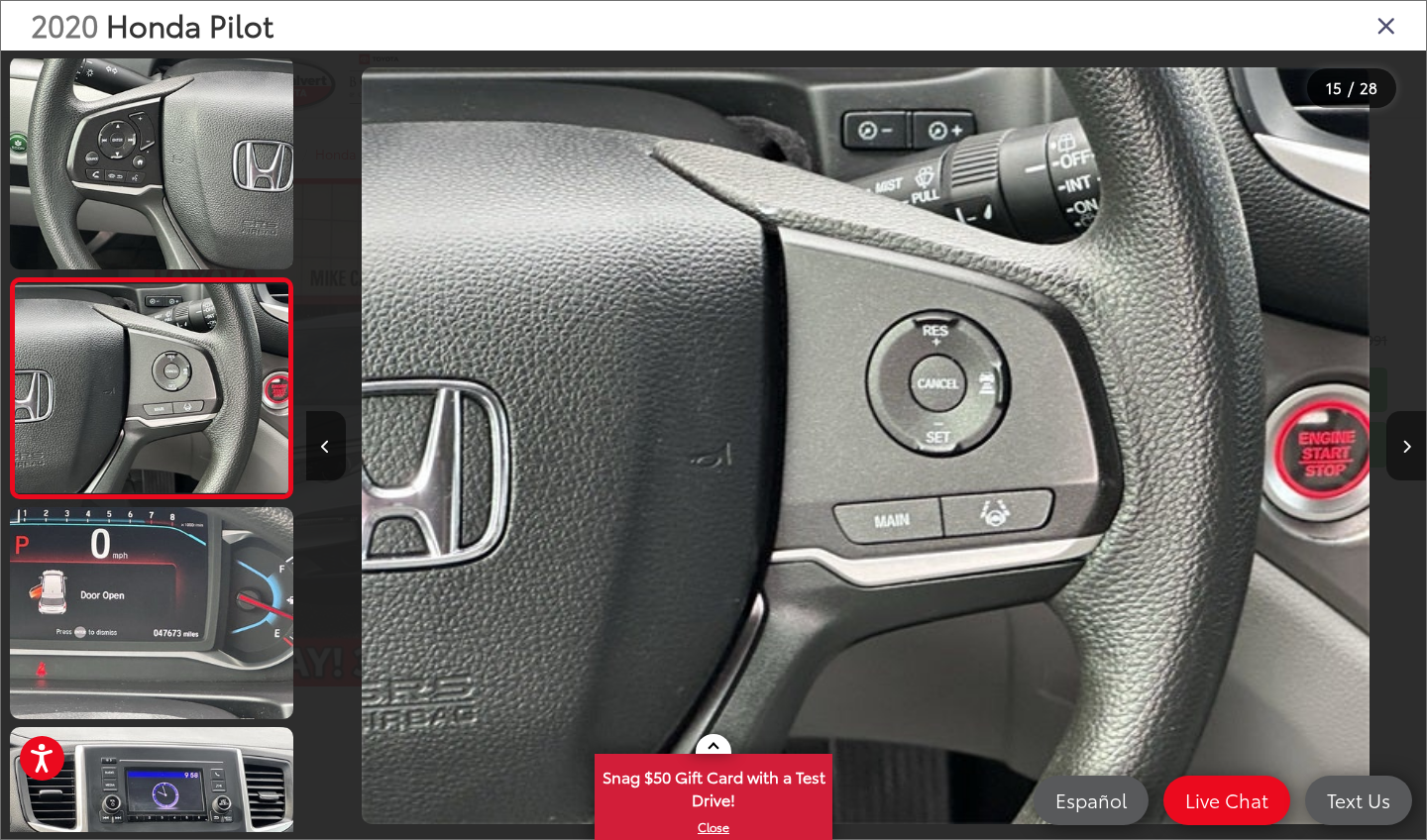 click at bounding box center [1406, 446] 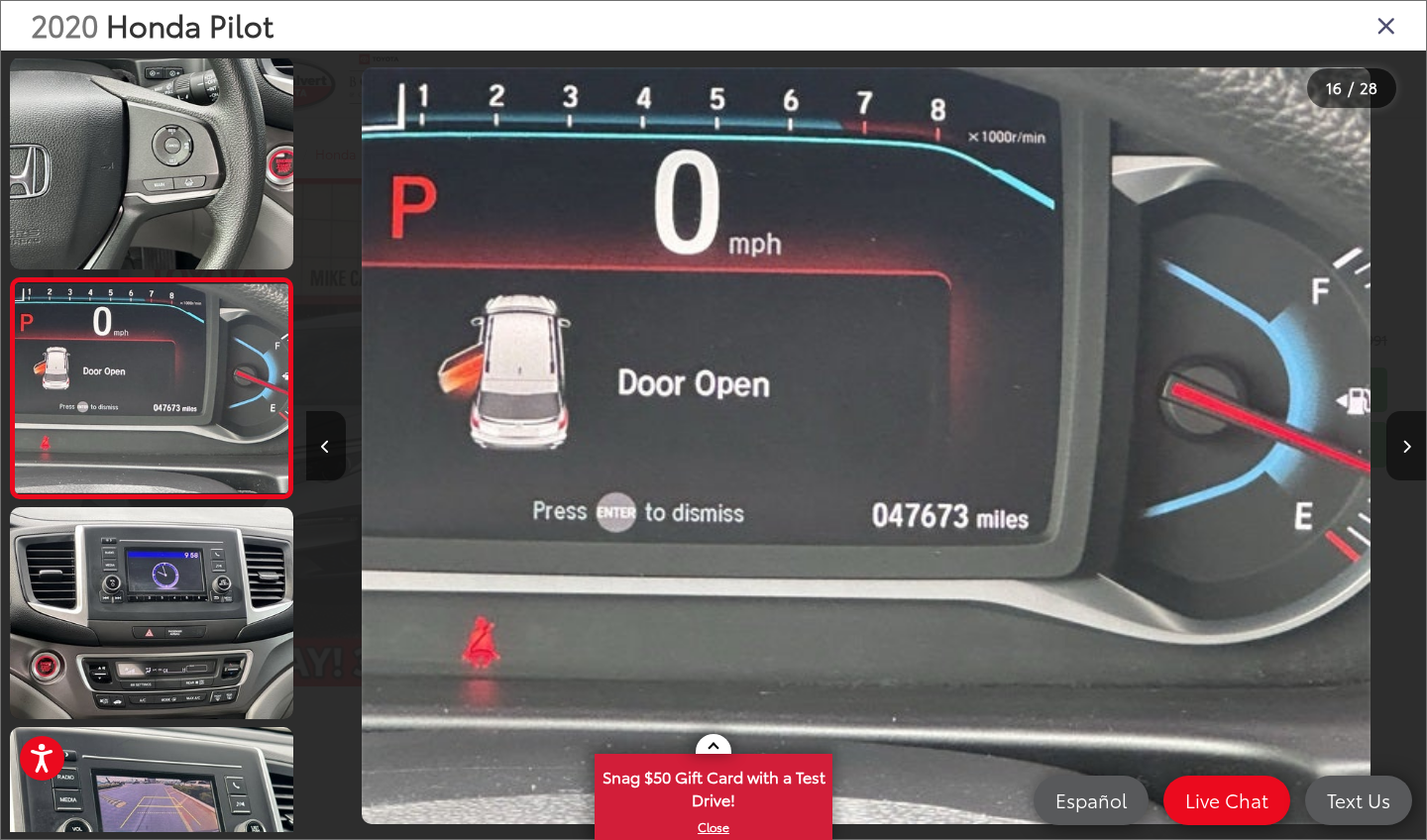 click at bounding box center (1406, 446) 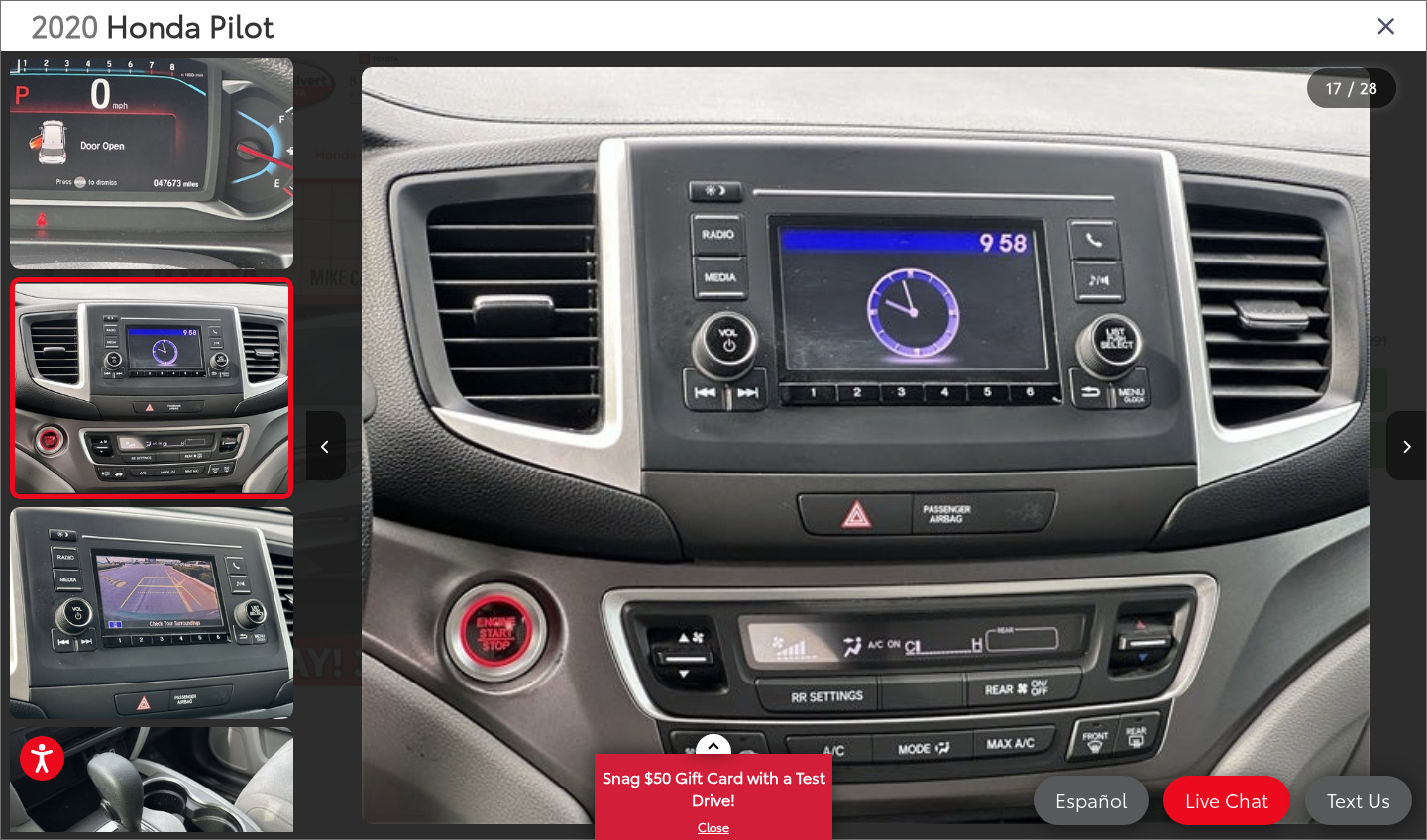 click at bounding box center (1406, 446) 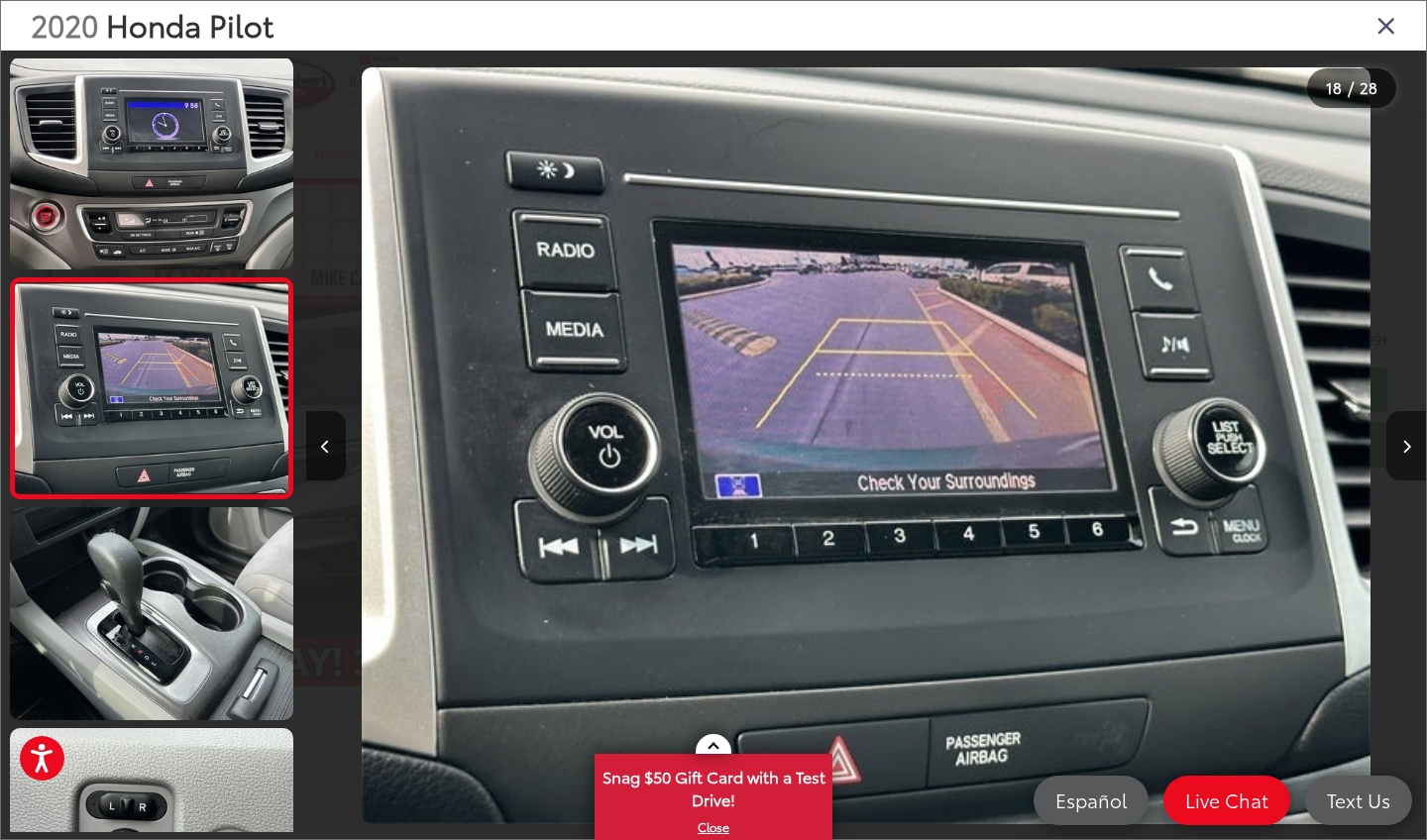 click at bounding box center [1406, 446] 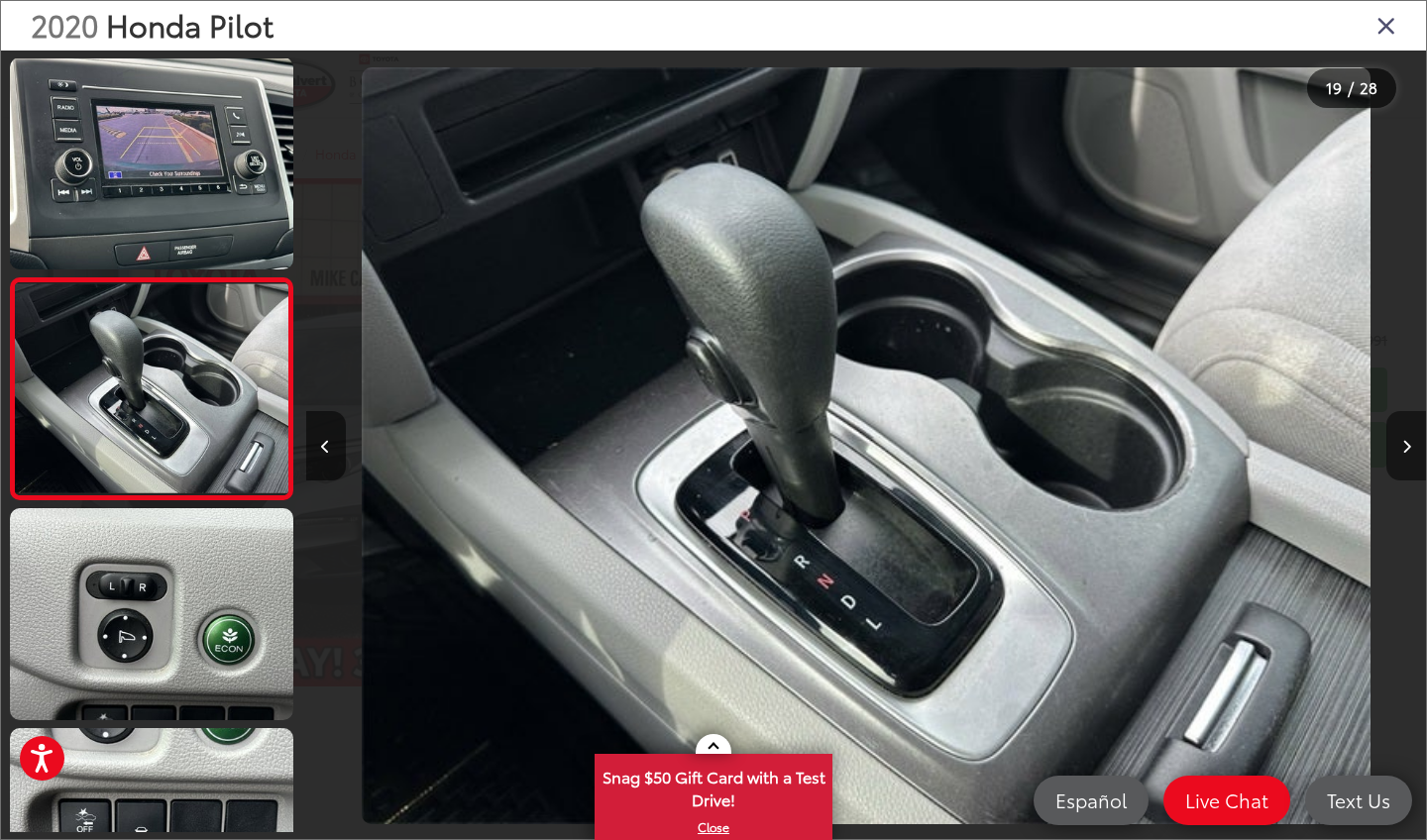 click at bounding box center [1406, 446] 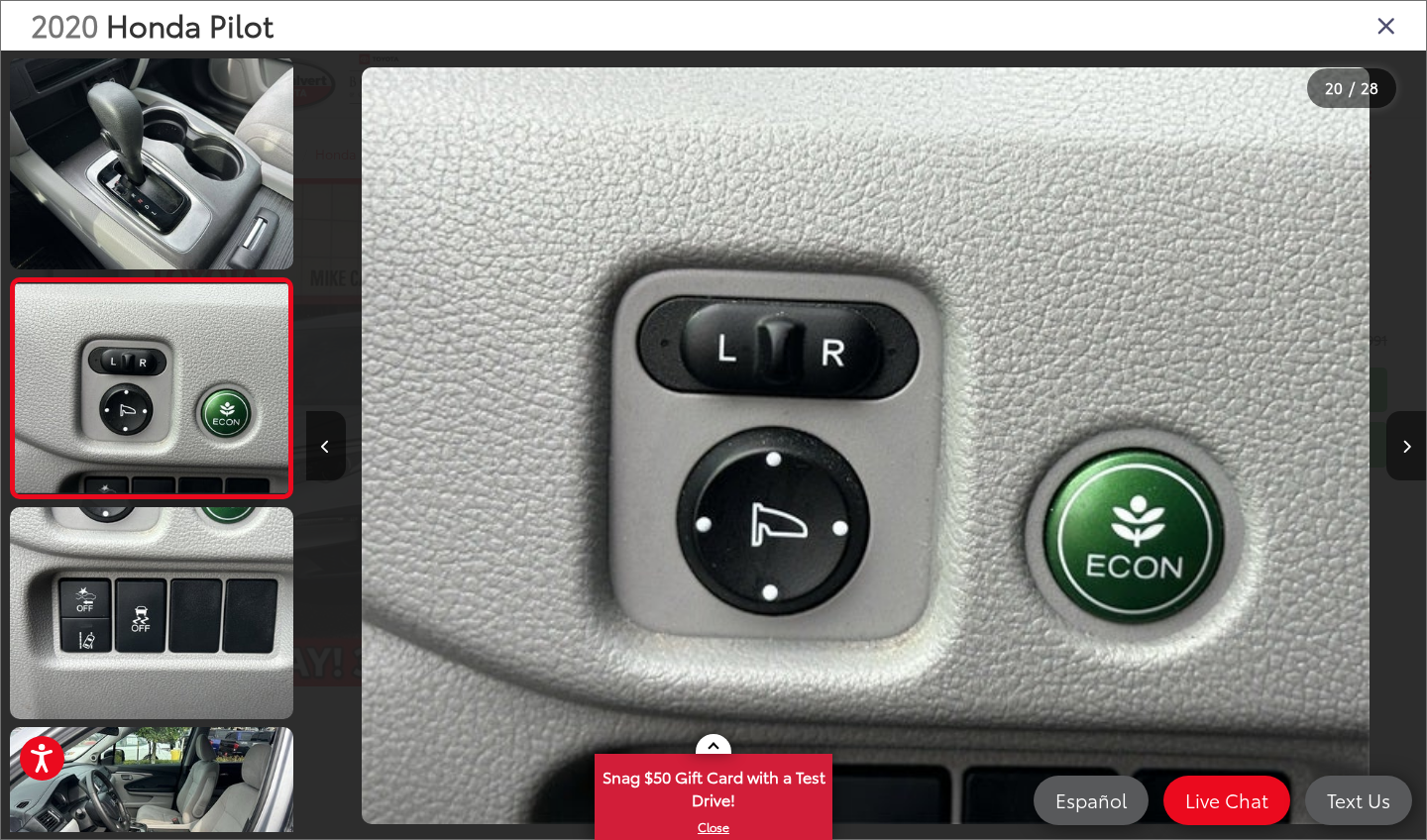 click at bounding box center [1406, 446] 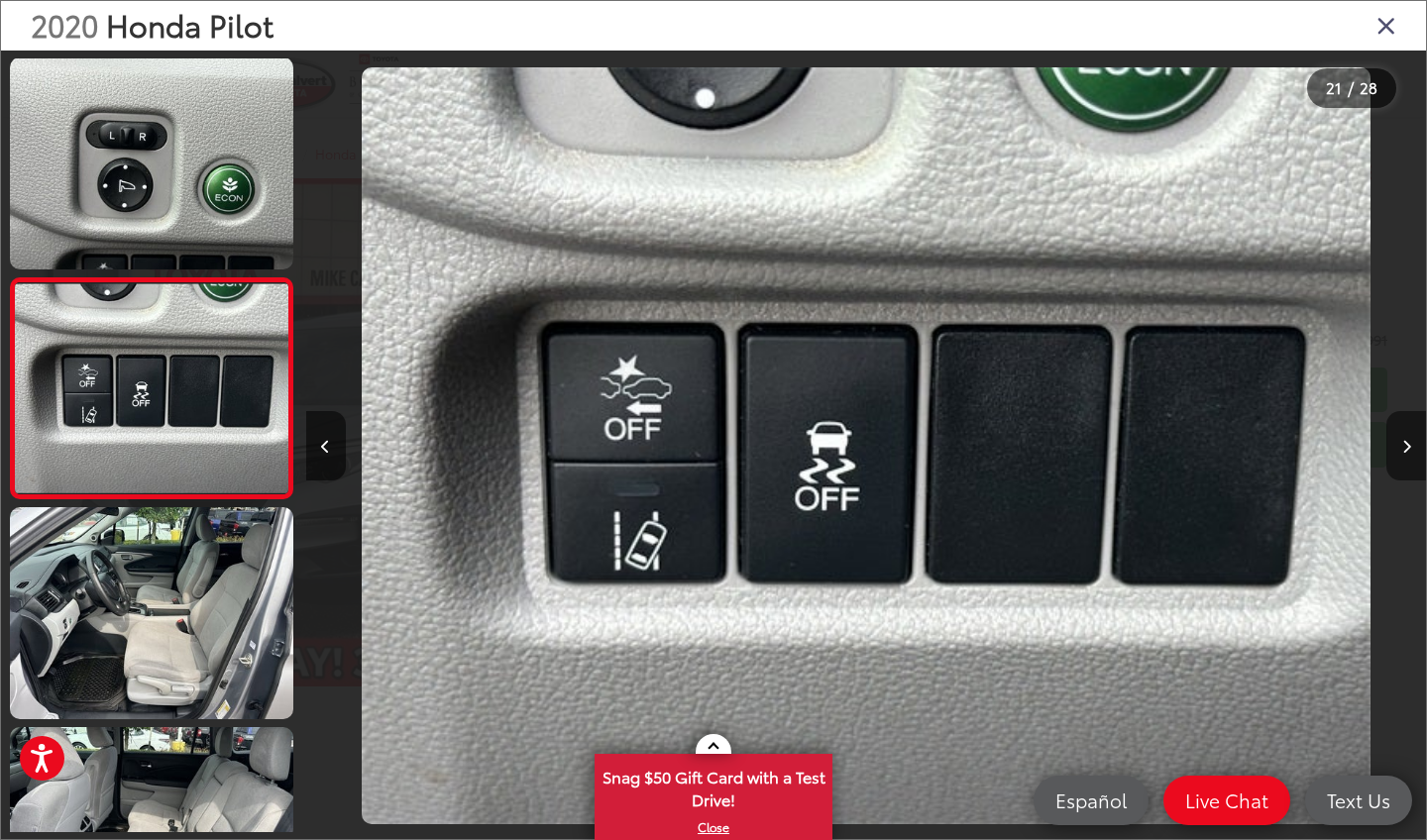click at bounding box center [1406, 446] 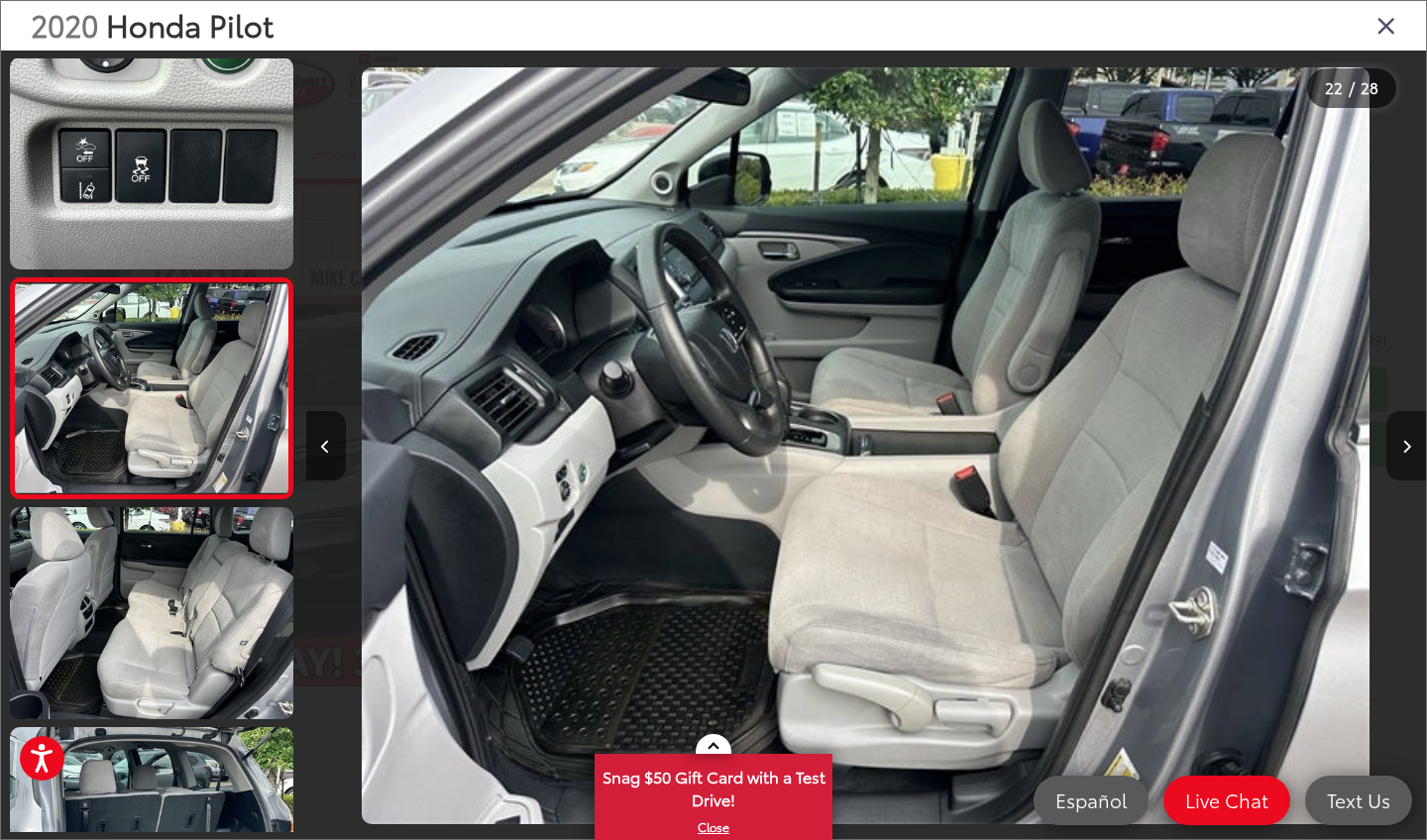 click at bounding box center [1406, 446] 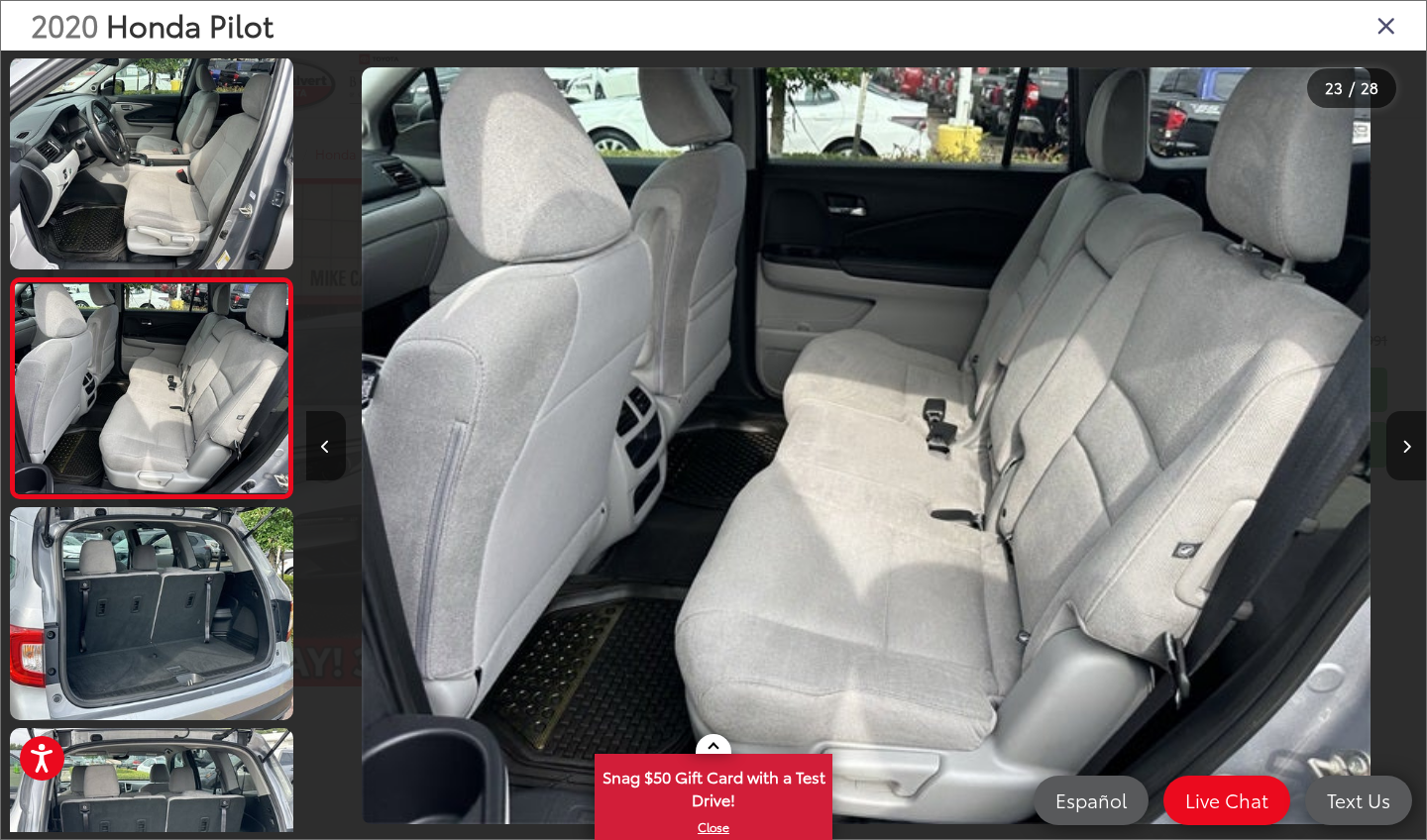click at bounding box center [1406, 446] 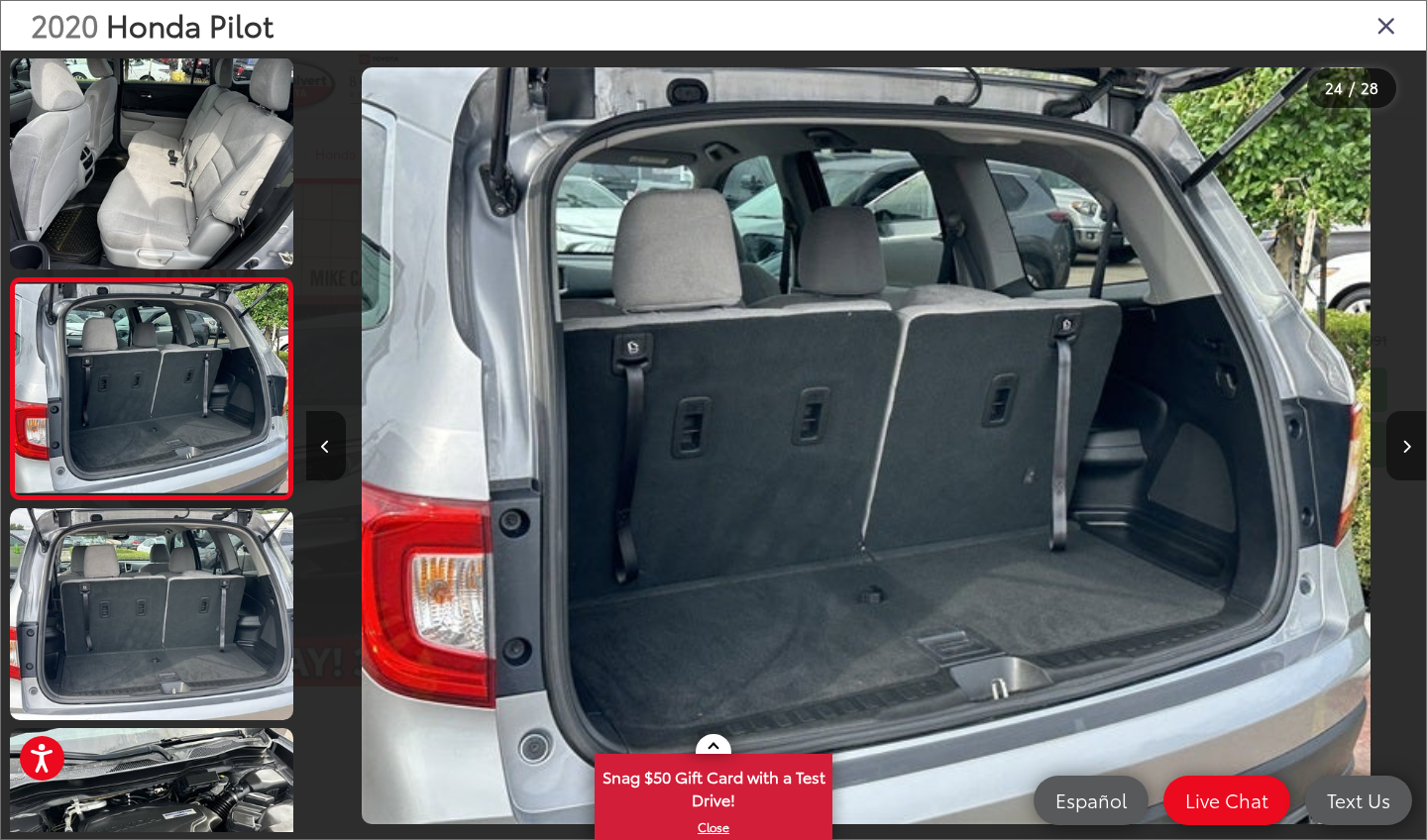 click at bounding box center (1406, 446) 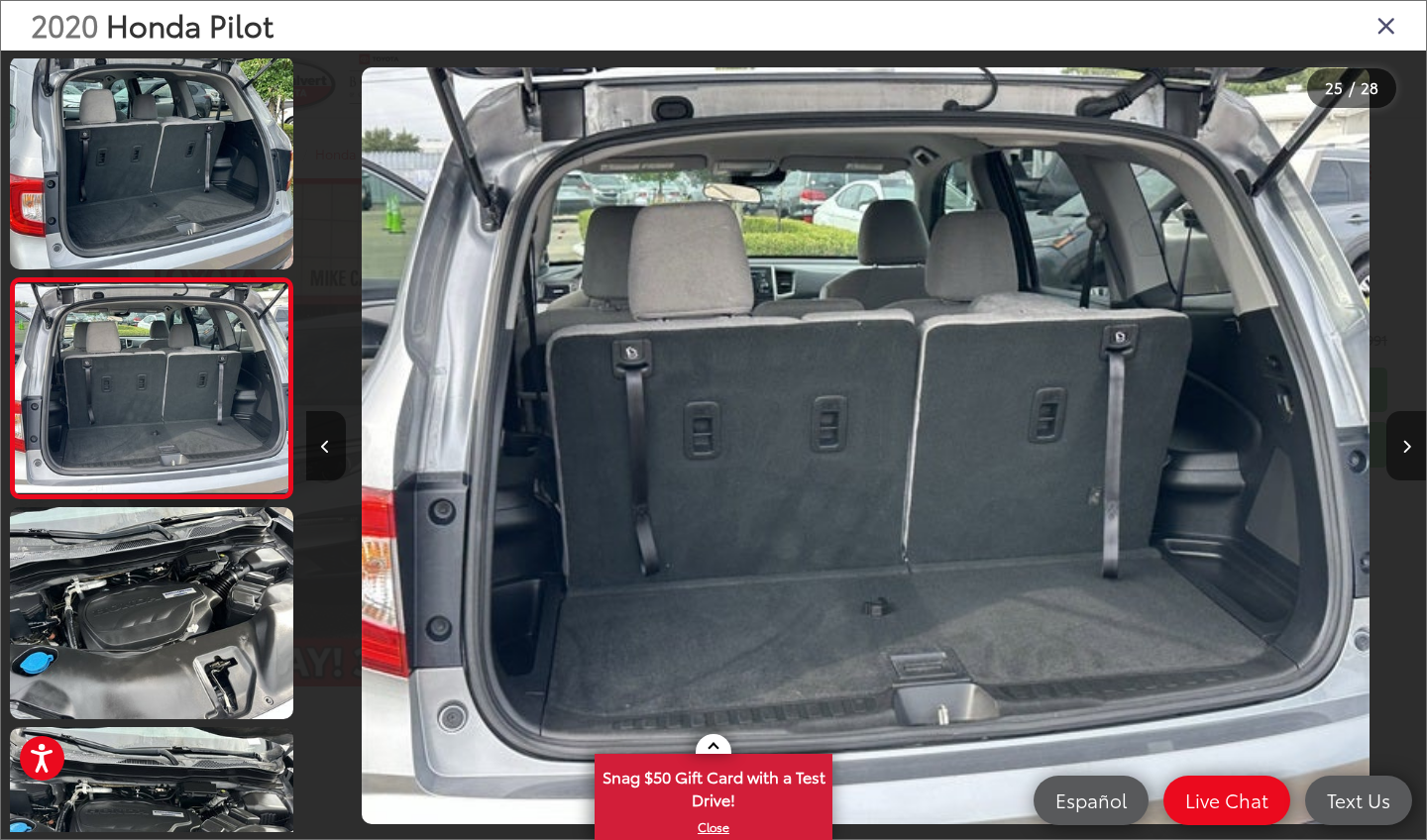 click at bounding box center (1406, 446) 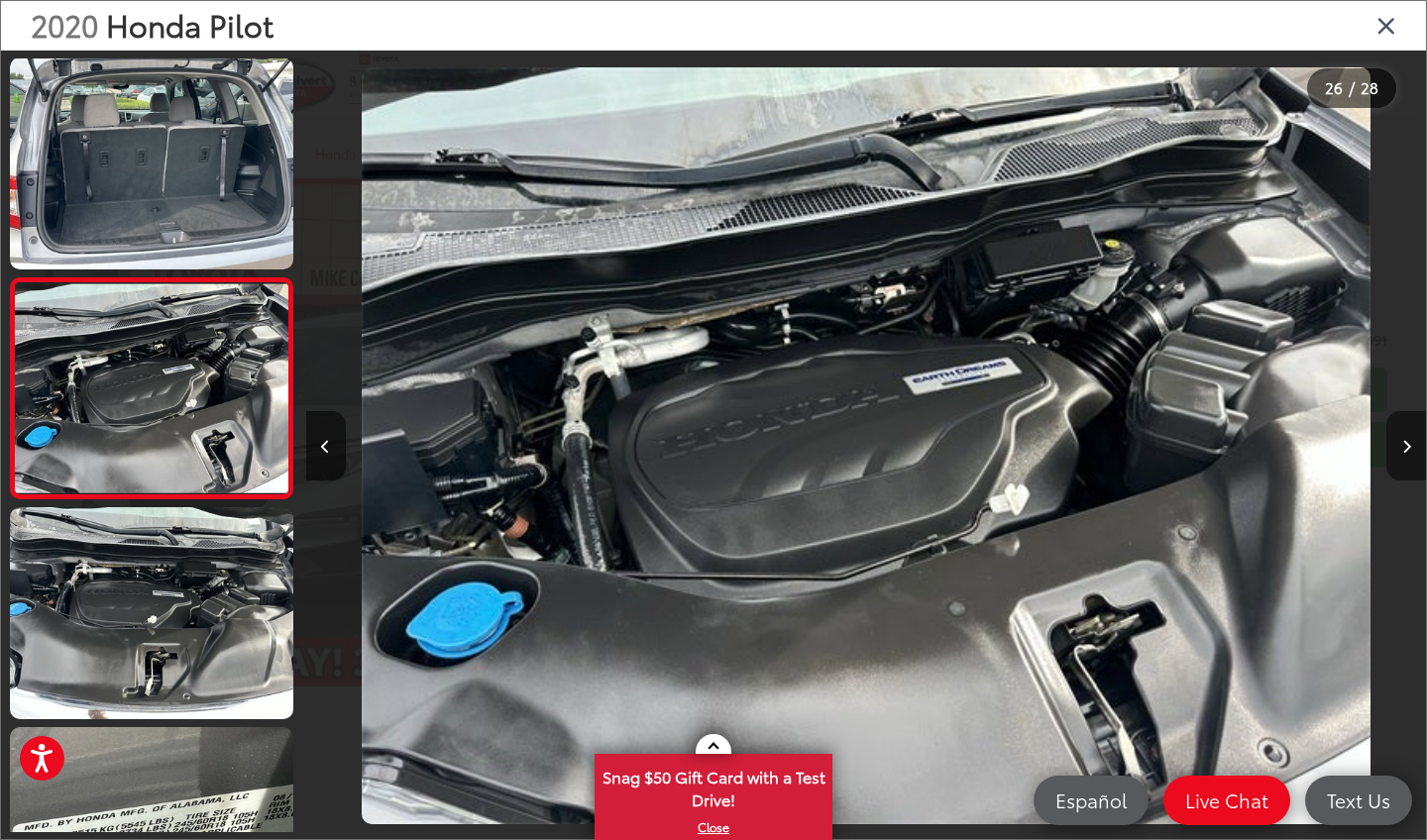 click at bounding box center (1406, 446) 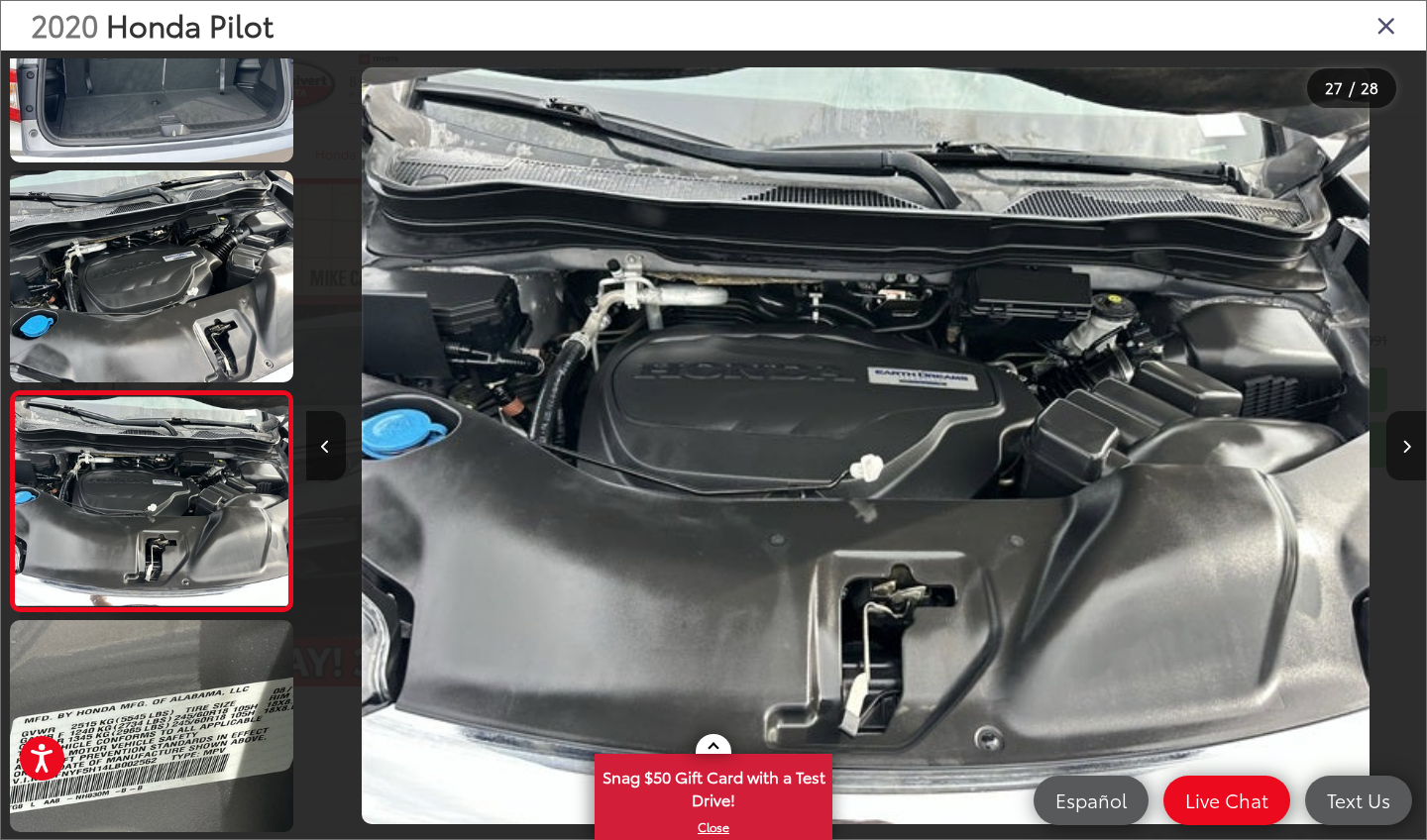click at bounding box center [1406, 446] 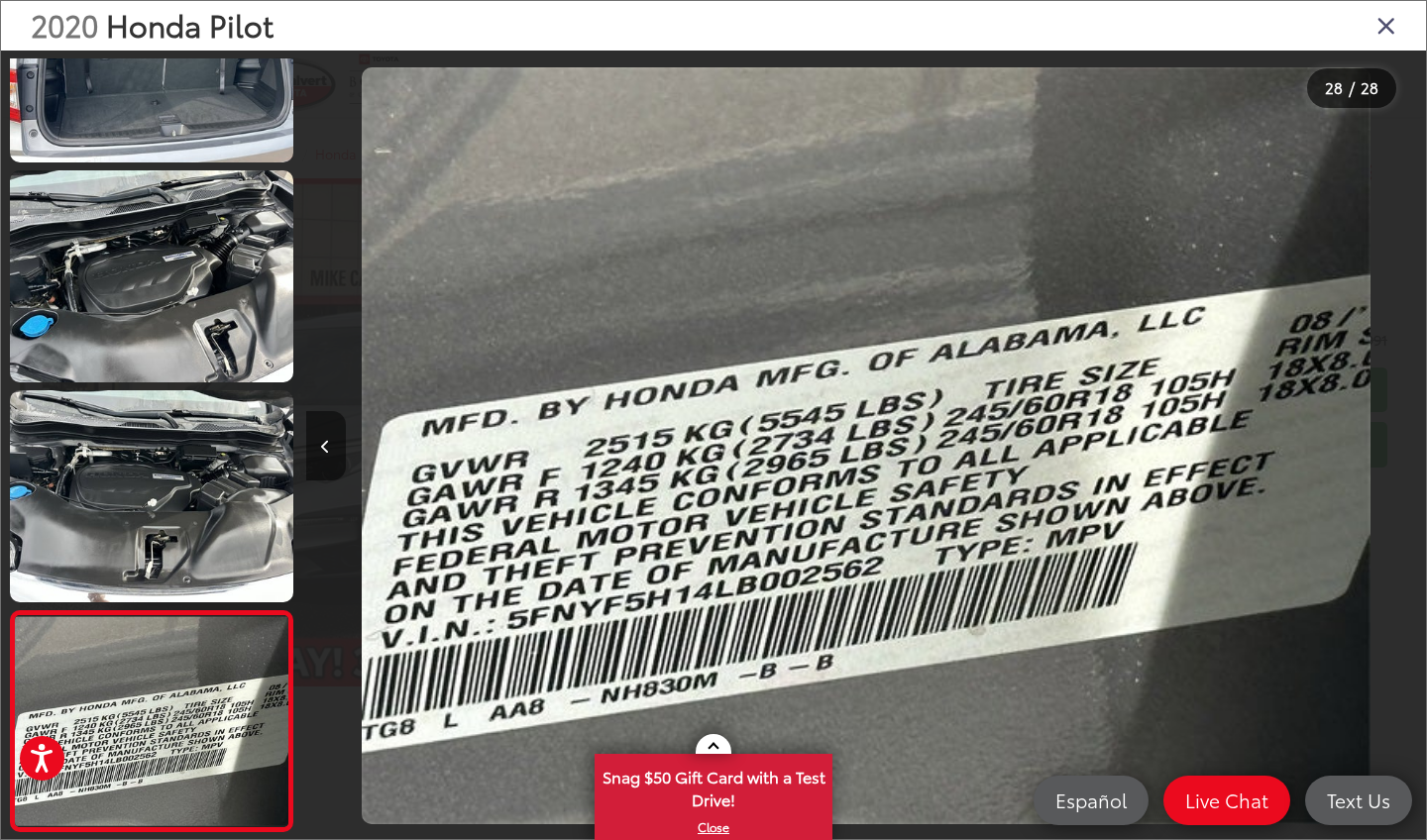 click at bounding box center (325, 447) 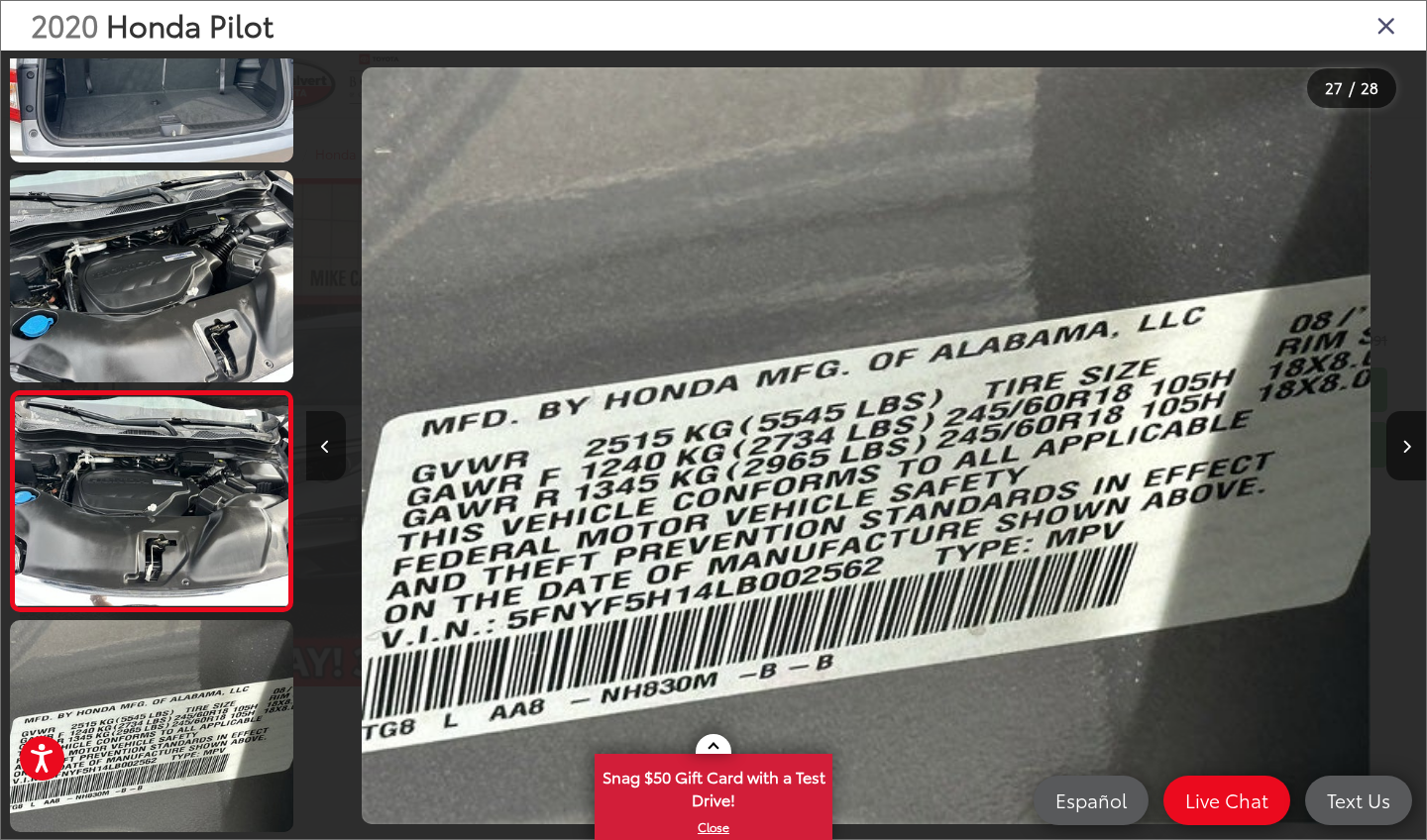scroll, scrollTop: 5392, scrollLeft: 0, axis: vertical 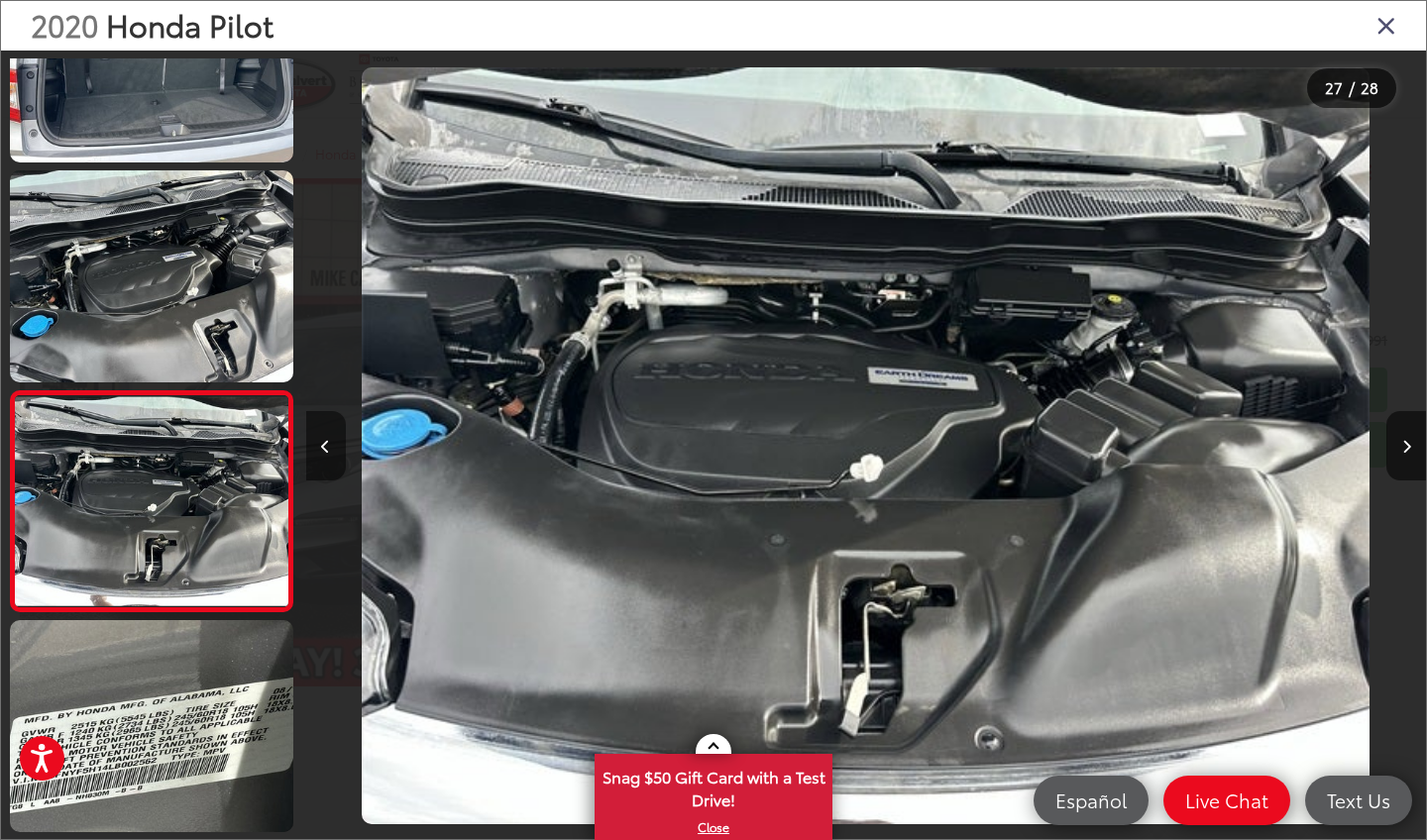 click at bounding box center (325, 447) 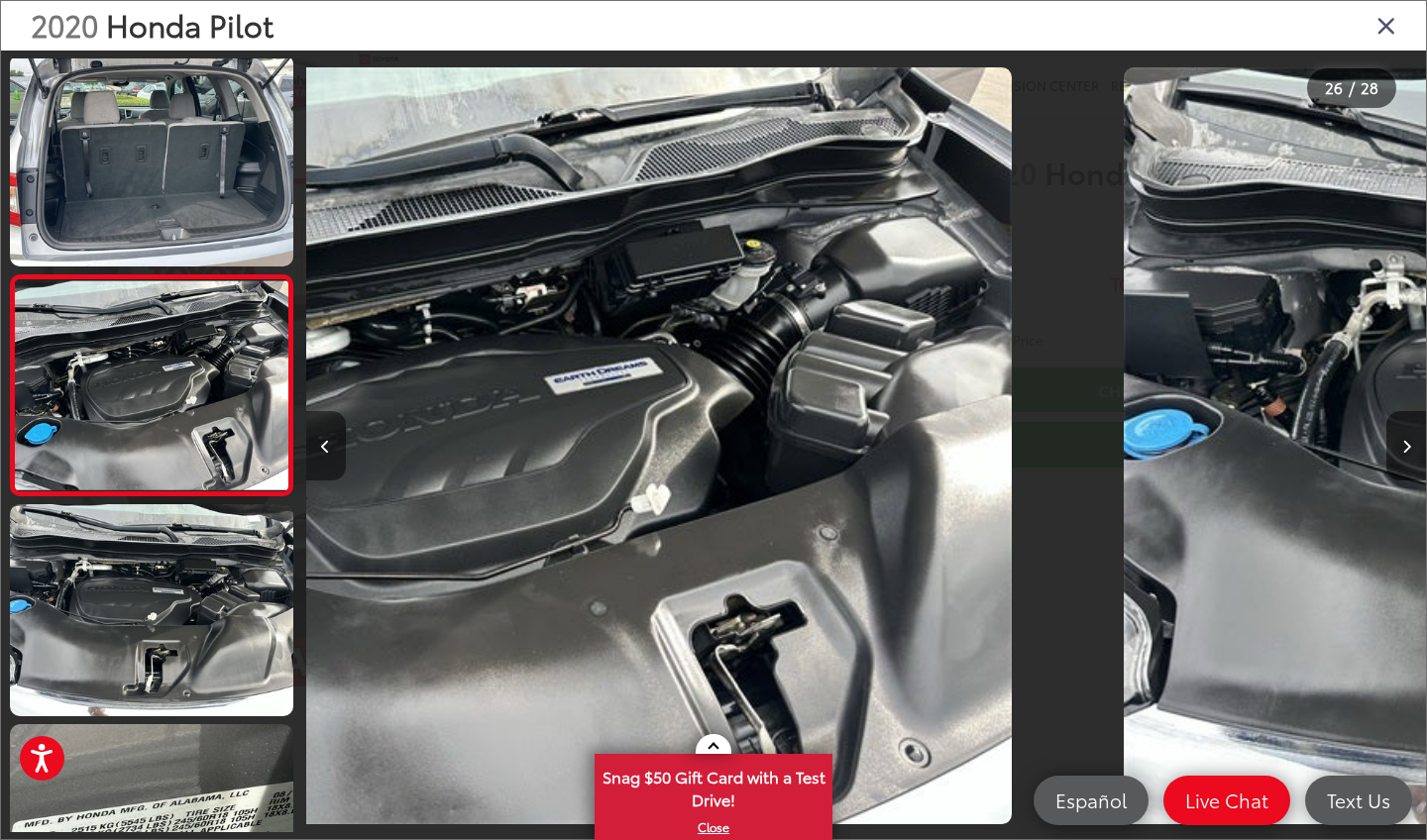 scroll, scrollTop: 5285, scrollLeft: 0, axis: vertical 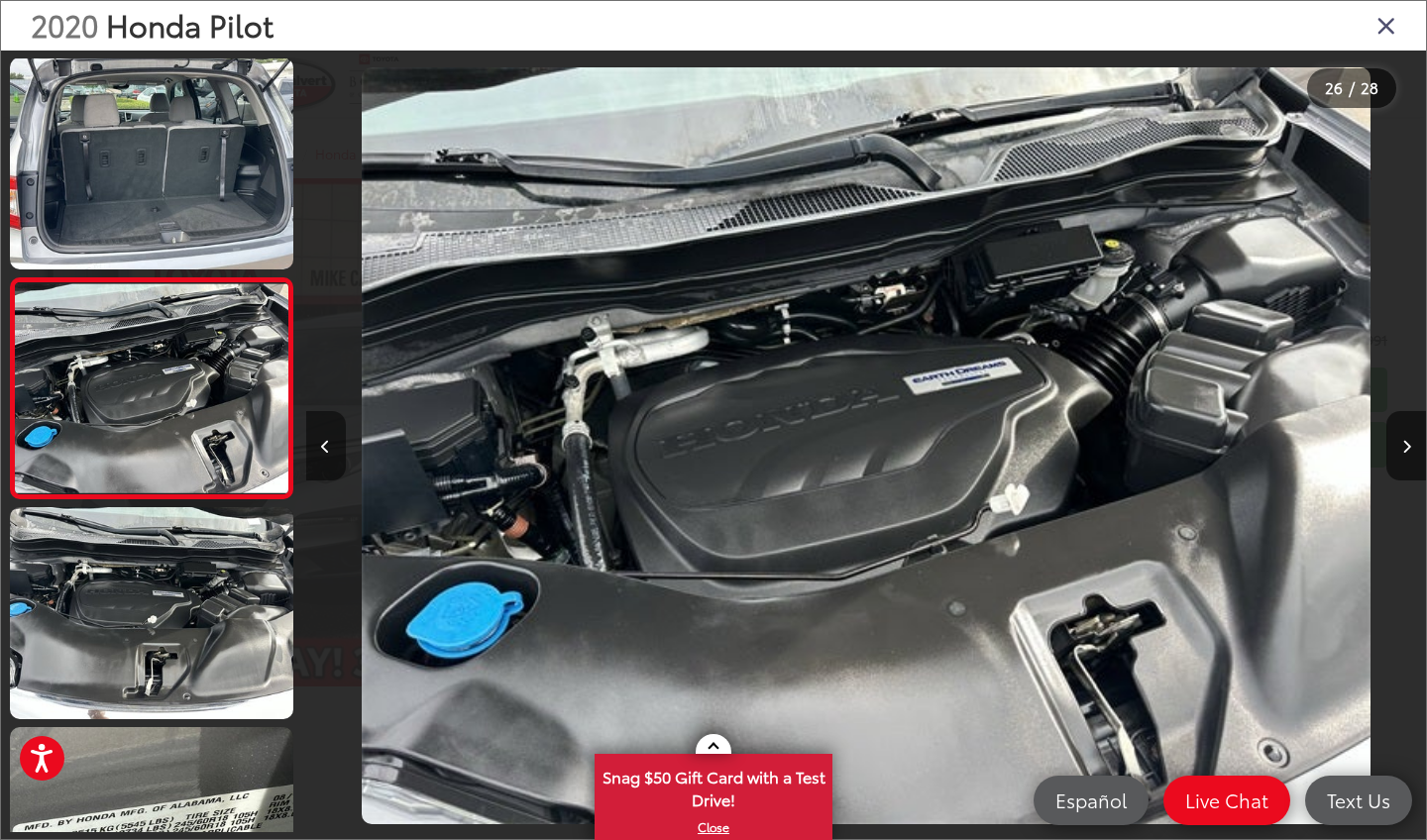 click at bounding box center (325, 447) 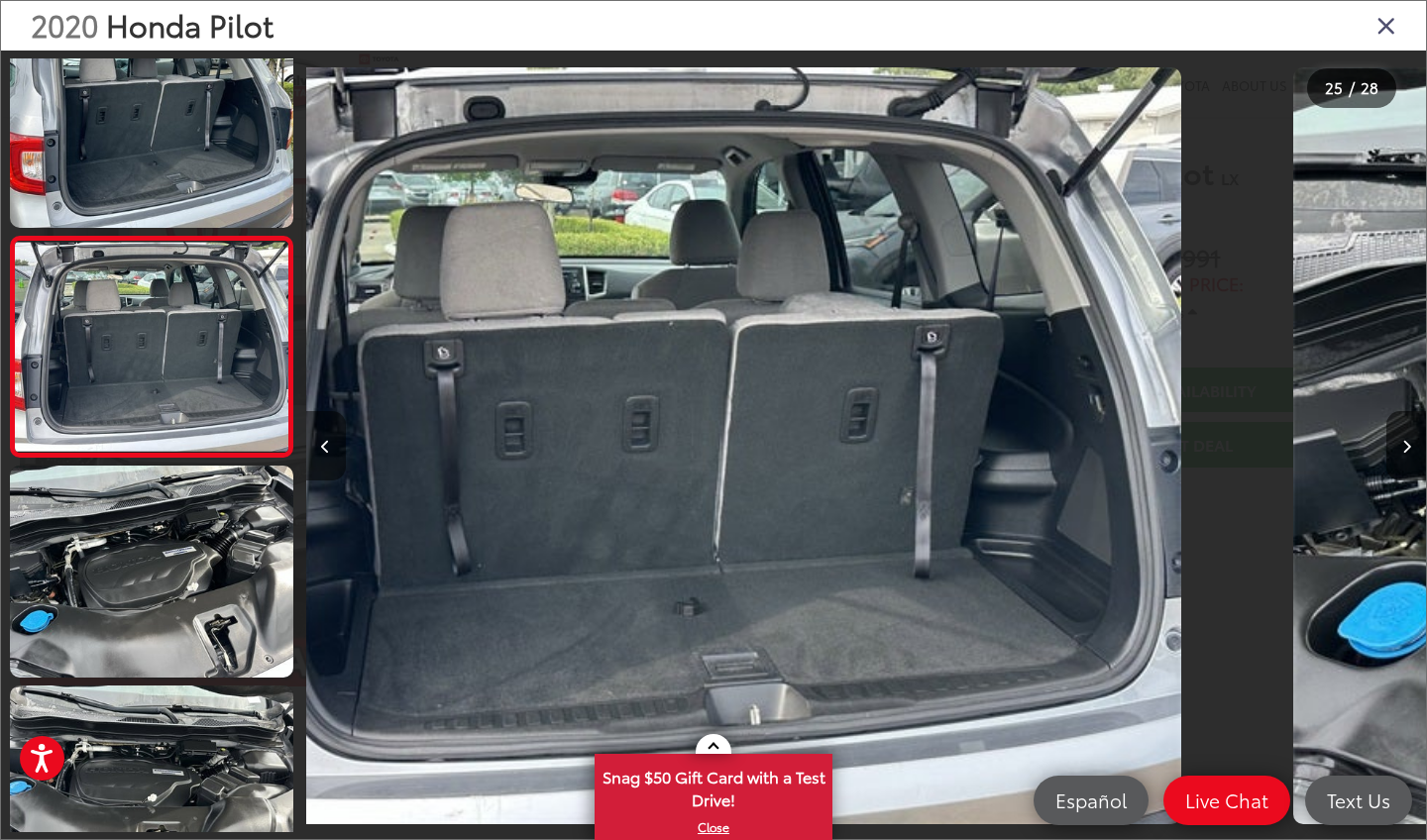 scroll, scrollTop: 5068, scrollLeft: 0, axis: vertical 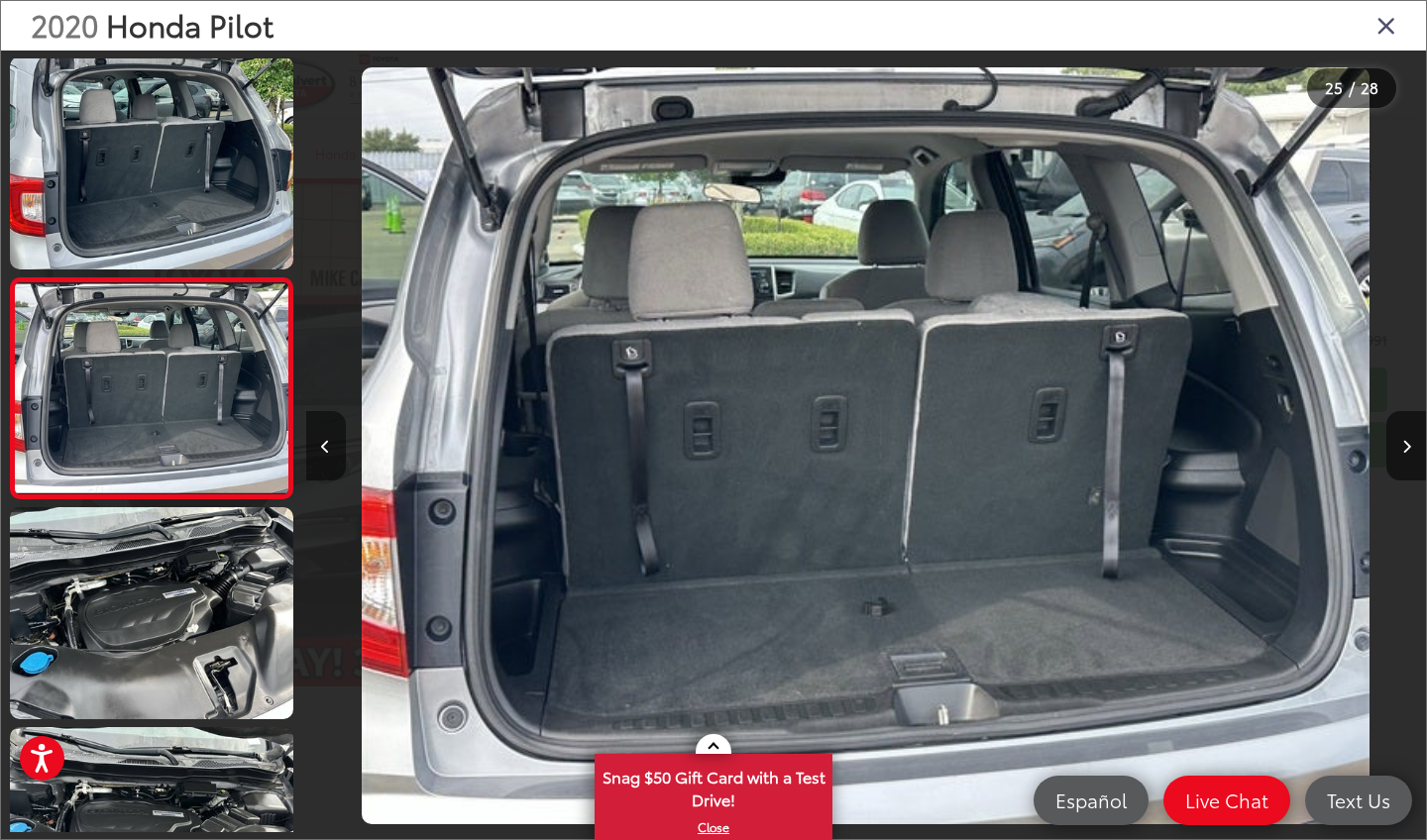 click at bounding box center [325, 447] 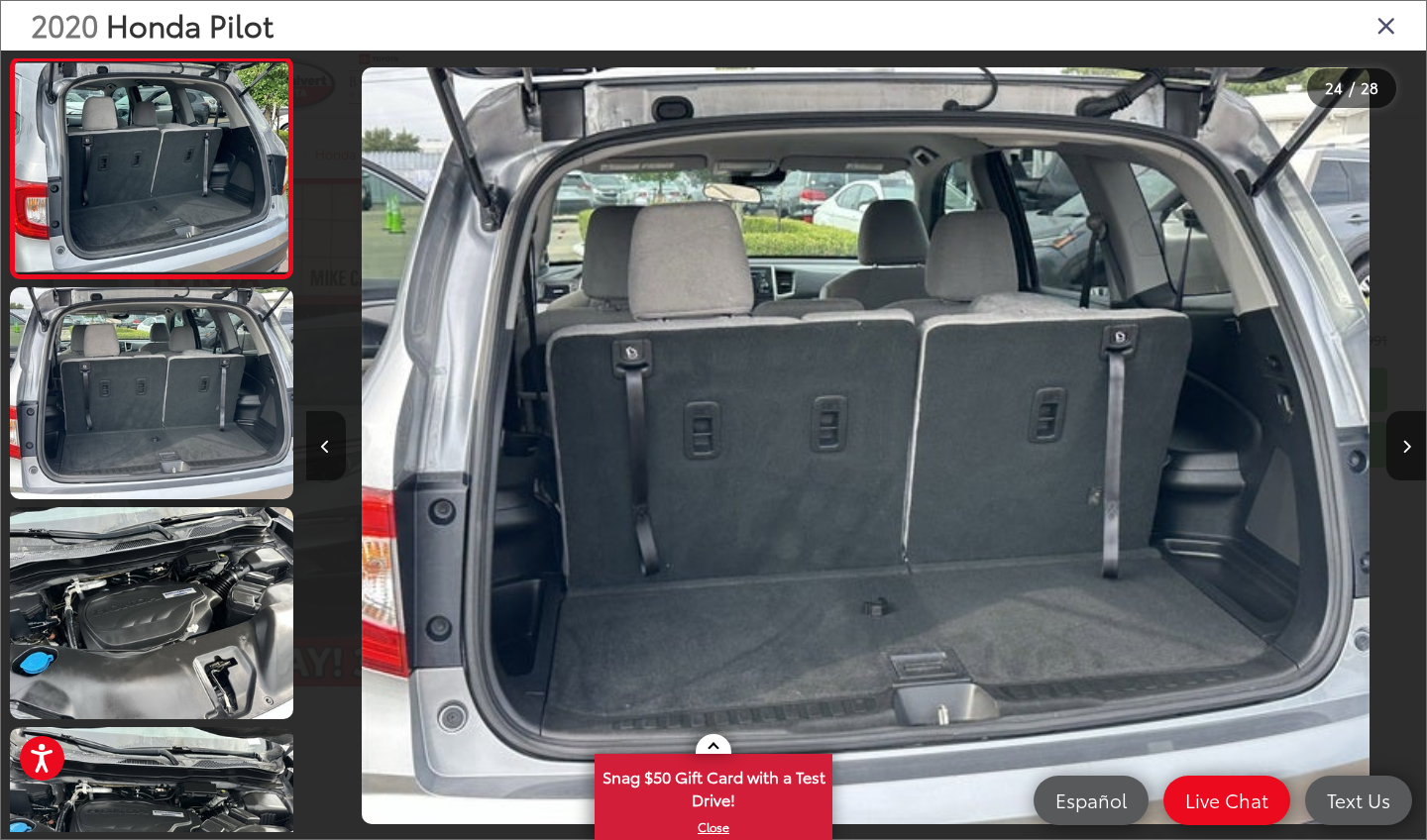 scroll, scrollTop: 4844, scrollLeft: 0, axis: vertical 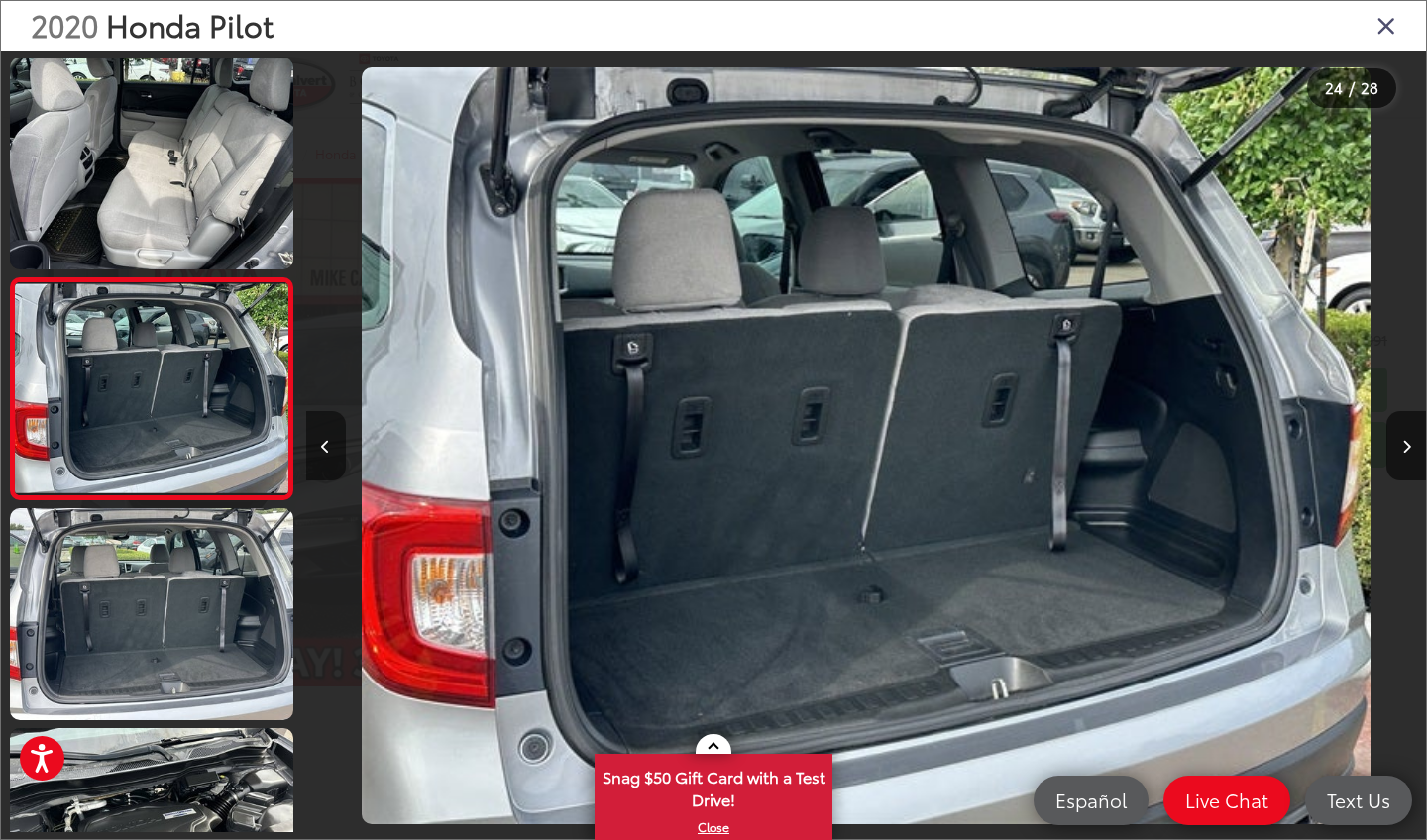 click at bounding box center [325, 447] 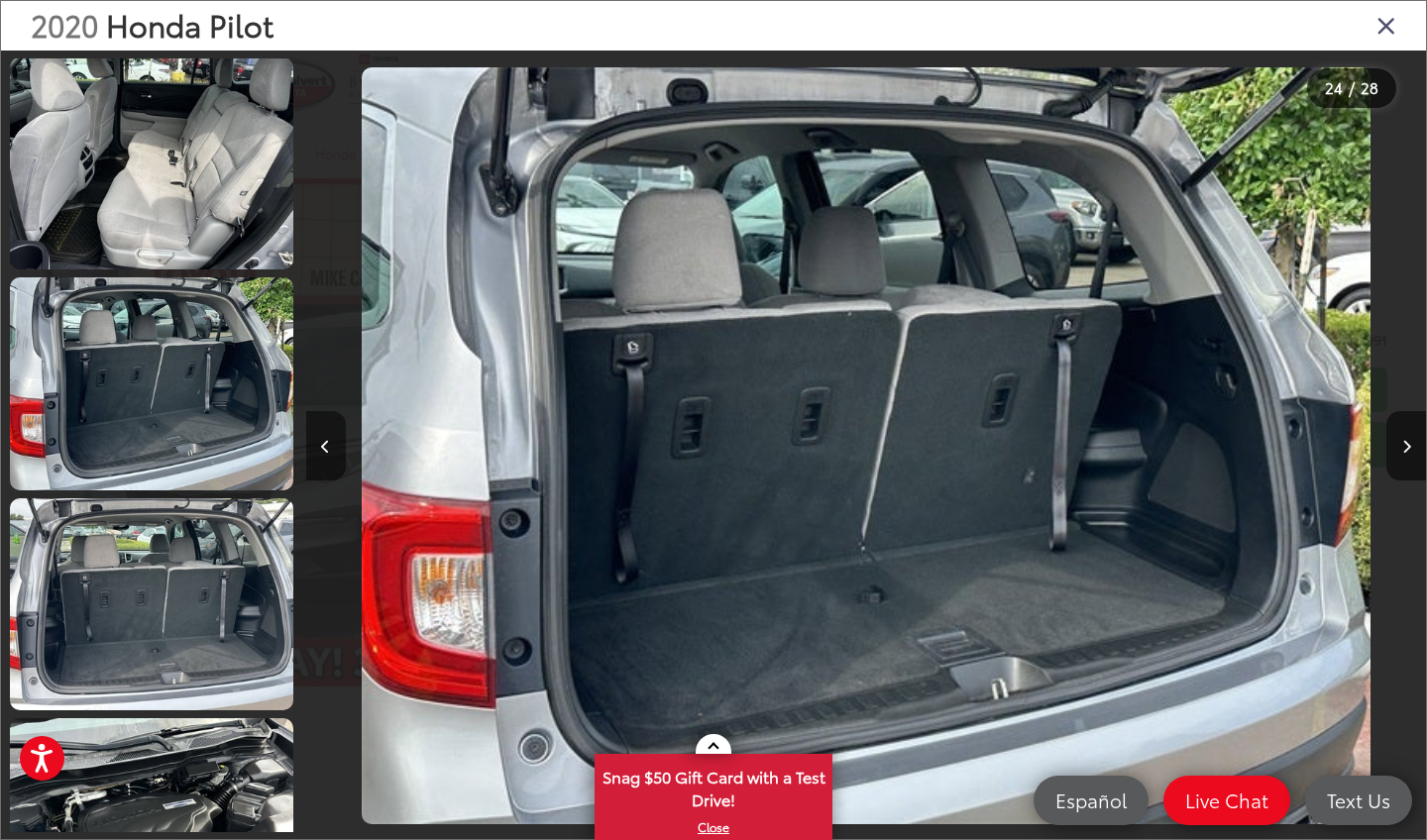 scroll, scrollTop: 4624, scrollLeft: 0, axis: vertical 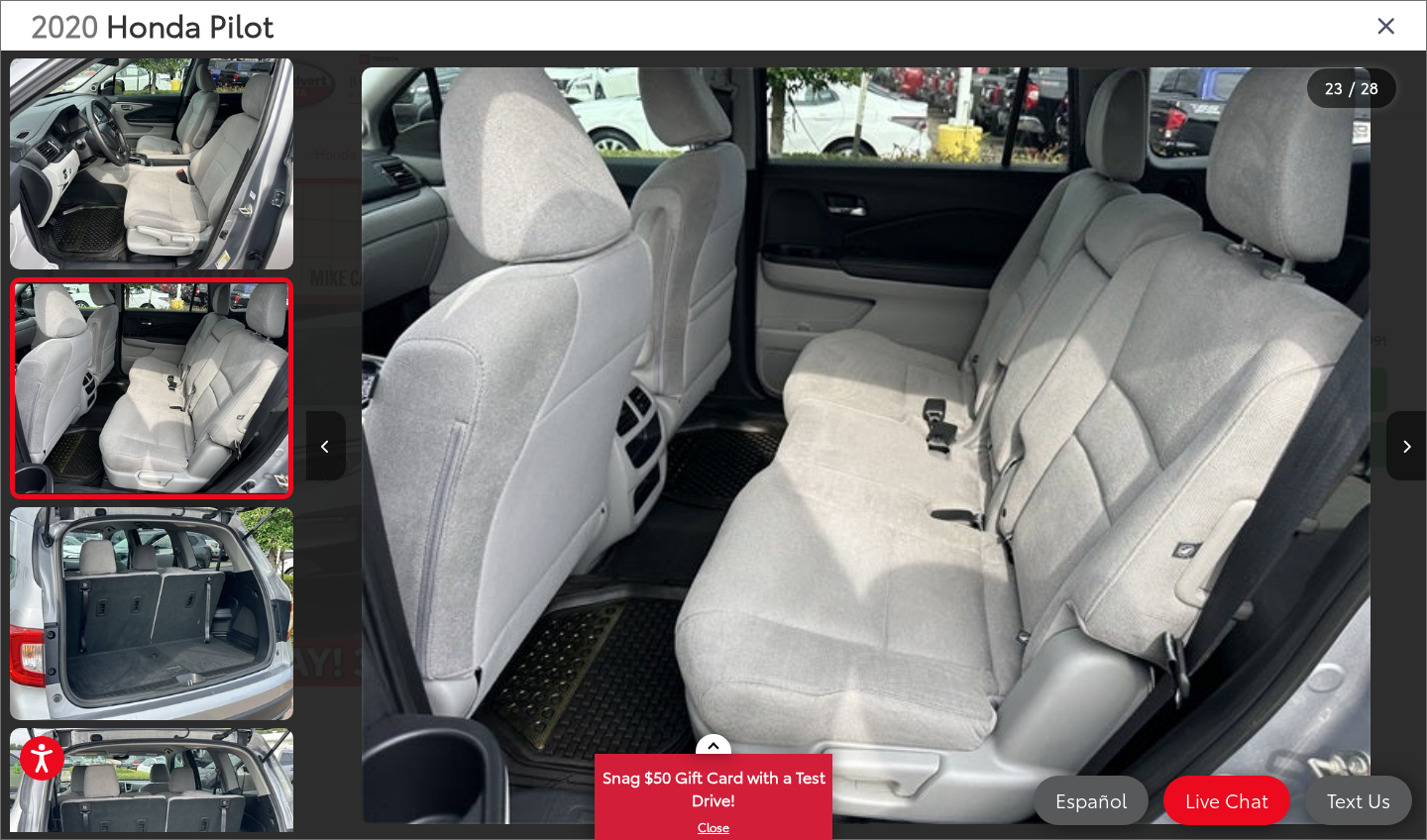 click at bounding box center [325, 447] 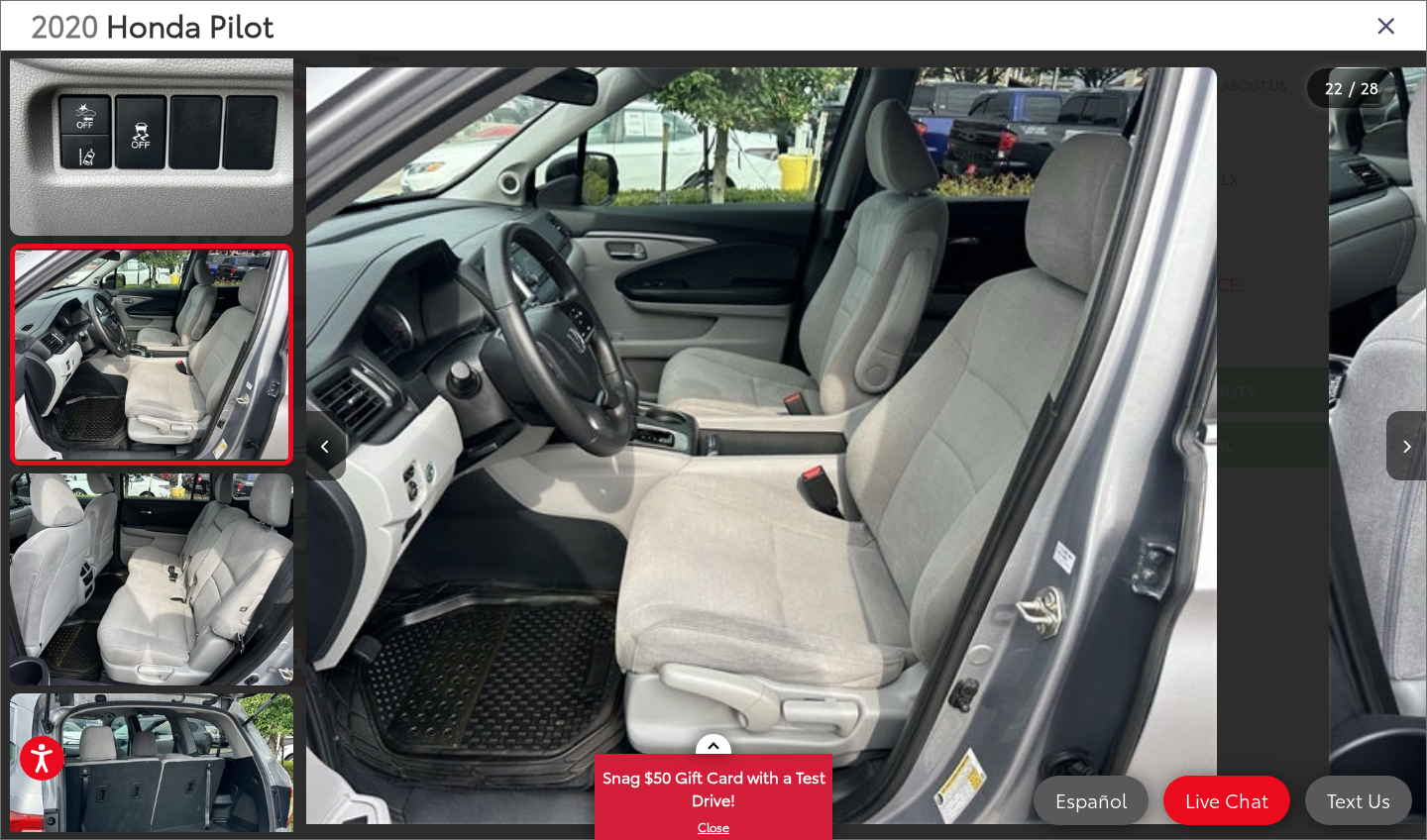 scroll, scrollTop: 4404, scrollLeft: 0, axis: vertical 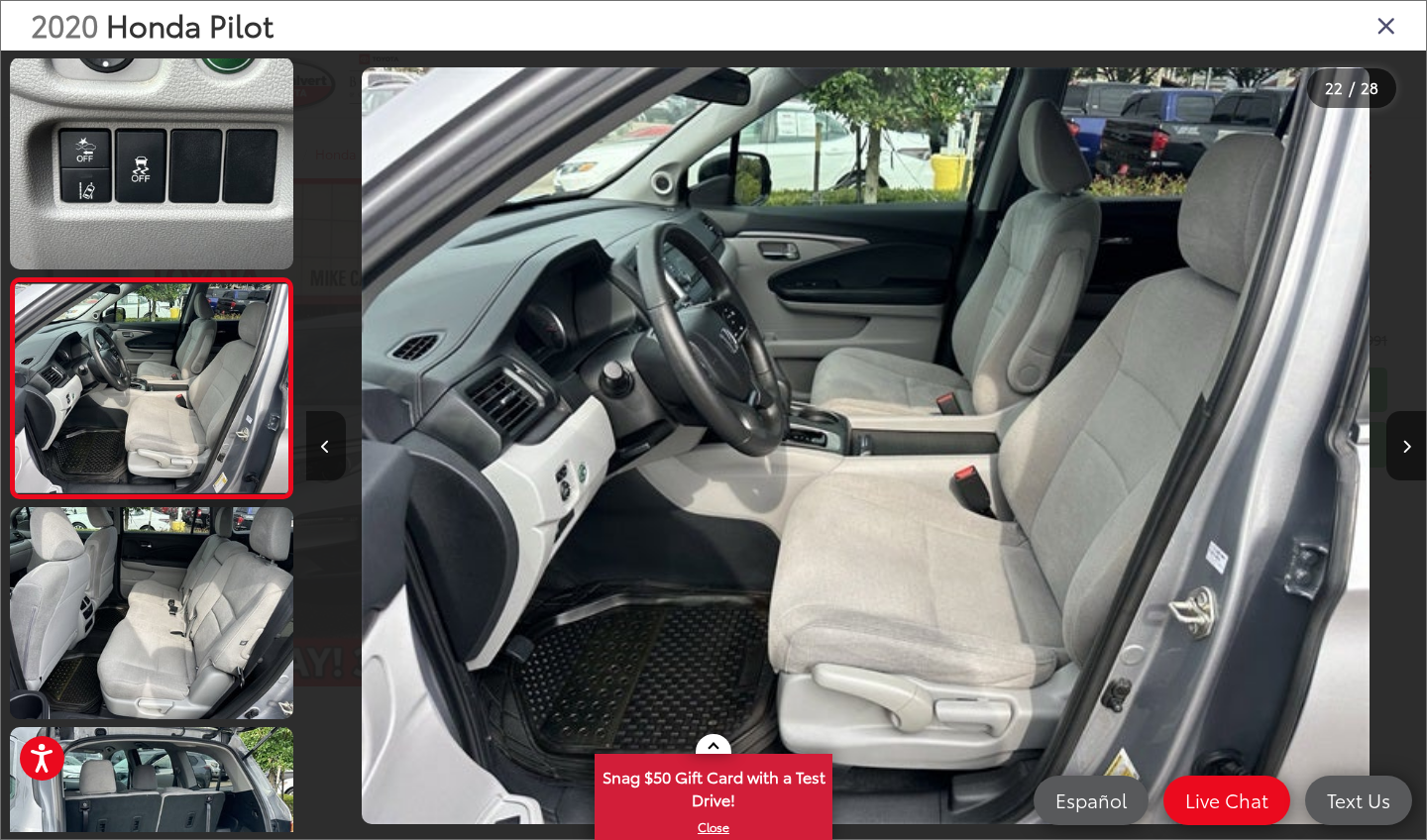 click at bounding box center (325, 447) 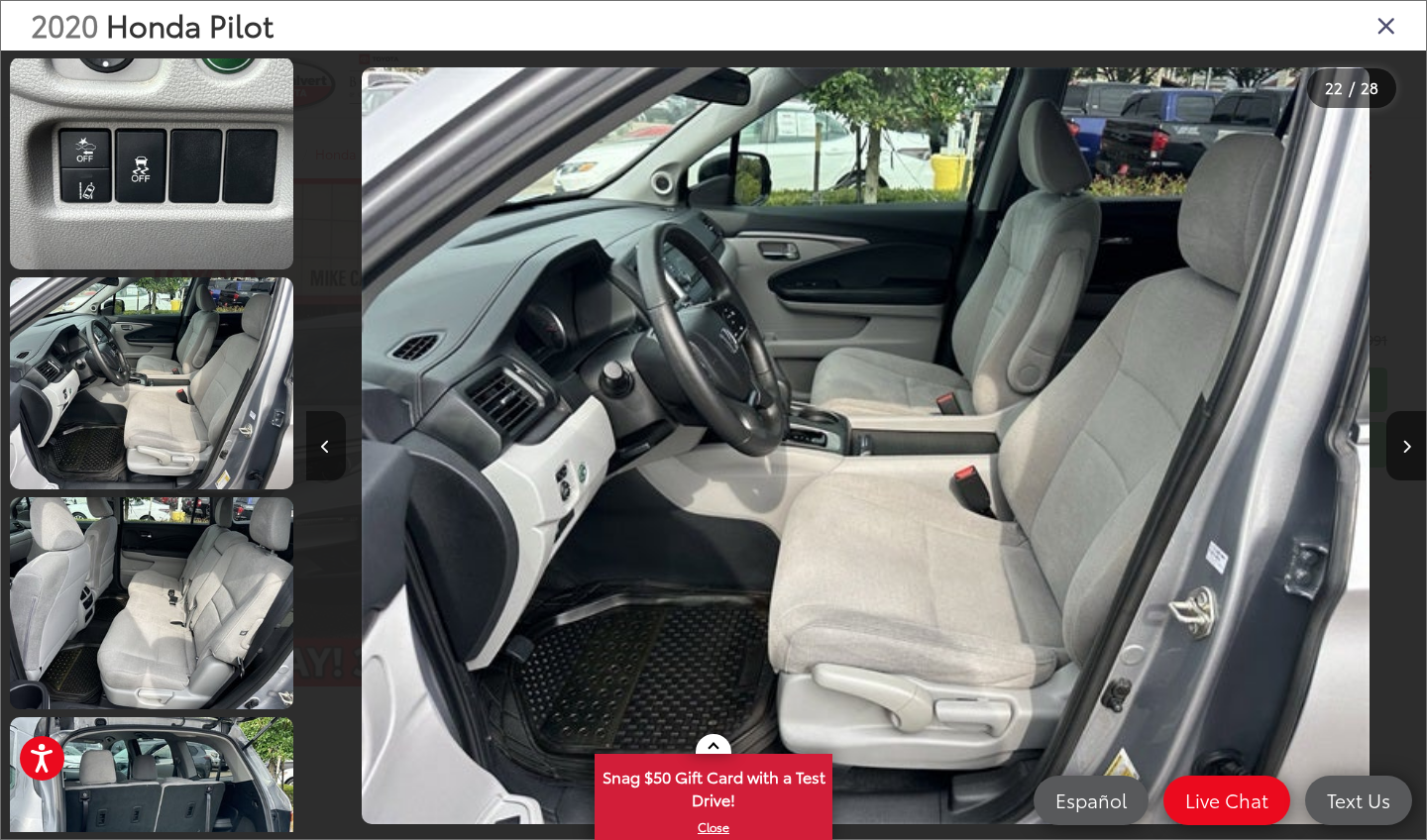 scroll, scrollTop: 4184, scrollLeft: 0, axis: vertical 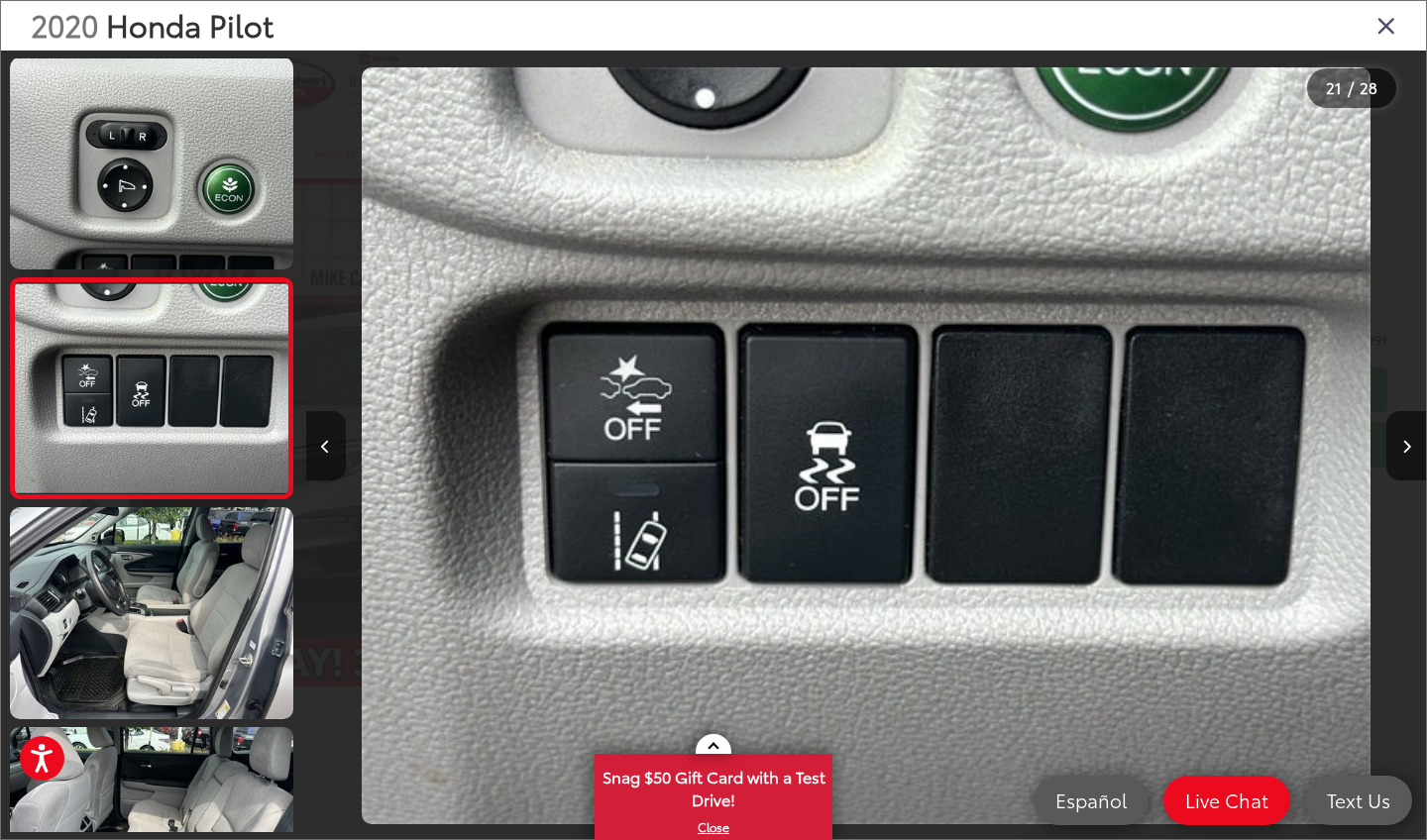 click at bounding box center (325, 447) 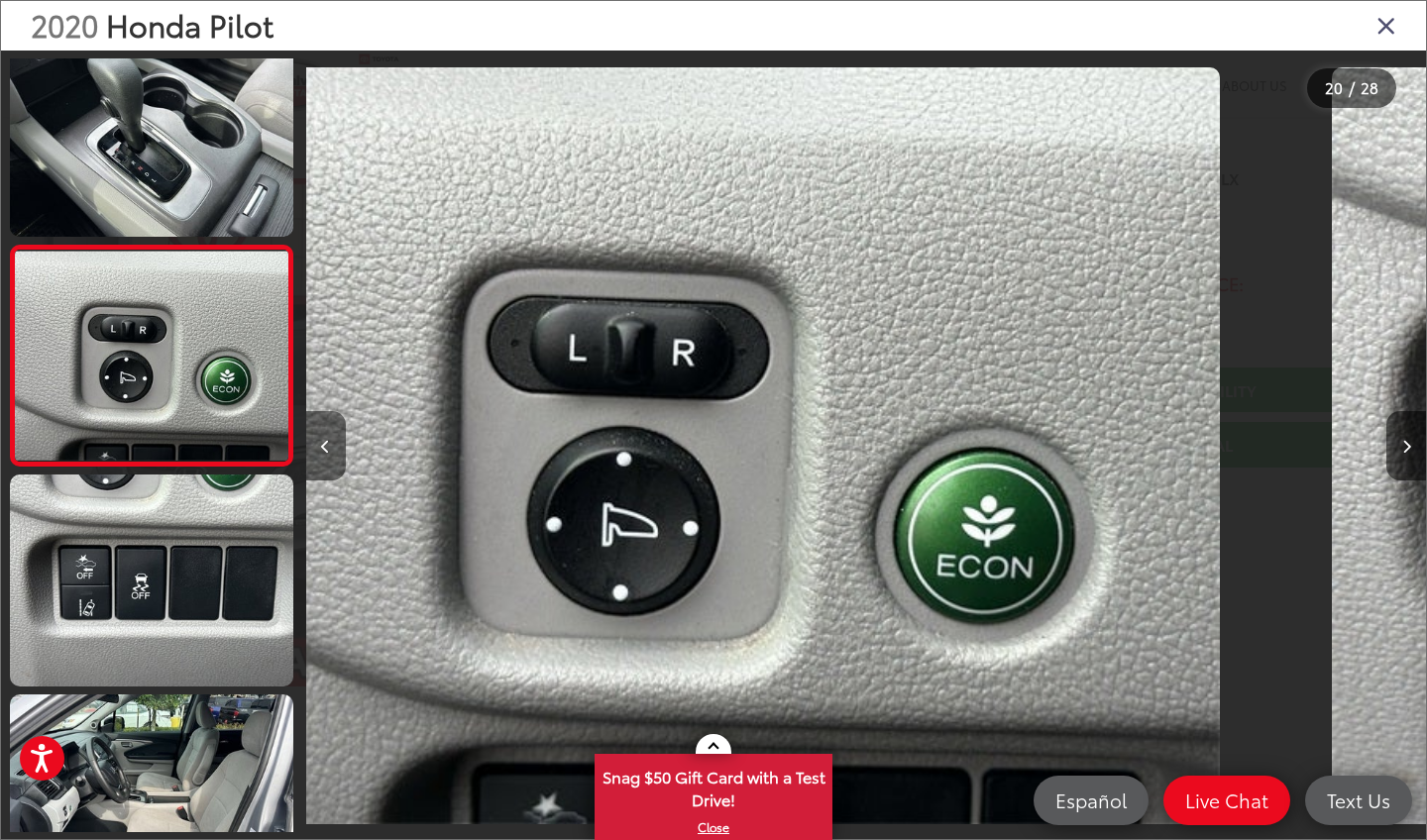 scroll, scrollTop: 3964, scrollLeft: 0, axis: vertical 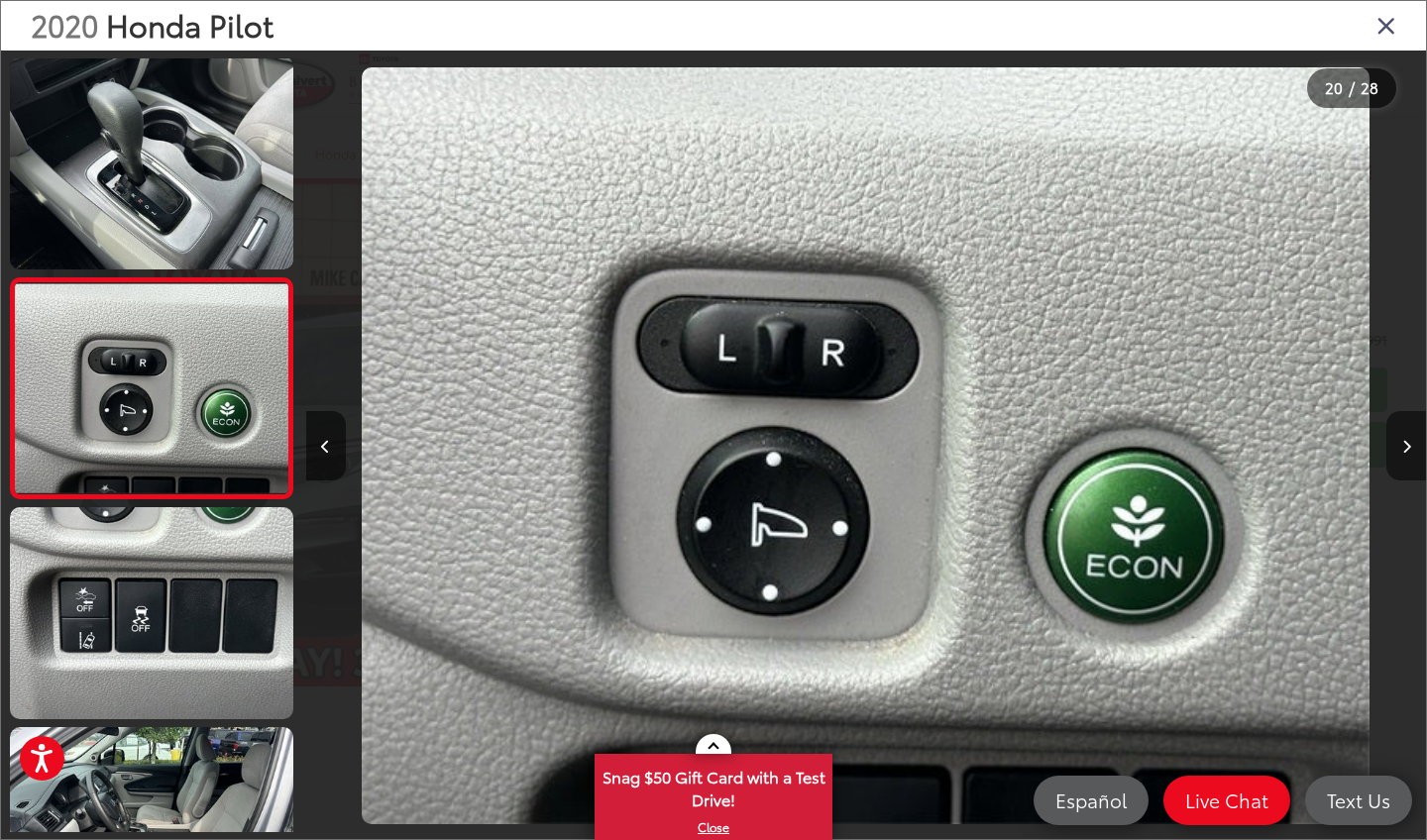 click at bounding box center (1406, 446) 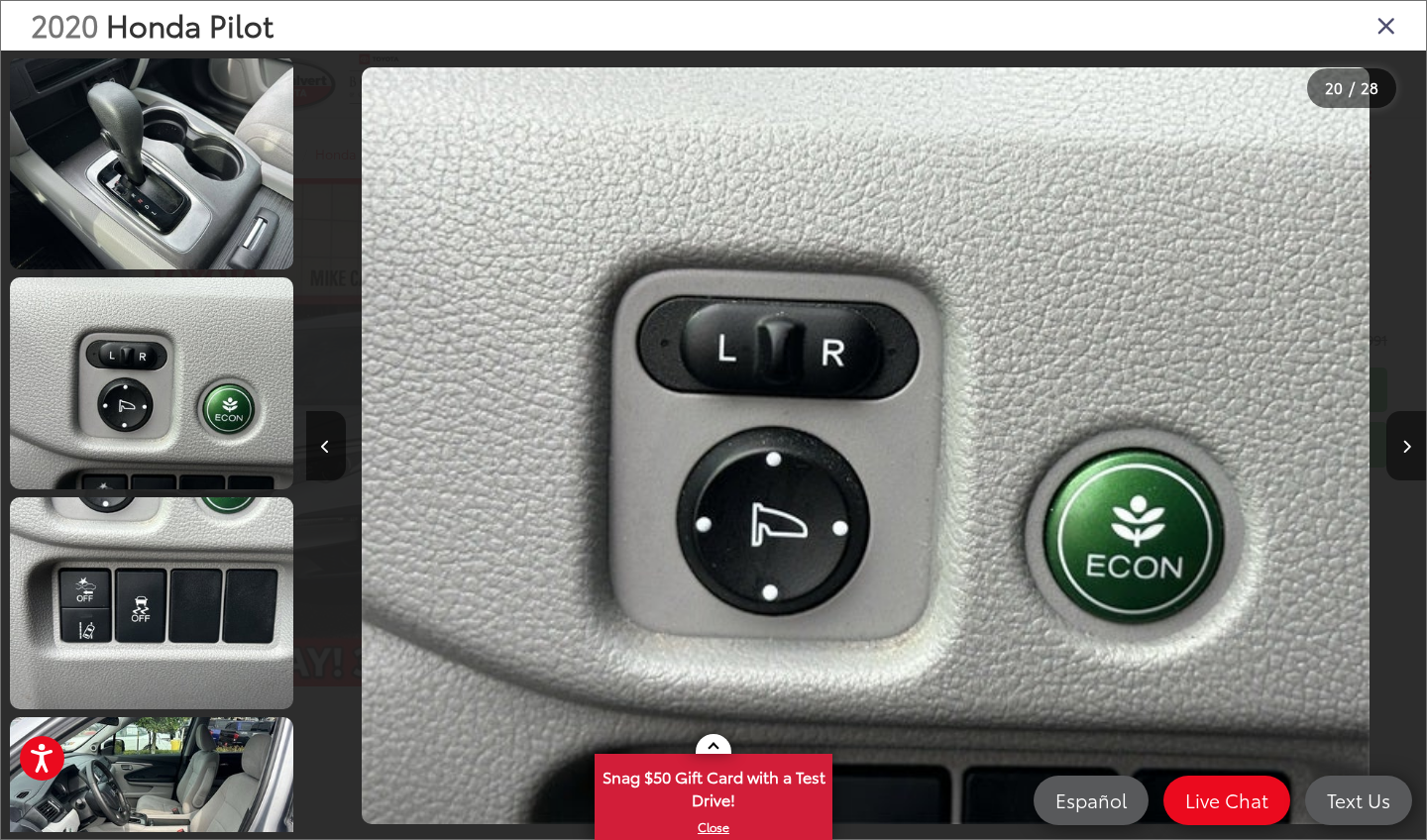 scroll, scrollTop: 4184, scrollLeft: 0, axis: vertical 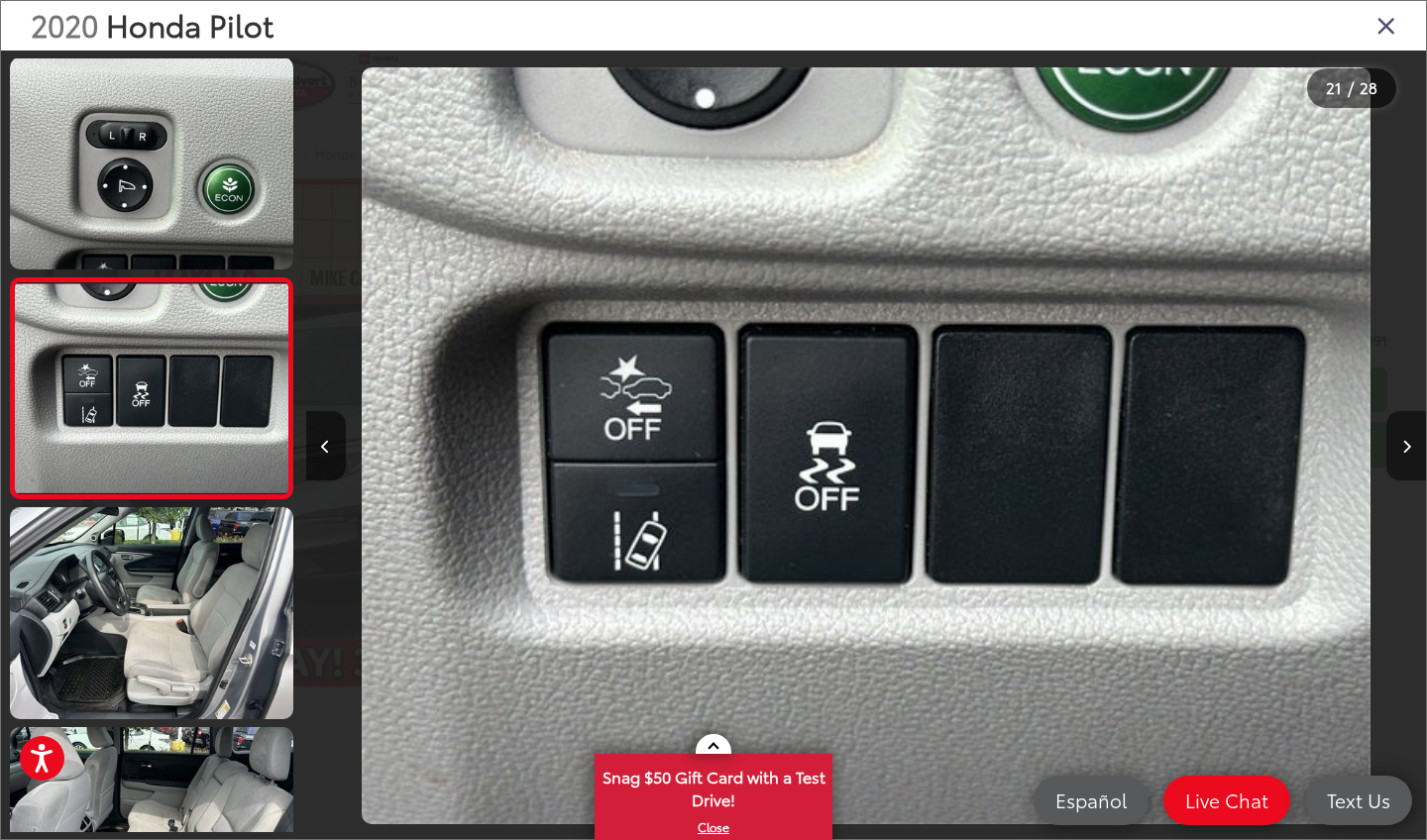 click at bounding box center [1406, 446] 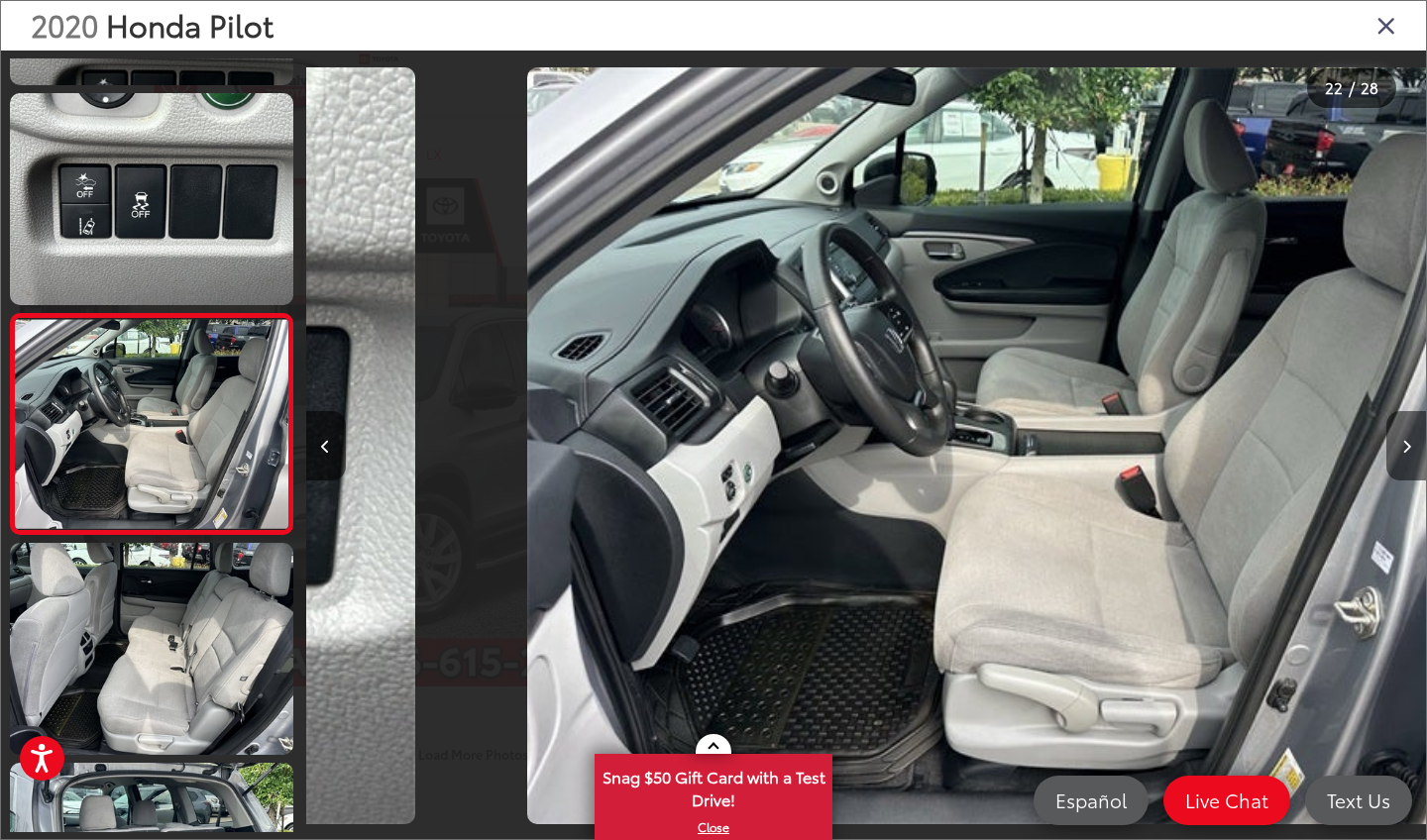 scroll, scrollTop: 4404, scrollLeft: 0, axis: vertical 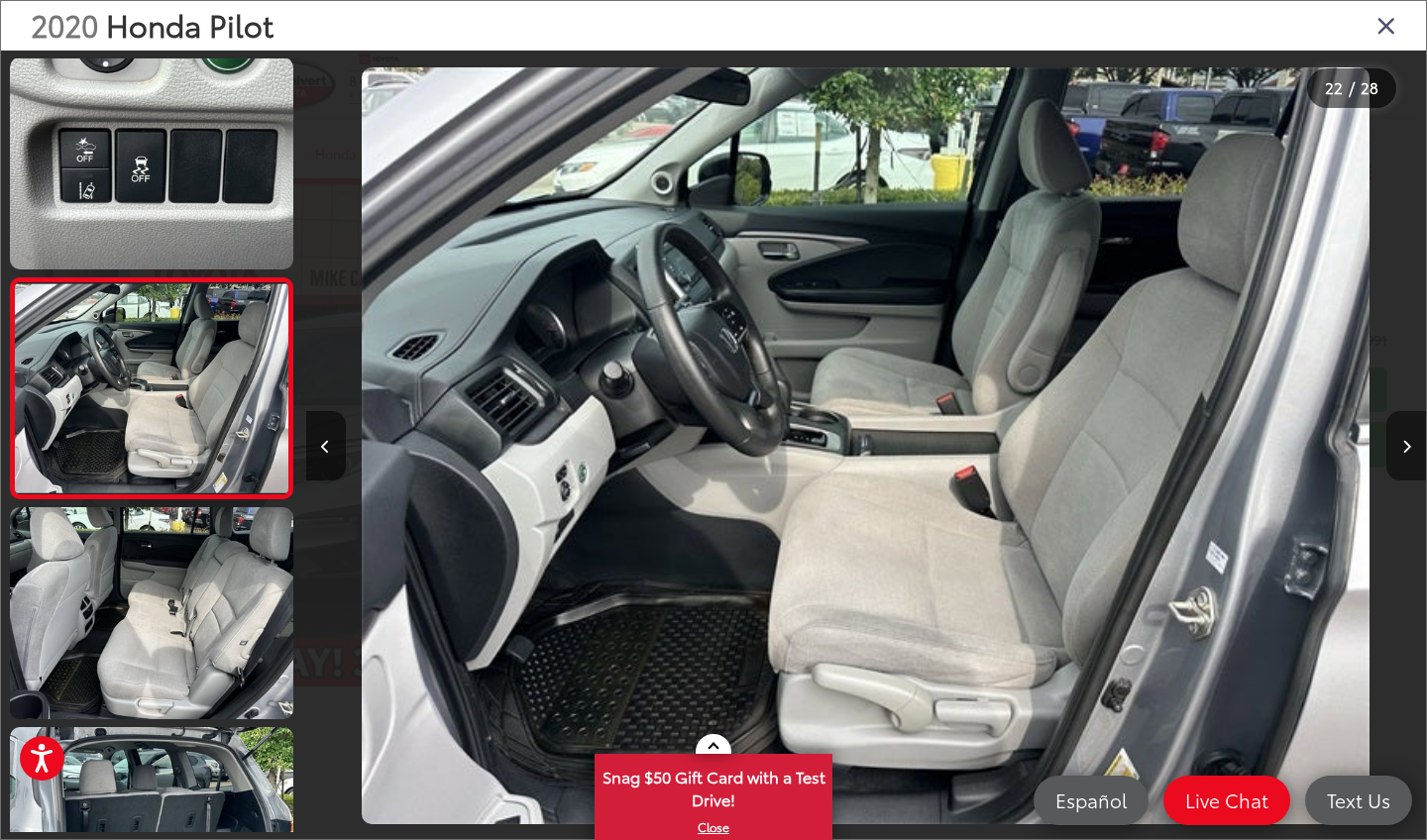 click at bounding box center (1406, 446) 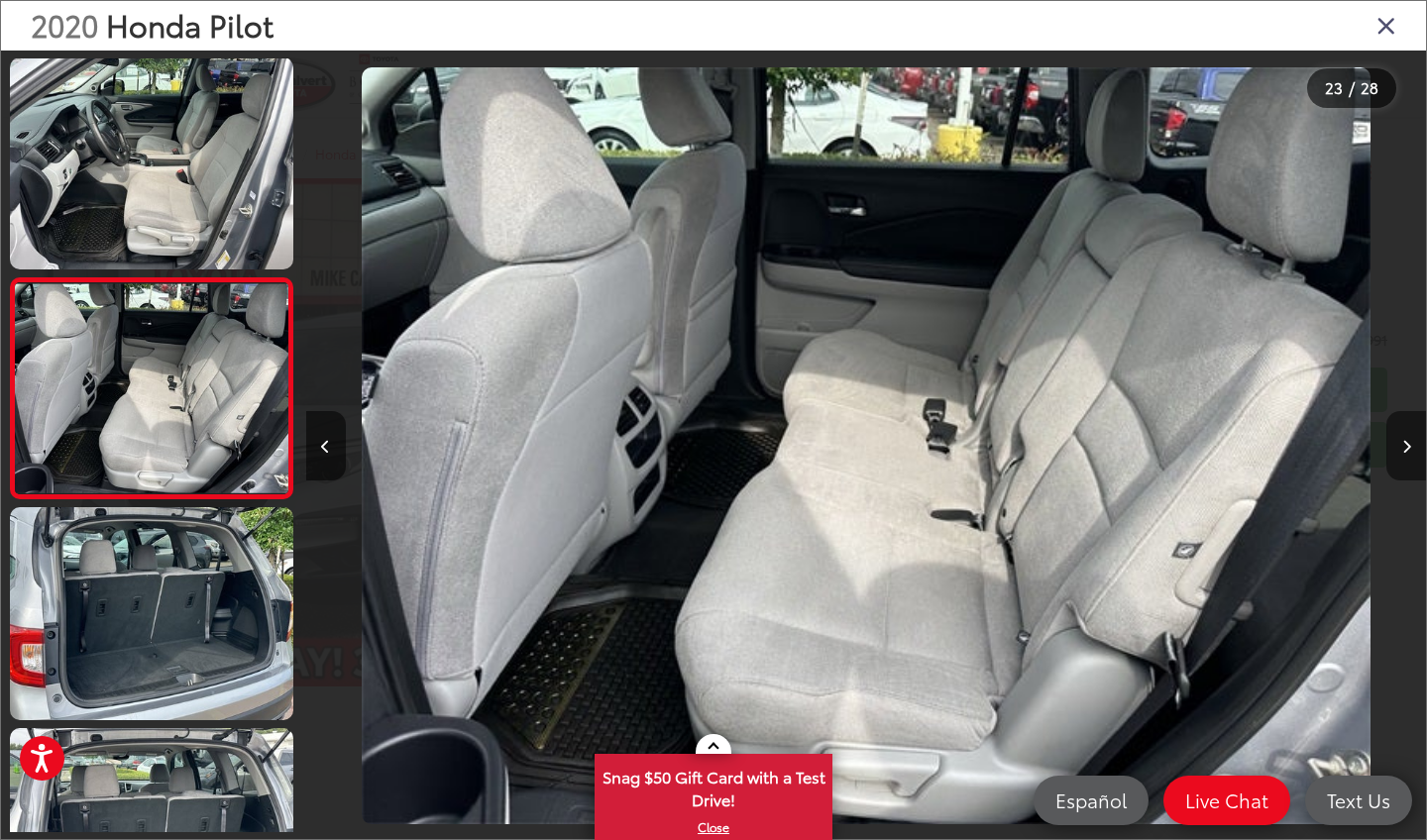 click at bounding box center [1406, 446] 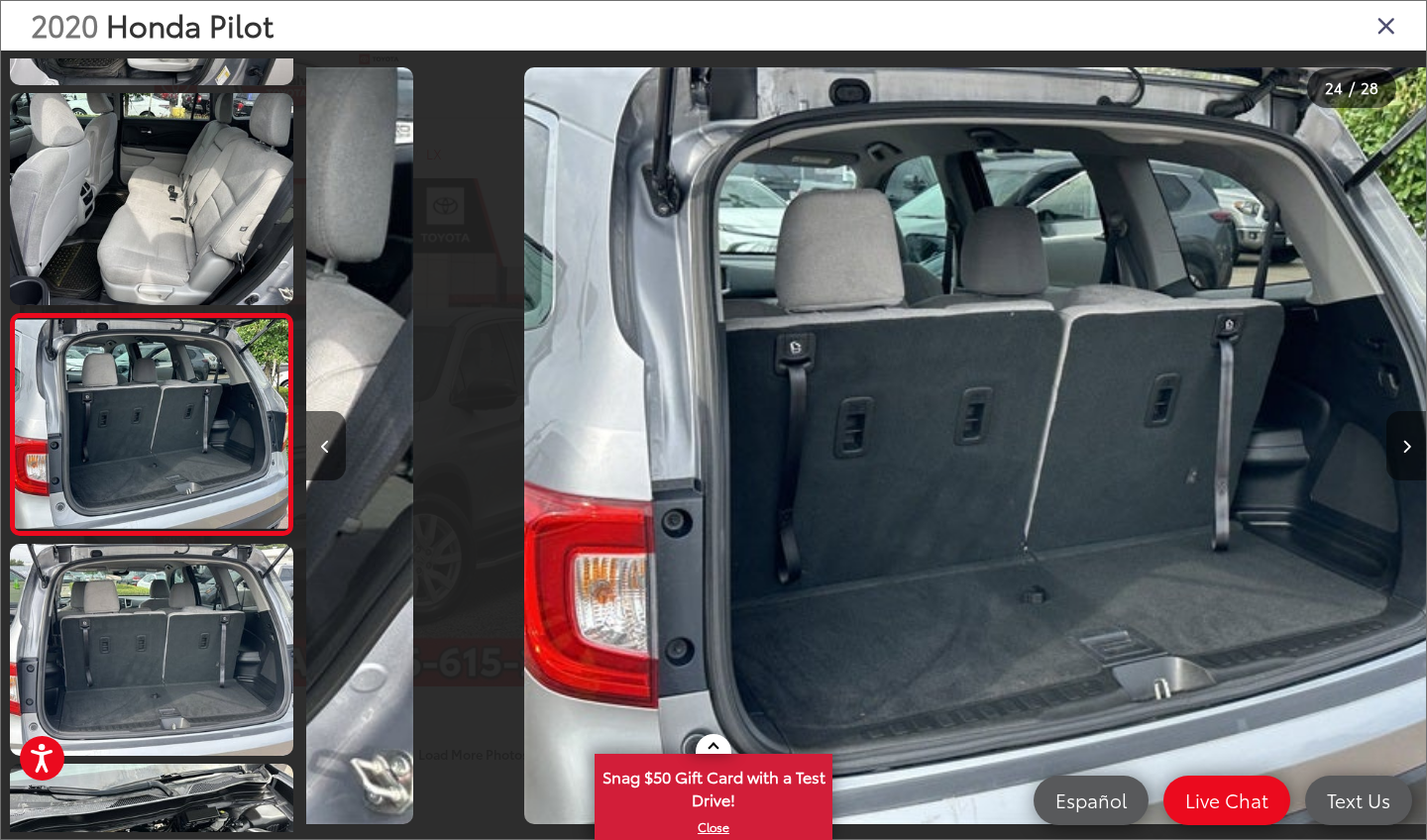 scroll, scrollTop: 4844, scrollLeft: 0, axis: vertical 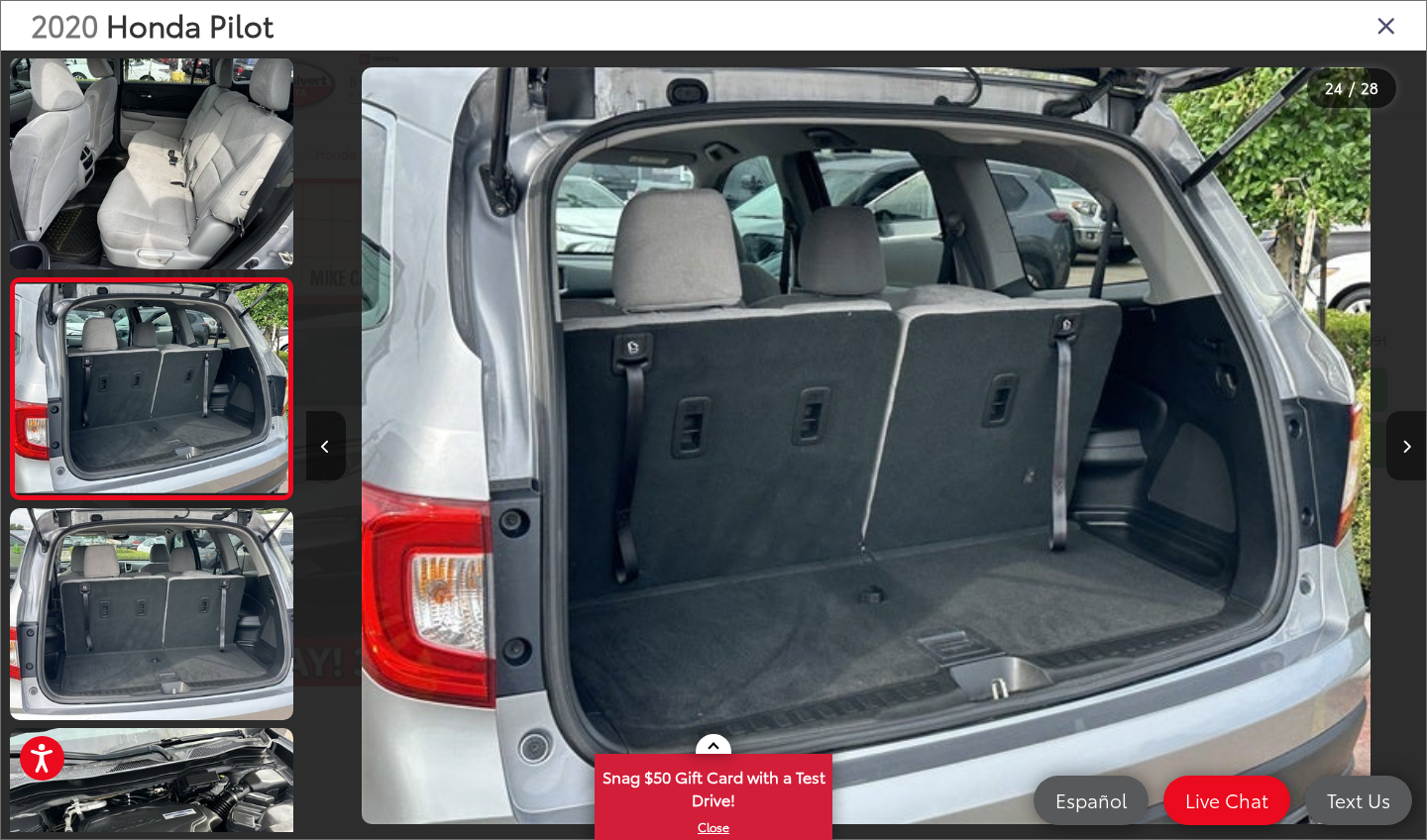 click at bounding box center (1406, 446) 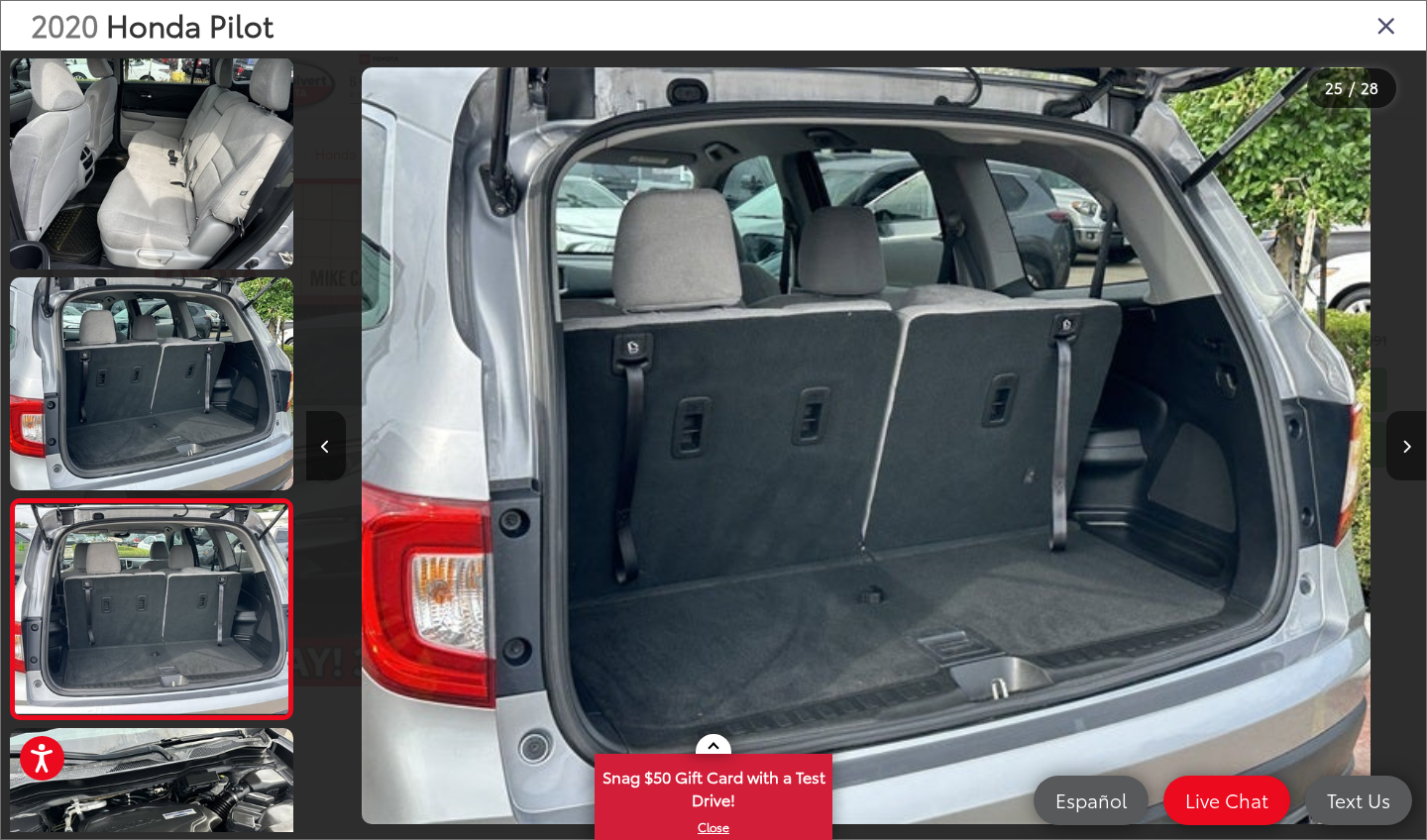 scroll, scrollTop: 5065, scrollLeft: 0, axis: vertical 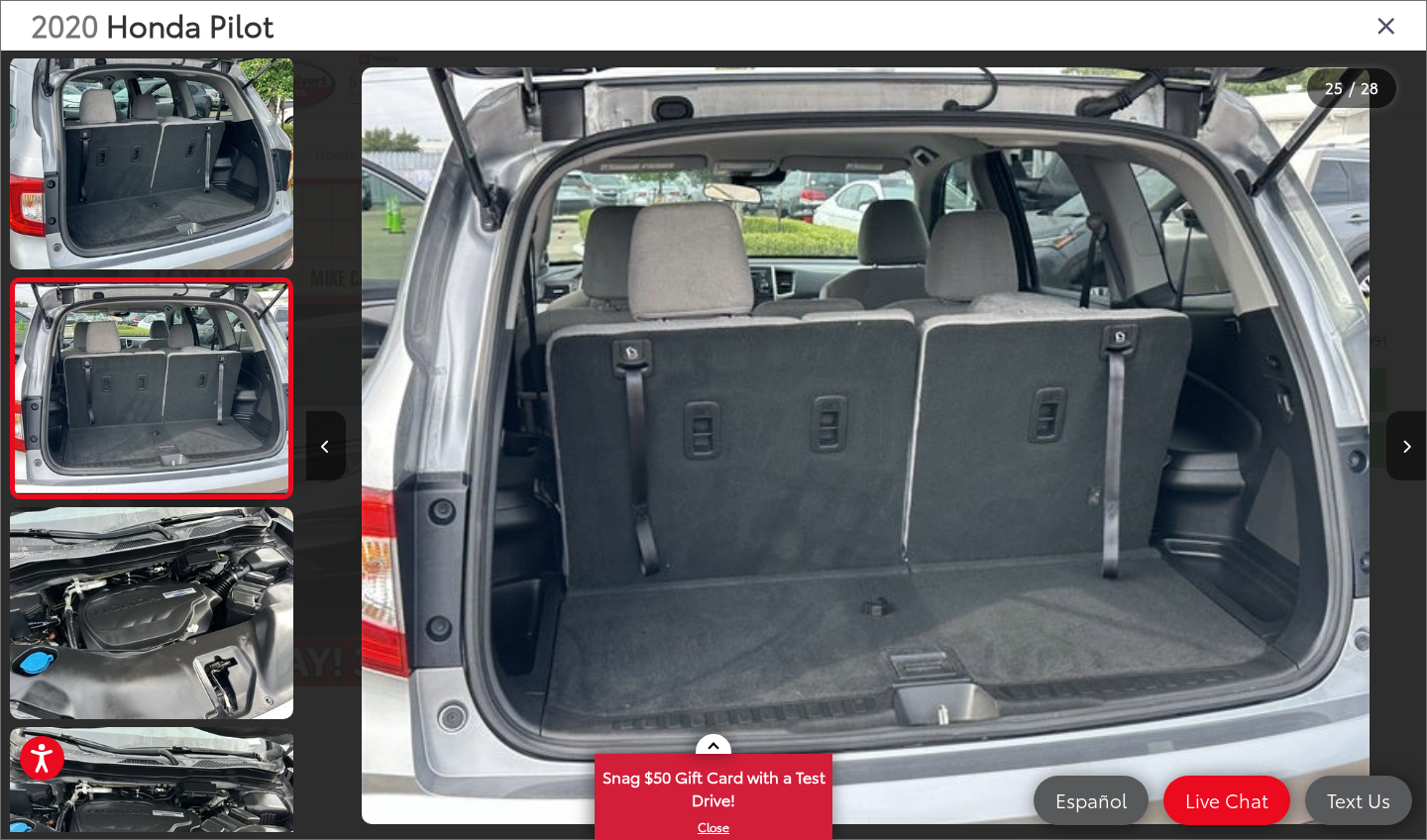 click at bounding box center (1406, 446) 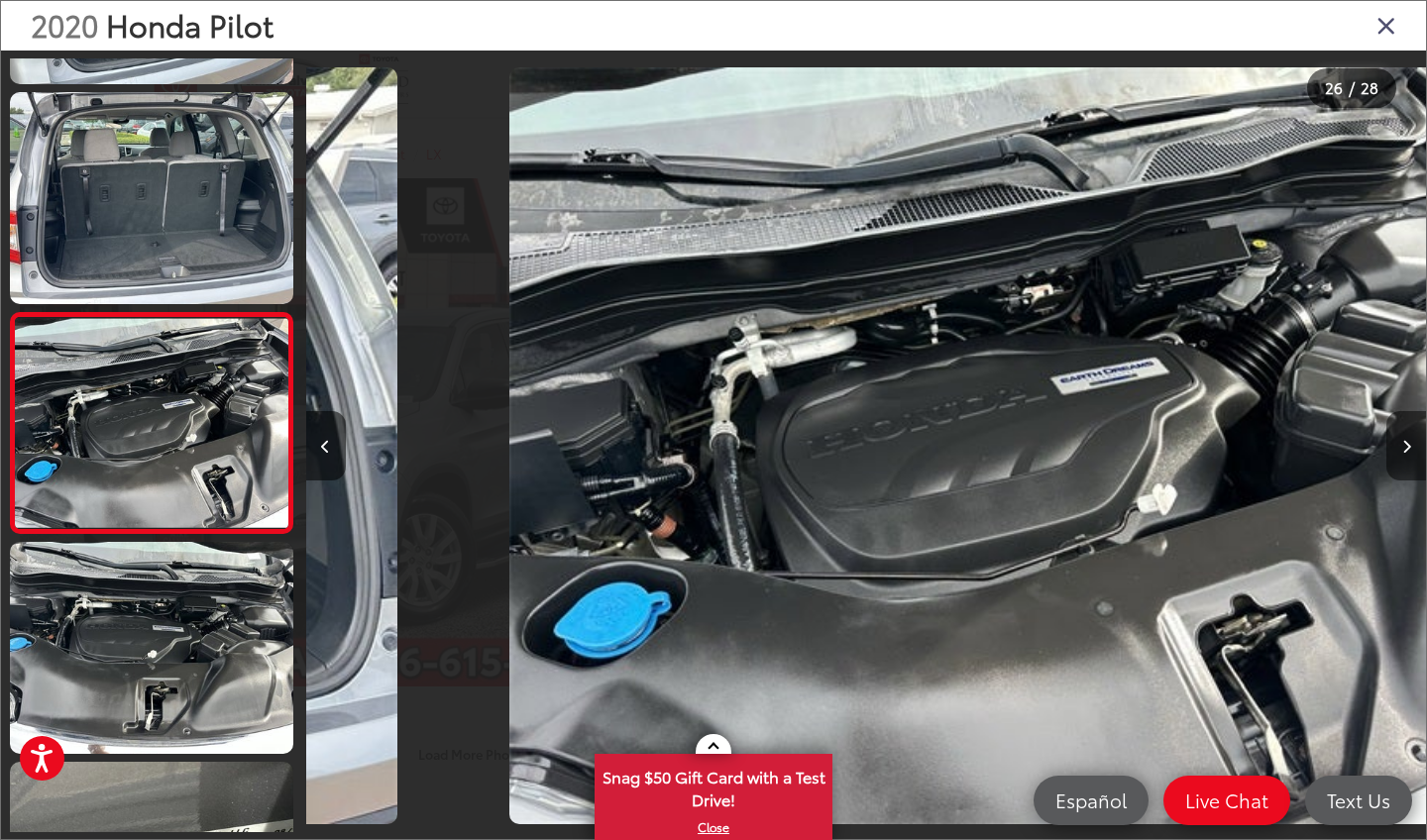 scroll, scrollTop: 5285, scrollLeft: 0, axis: vertical 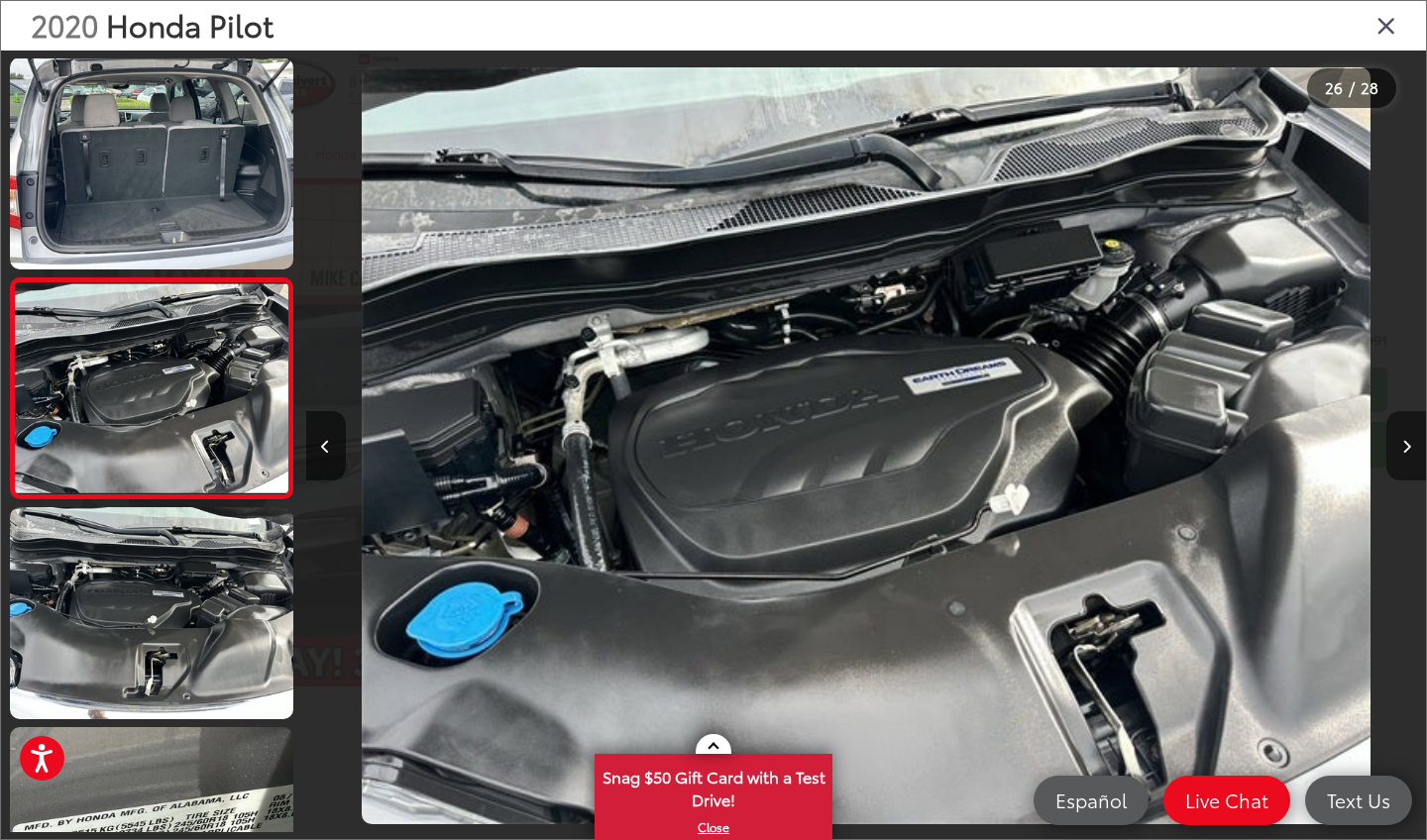 click at bounding box center [1406, 446] 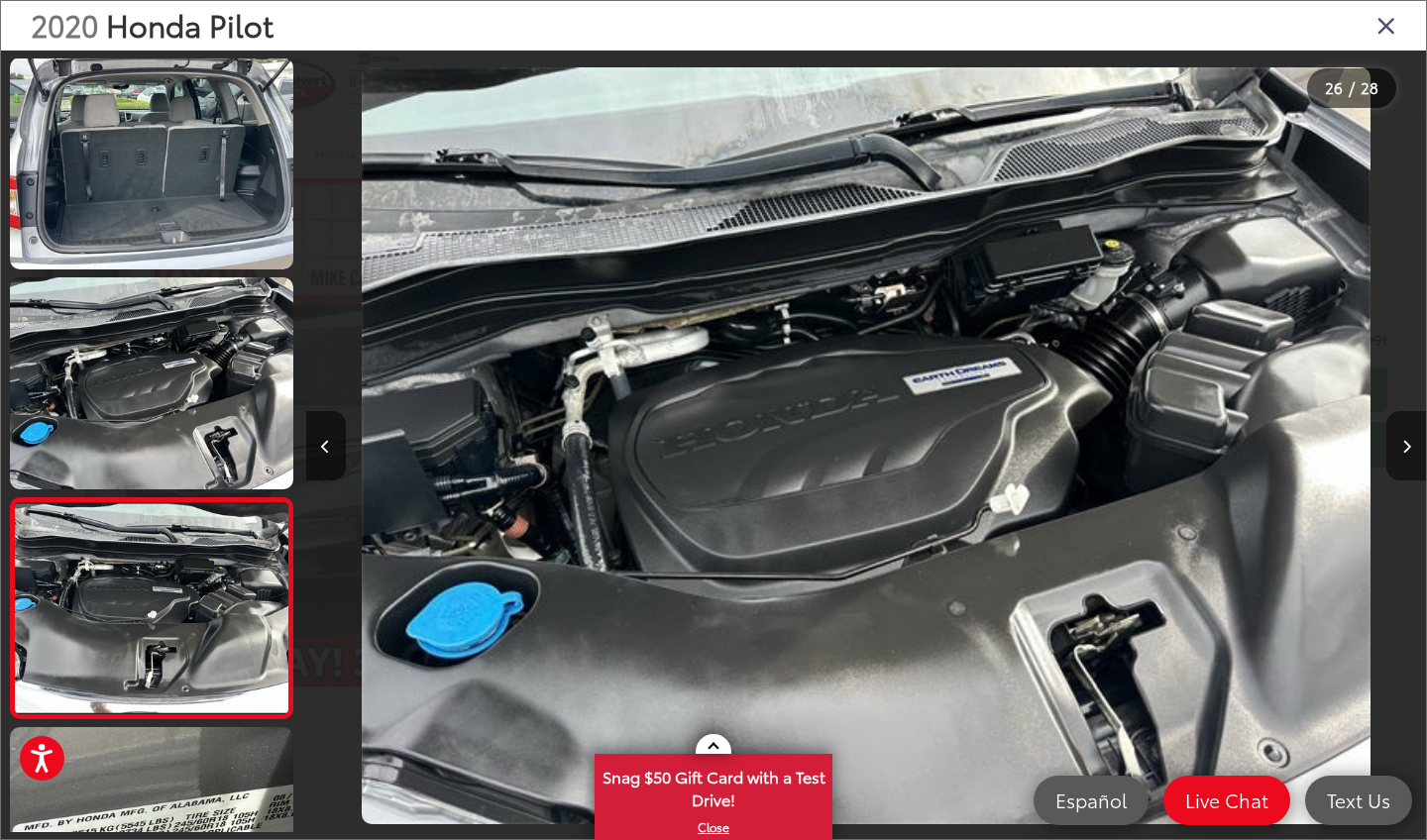 scroll, scrollTop: 0, scrollLeft: 29126, axis: horizontal 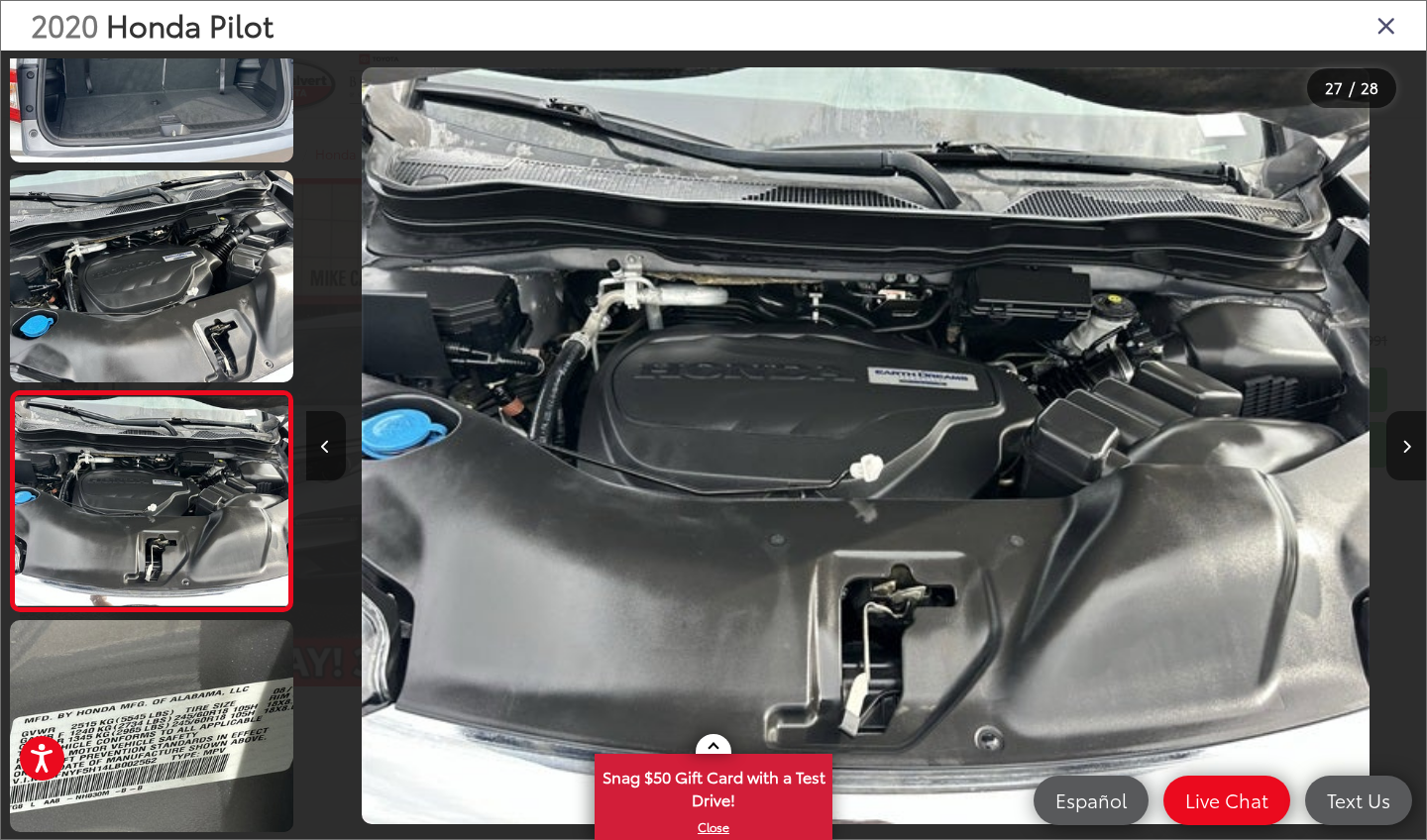 click at bounding box center (1406, 446) 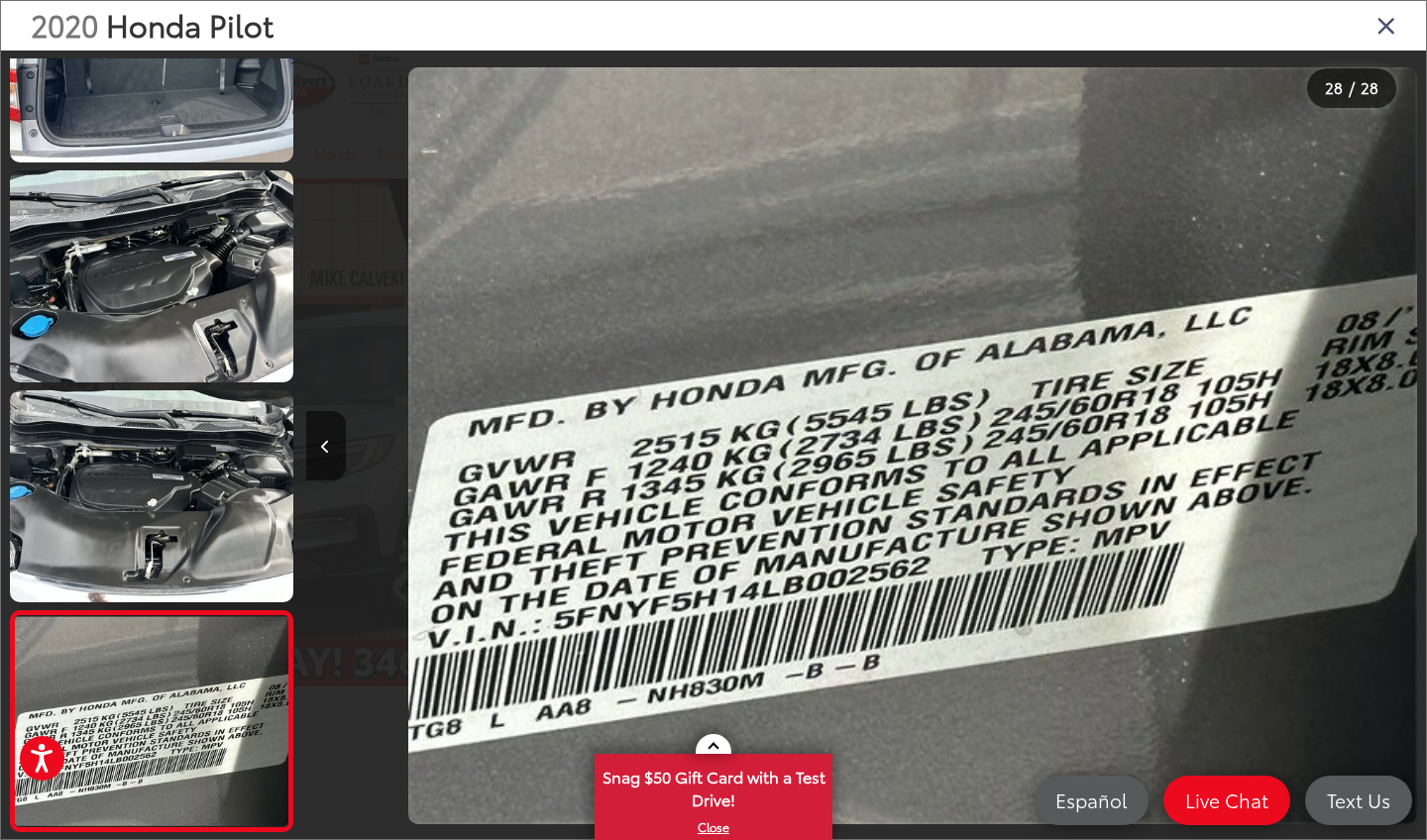 scroll, scrollTop: 0, scrollLeft: 30245, axis: horizontal 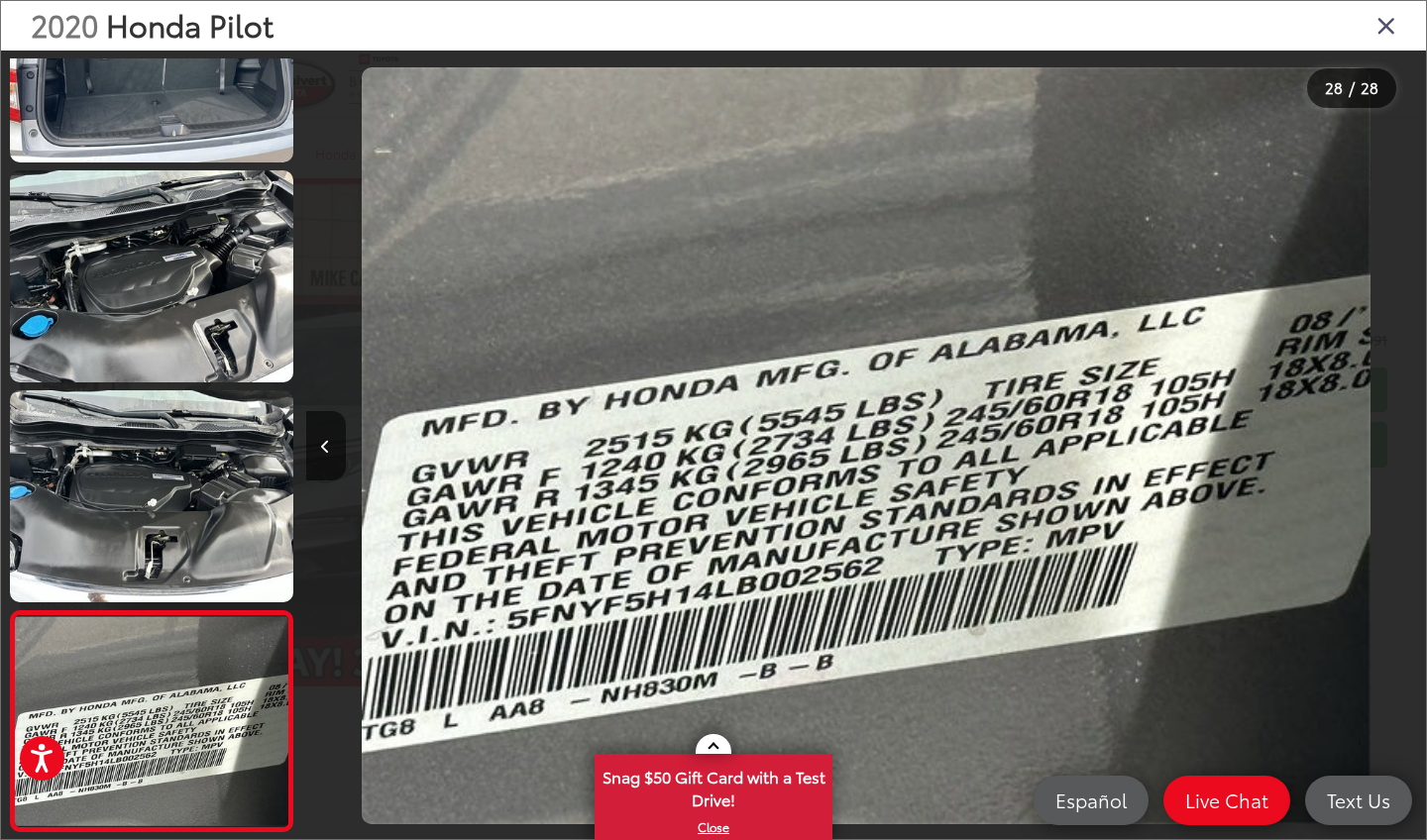 click at bounding box center [1386, 25] 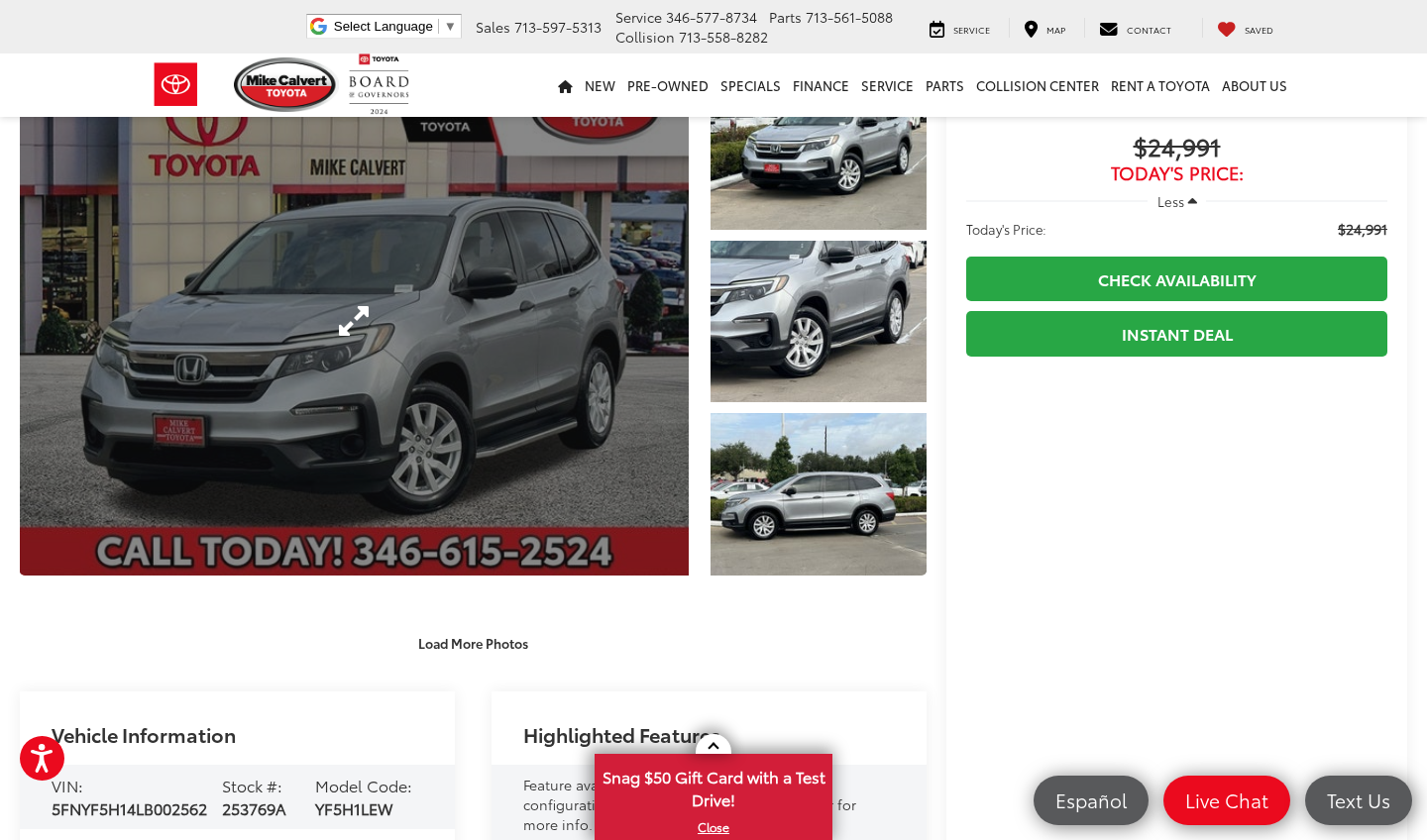 scroll, scrollTop: 114, scrollLeft: 0, axis: vertical 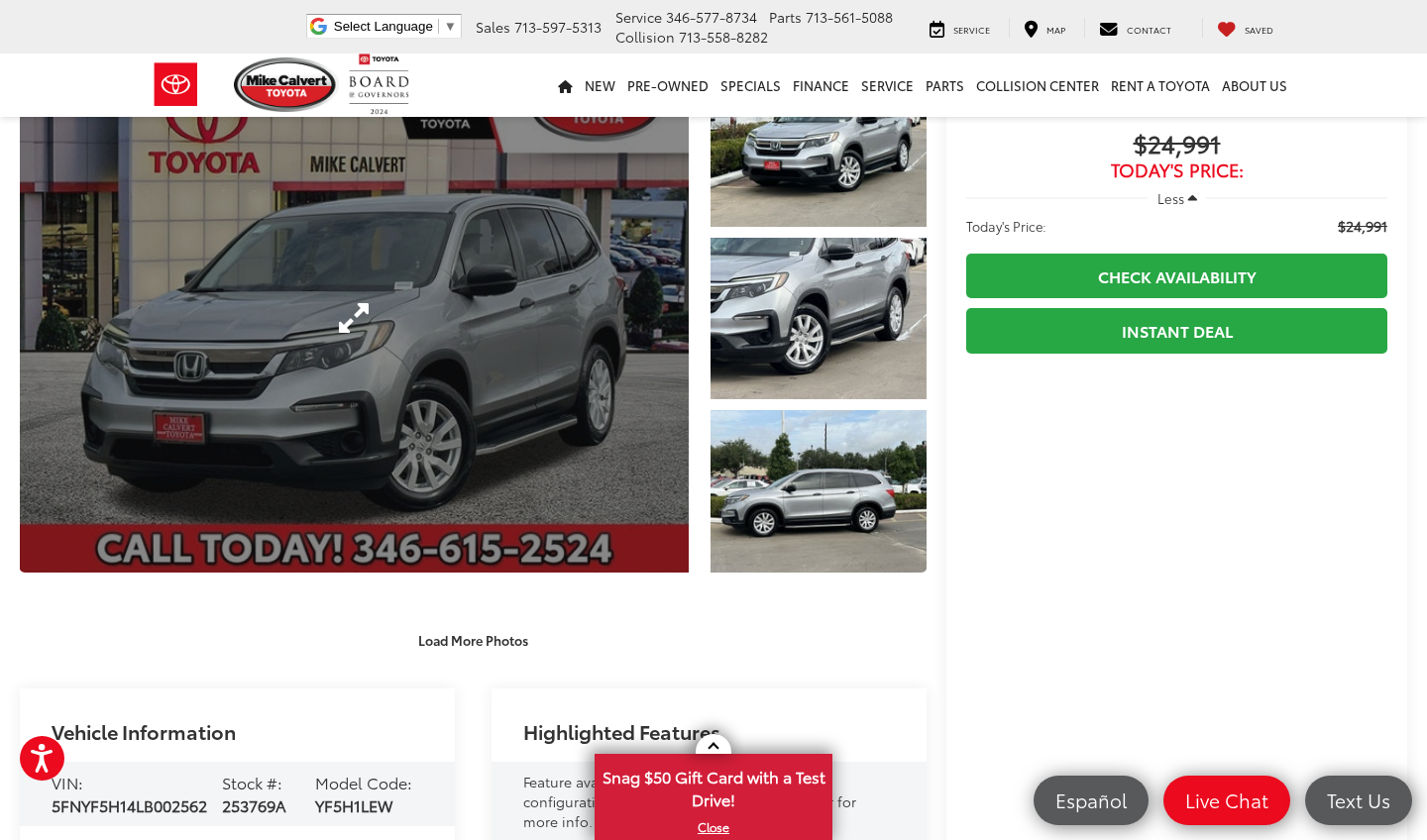 click at bounding box center [354, 318] 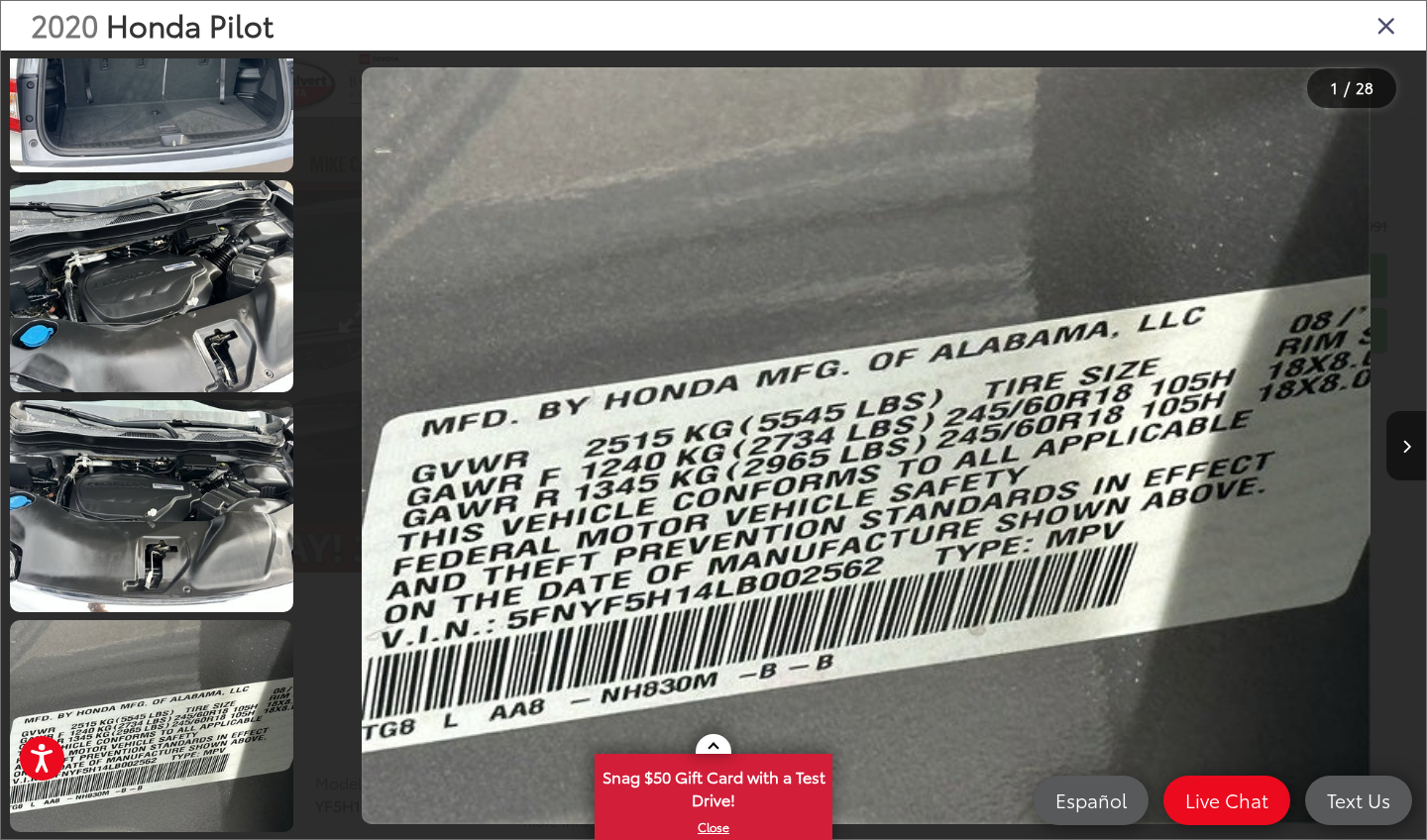 scroll, scrollTop: 0, scrollLeft: 0, axis: both 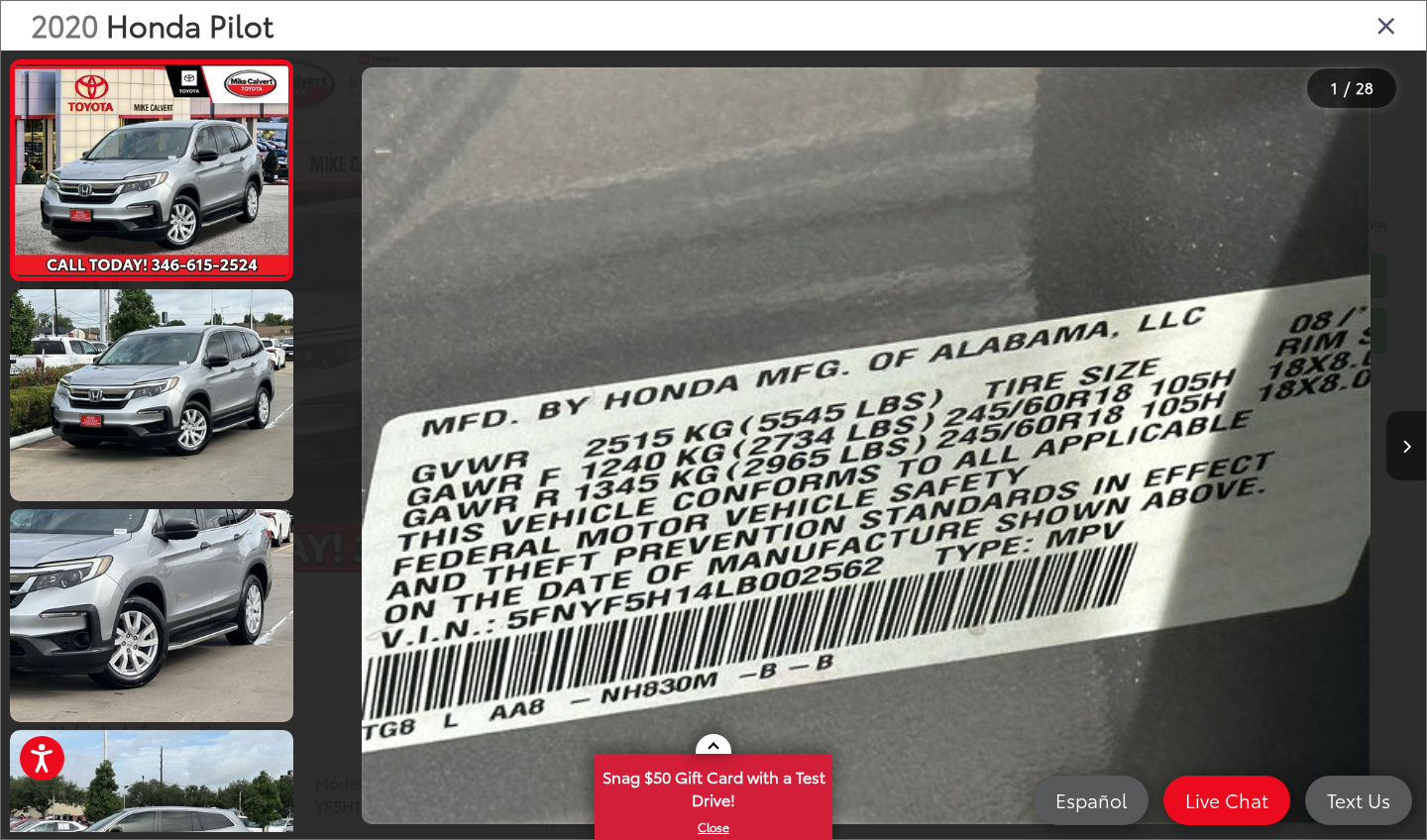 click at bounding box center [1406, 447] 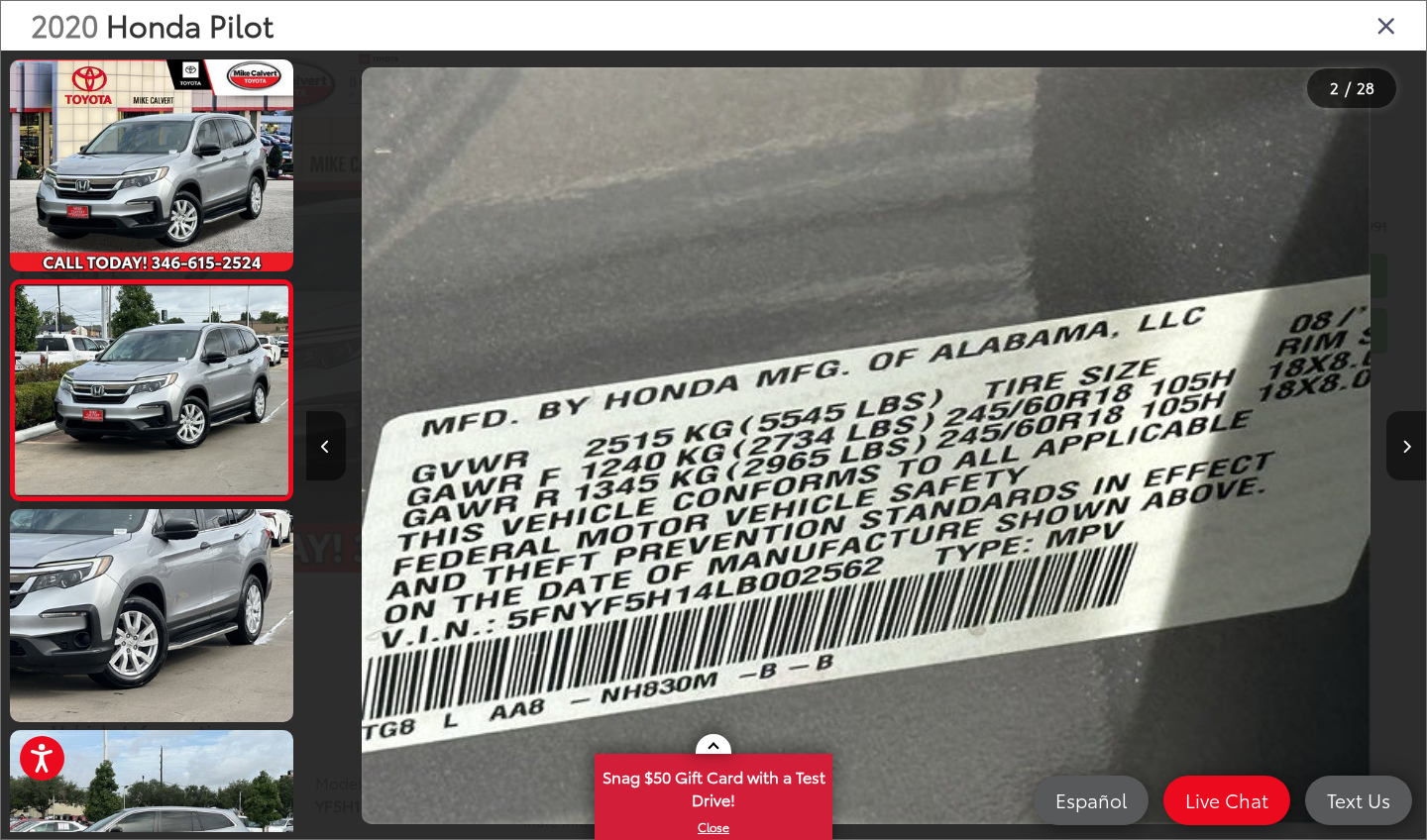 scroll, scrollTop: 0, scrollLeft: 1120, axis: horizontal 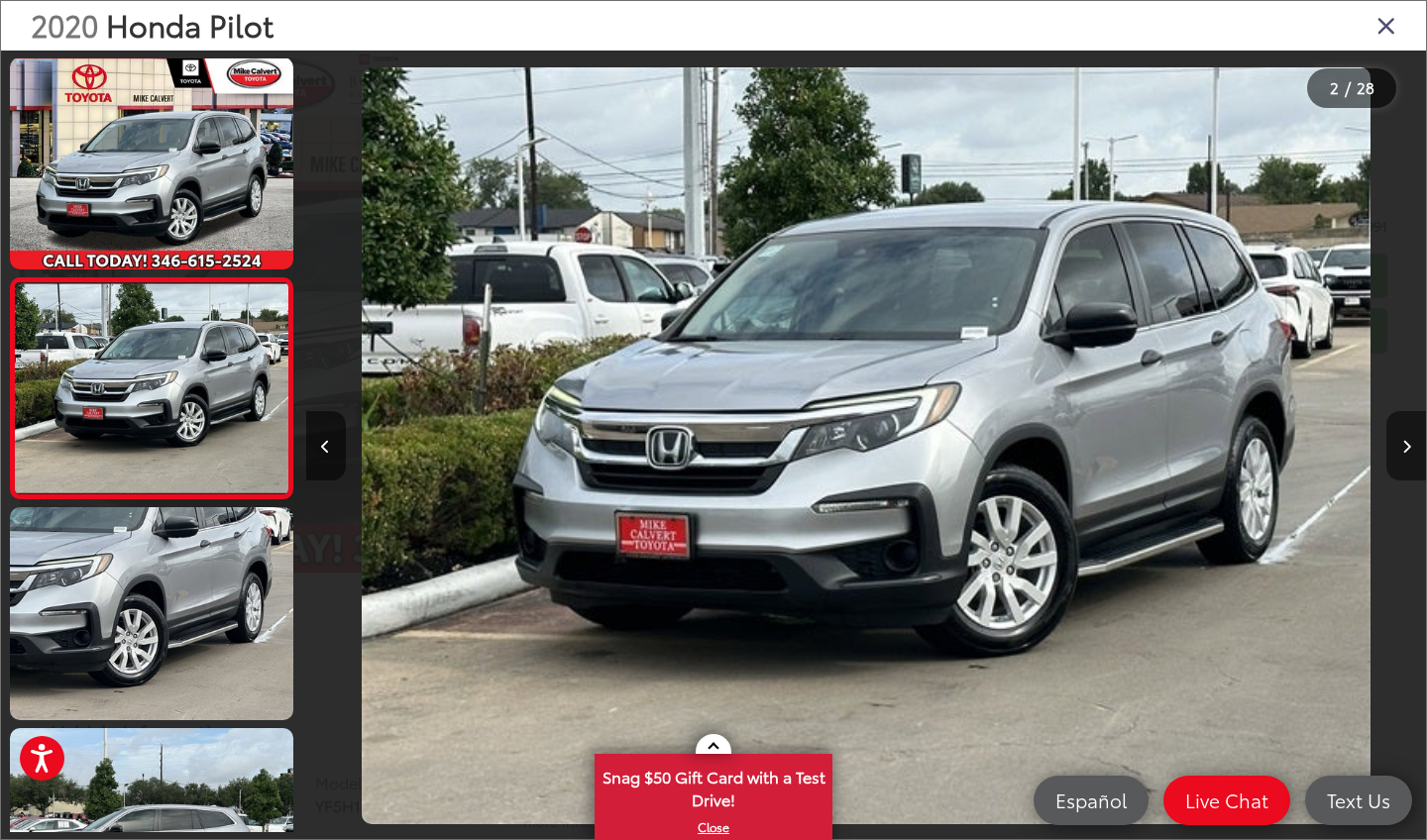 click at bounding box center (1406, 447) 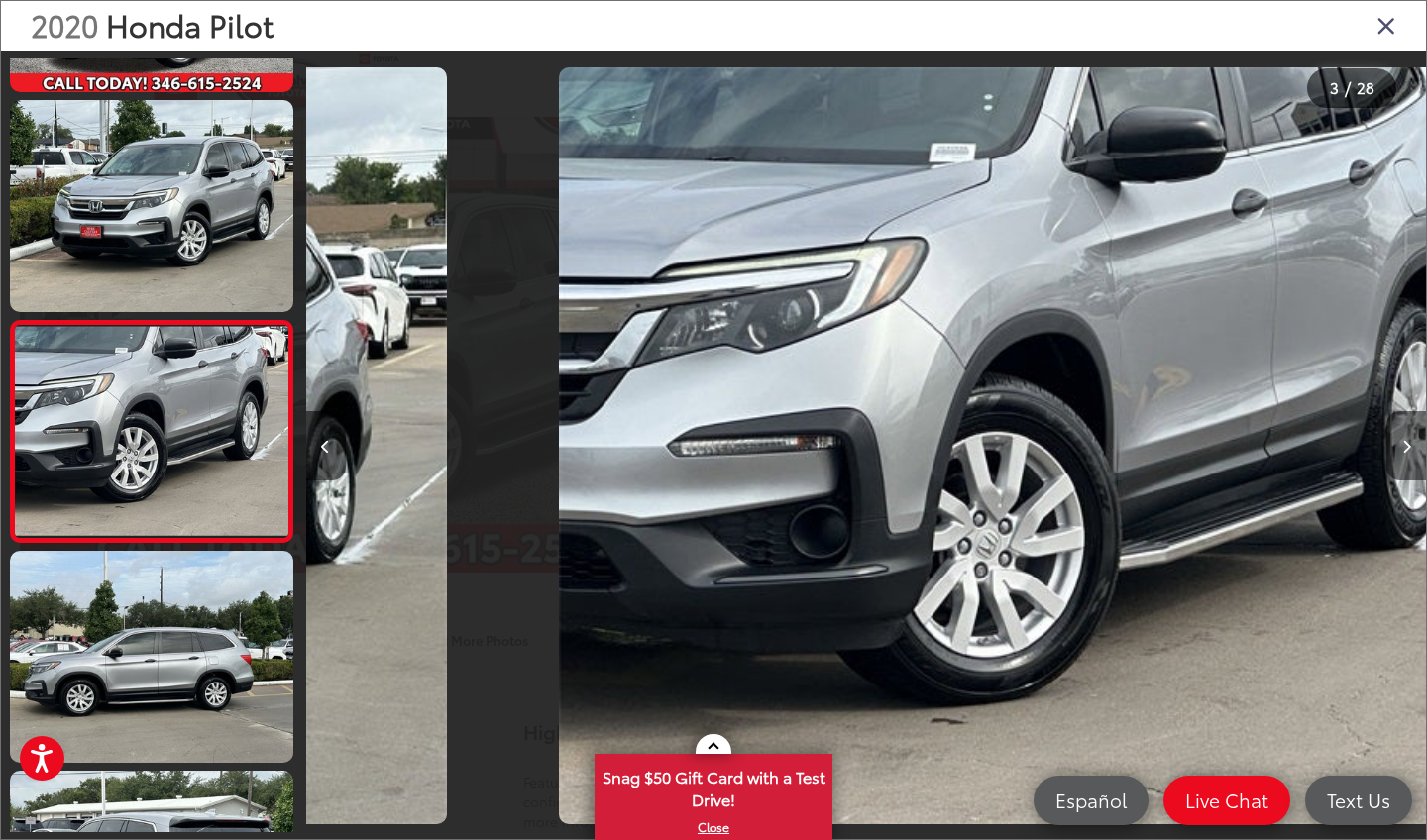 scroll, scrollTop: 0, scrollLeft: 2239, axis: horizontal 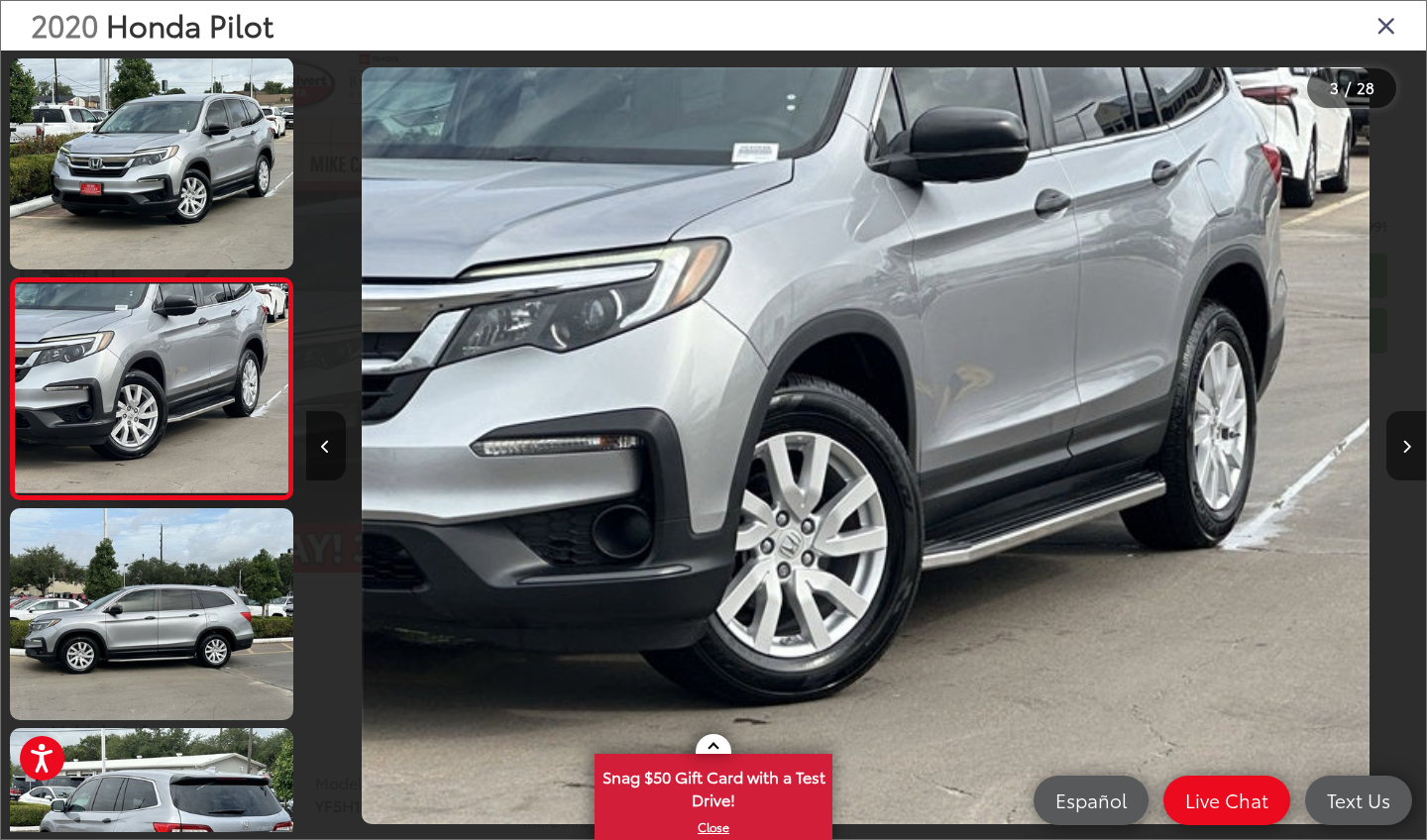 click at bounding box center (1406, 447) 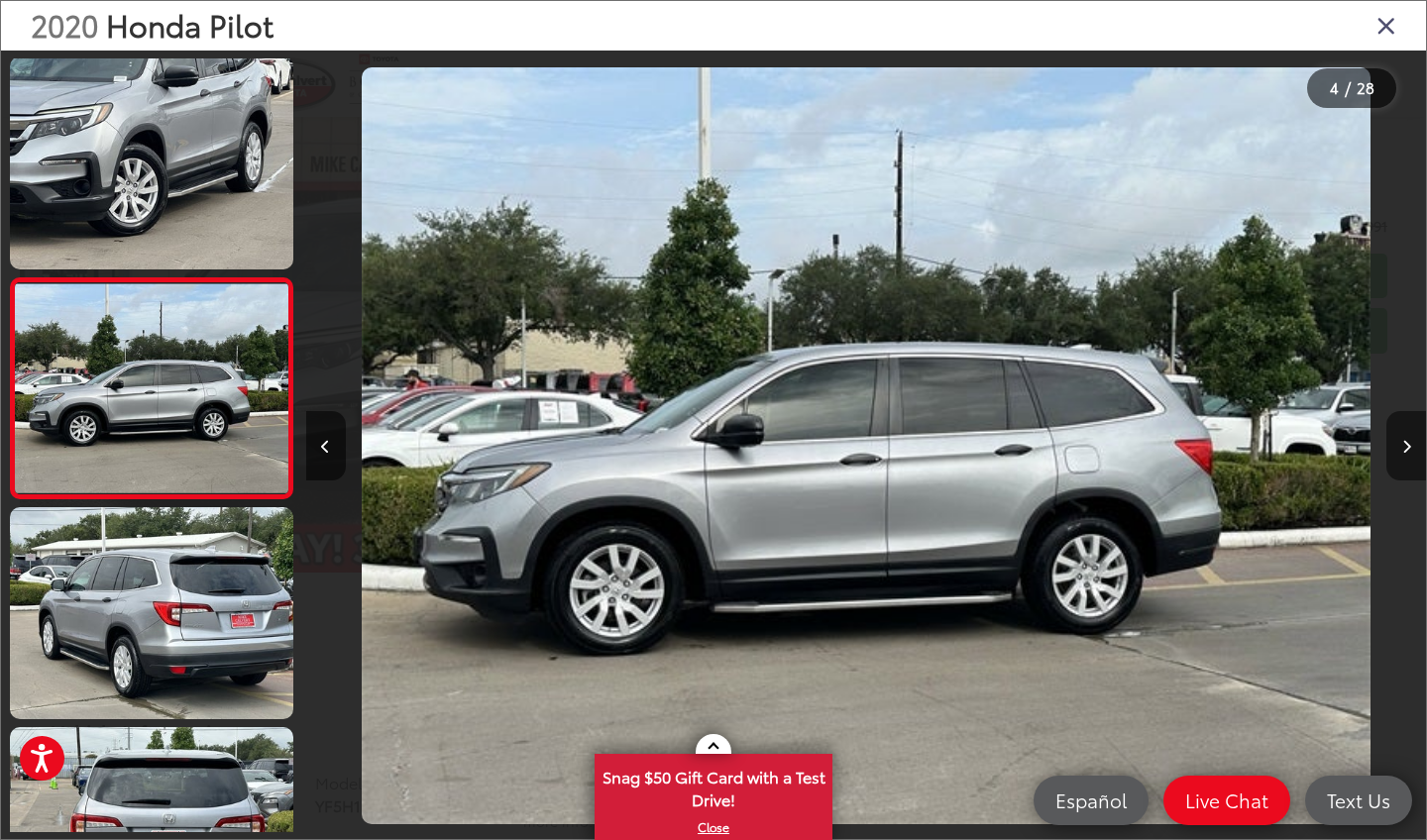 click at bounding box center (1406, 447) 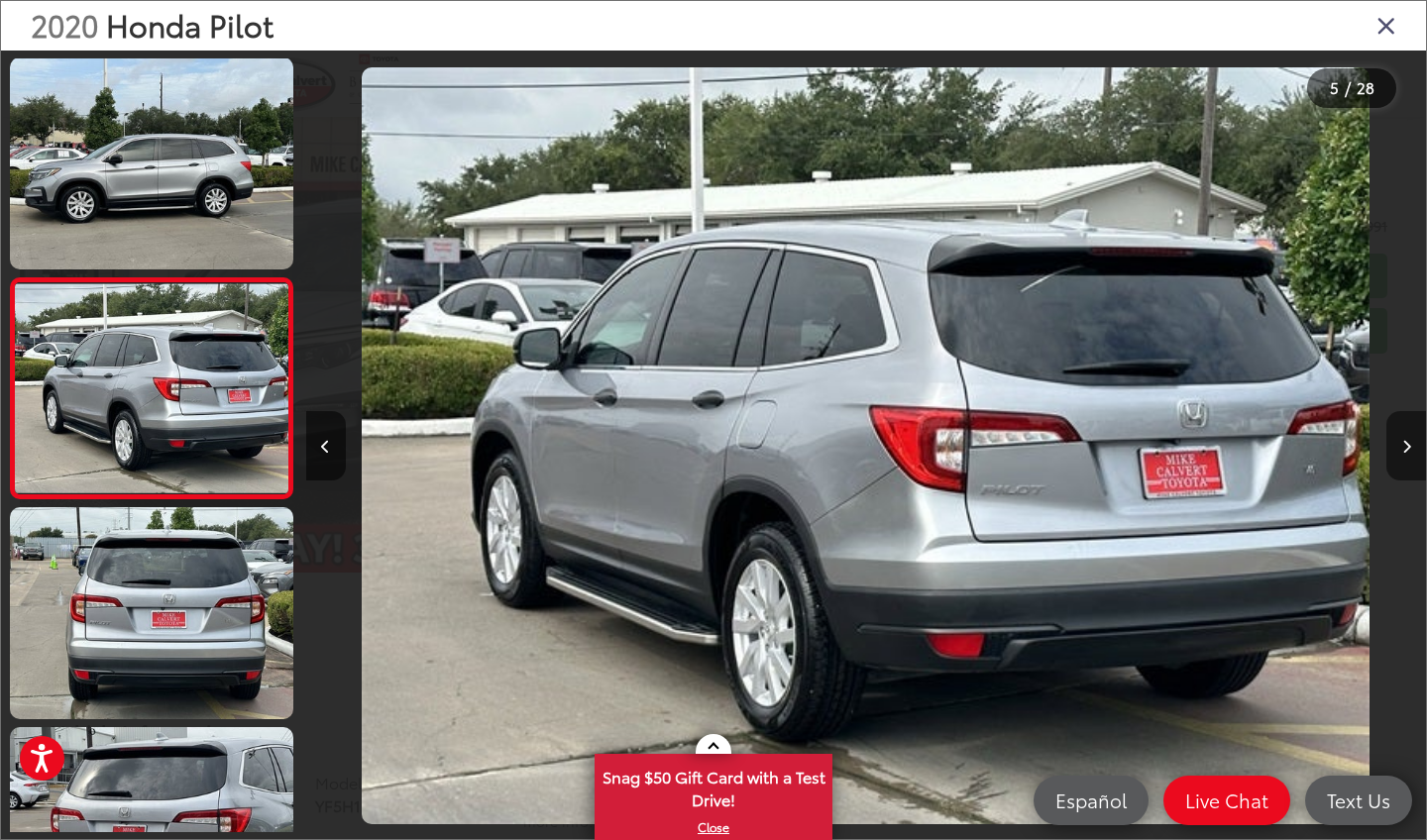 click at bounding box center (1406, 447) 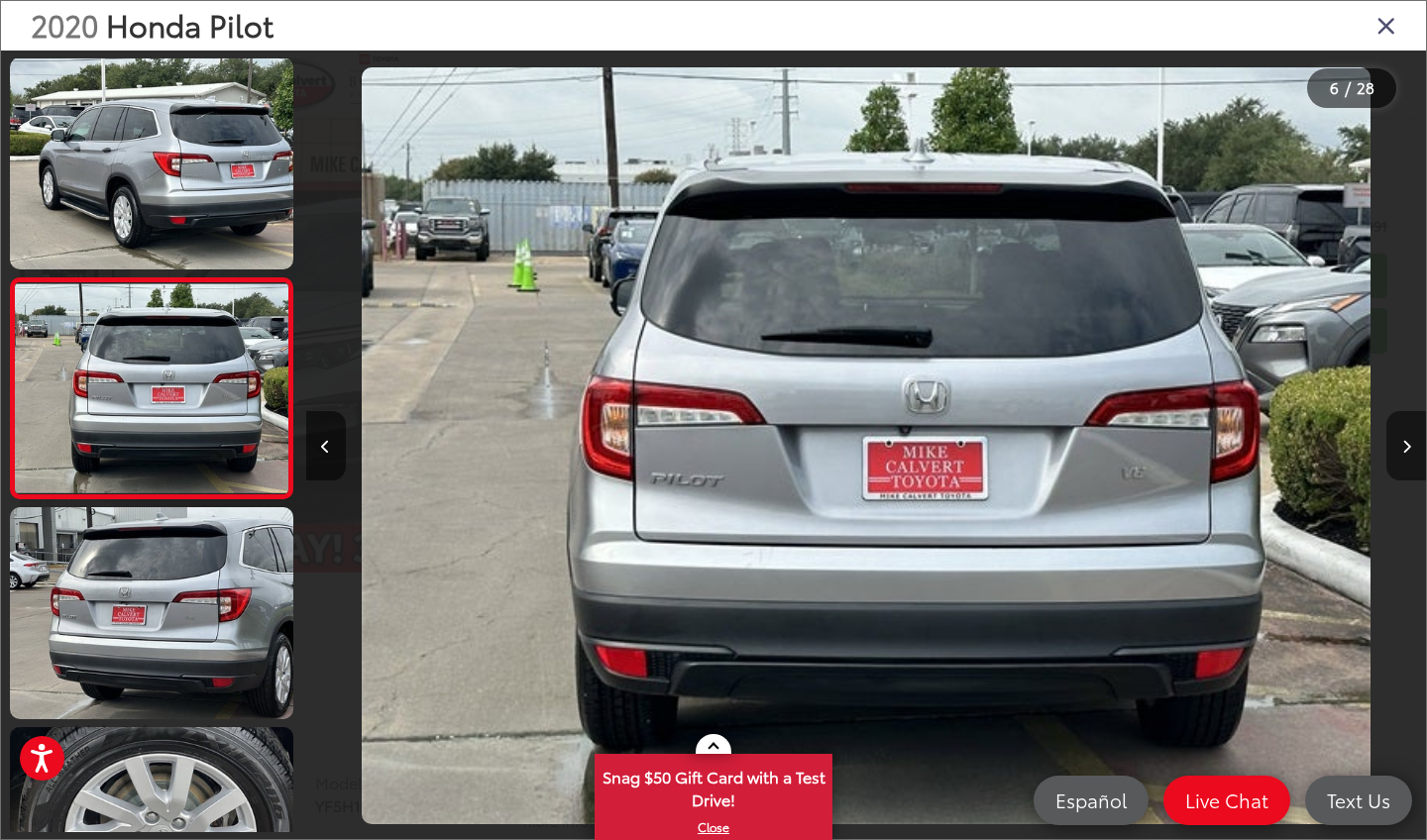 click at bounding box center [1406, 447] 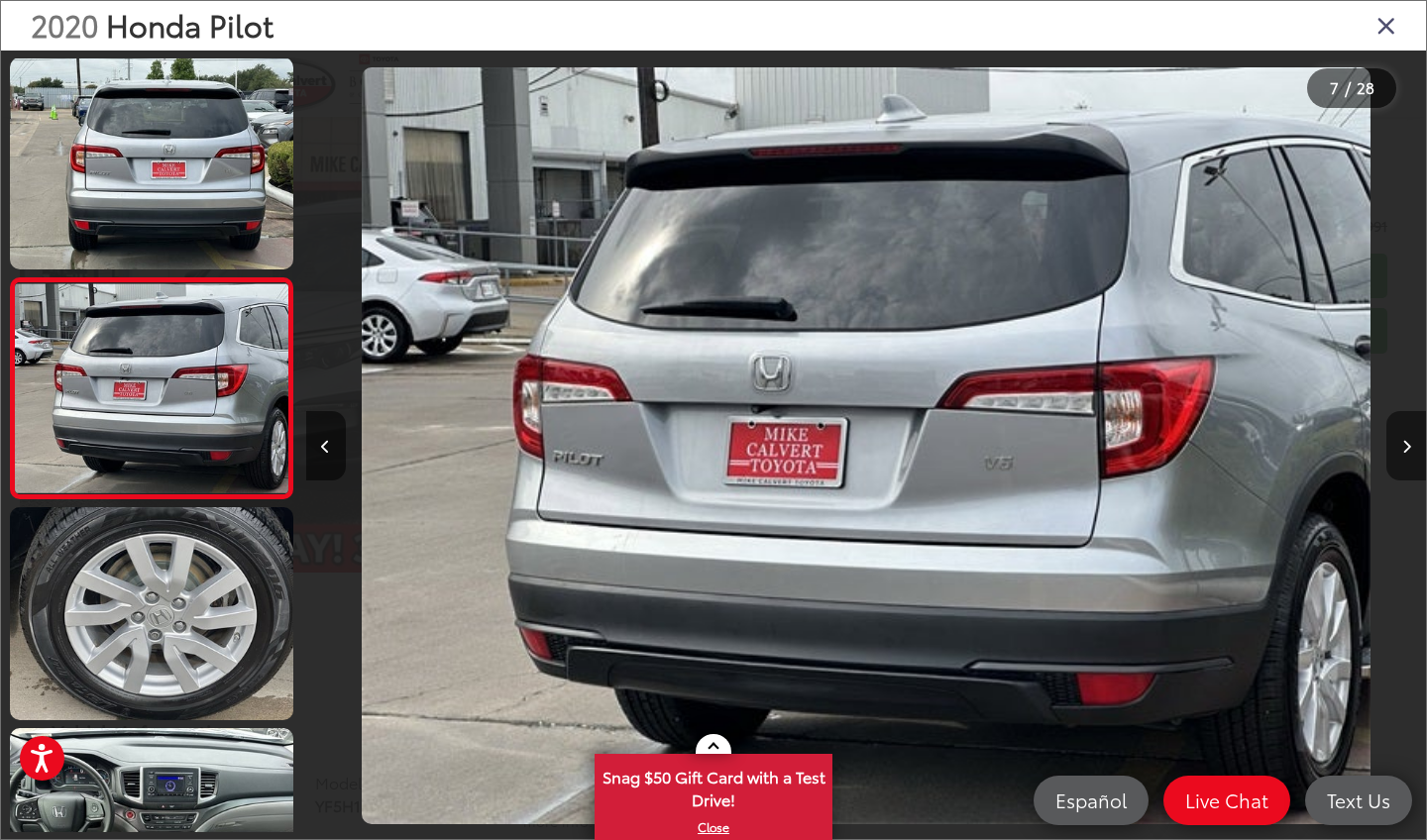 click at bounding box center (1406, 447) 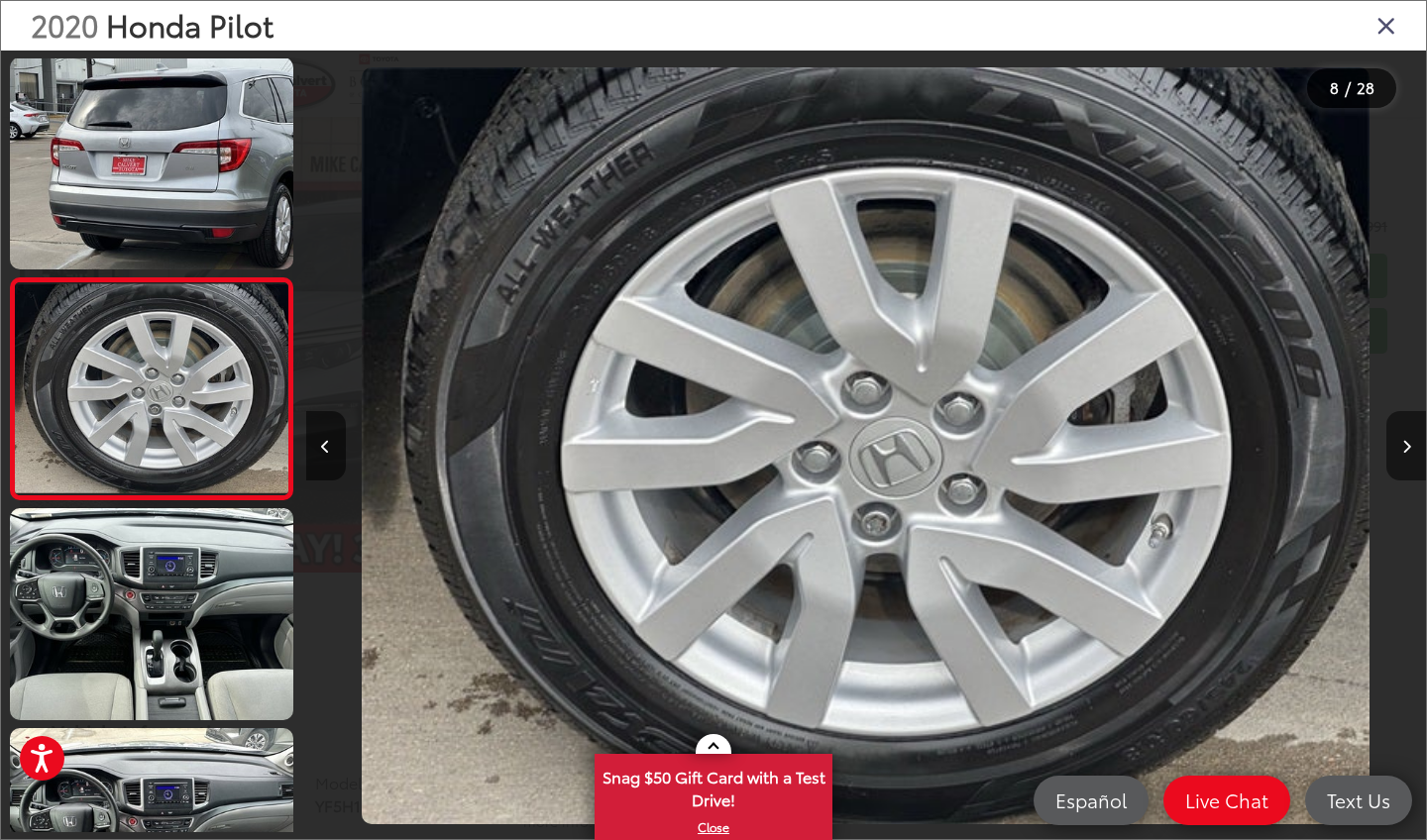 click at bounding box center [1406, 447] 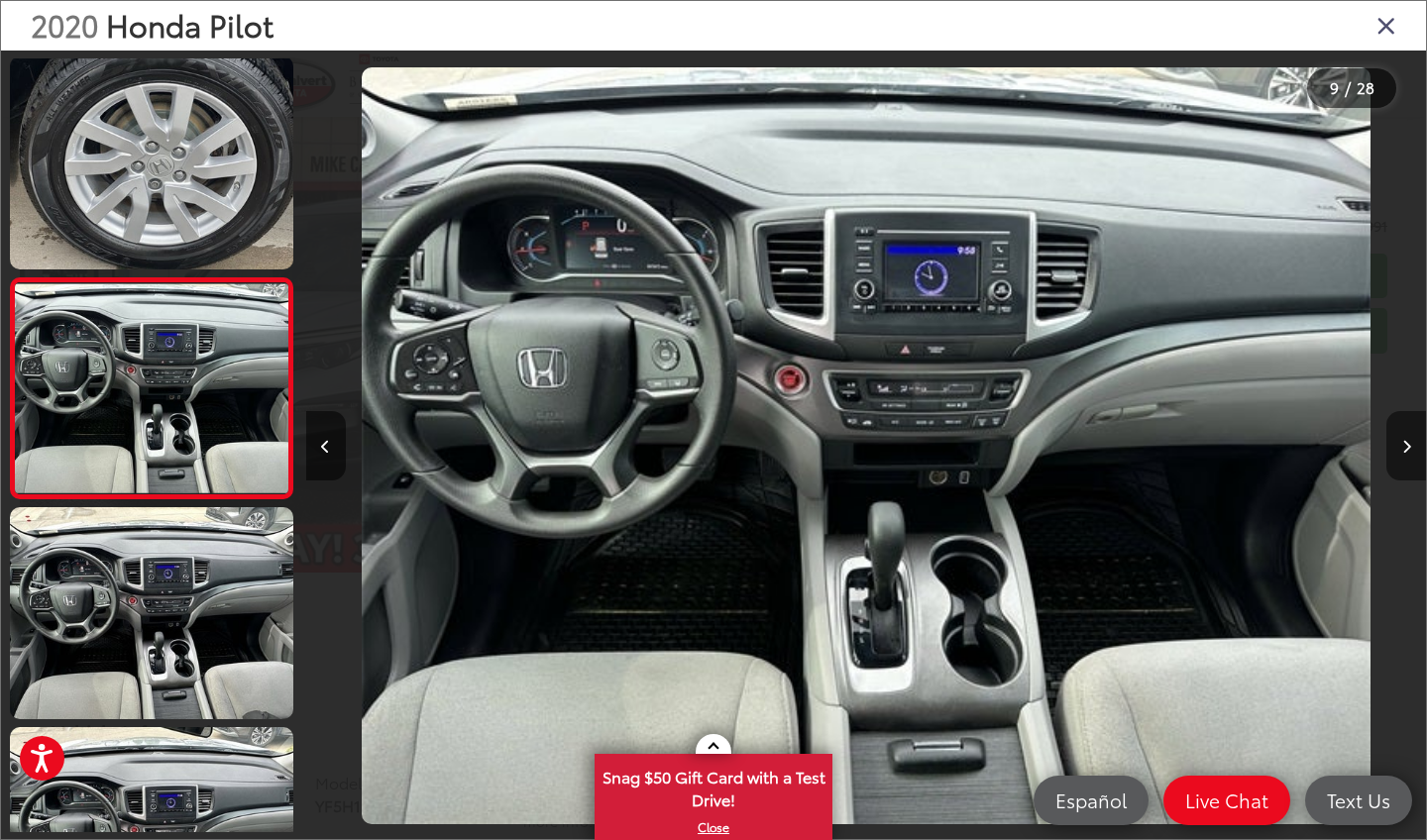 click at bounding box center (1406, 447) 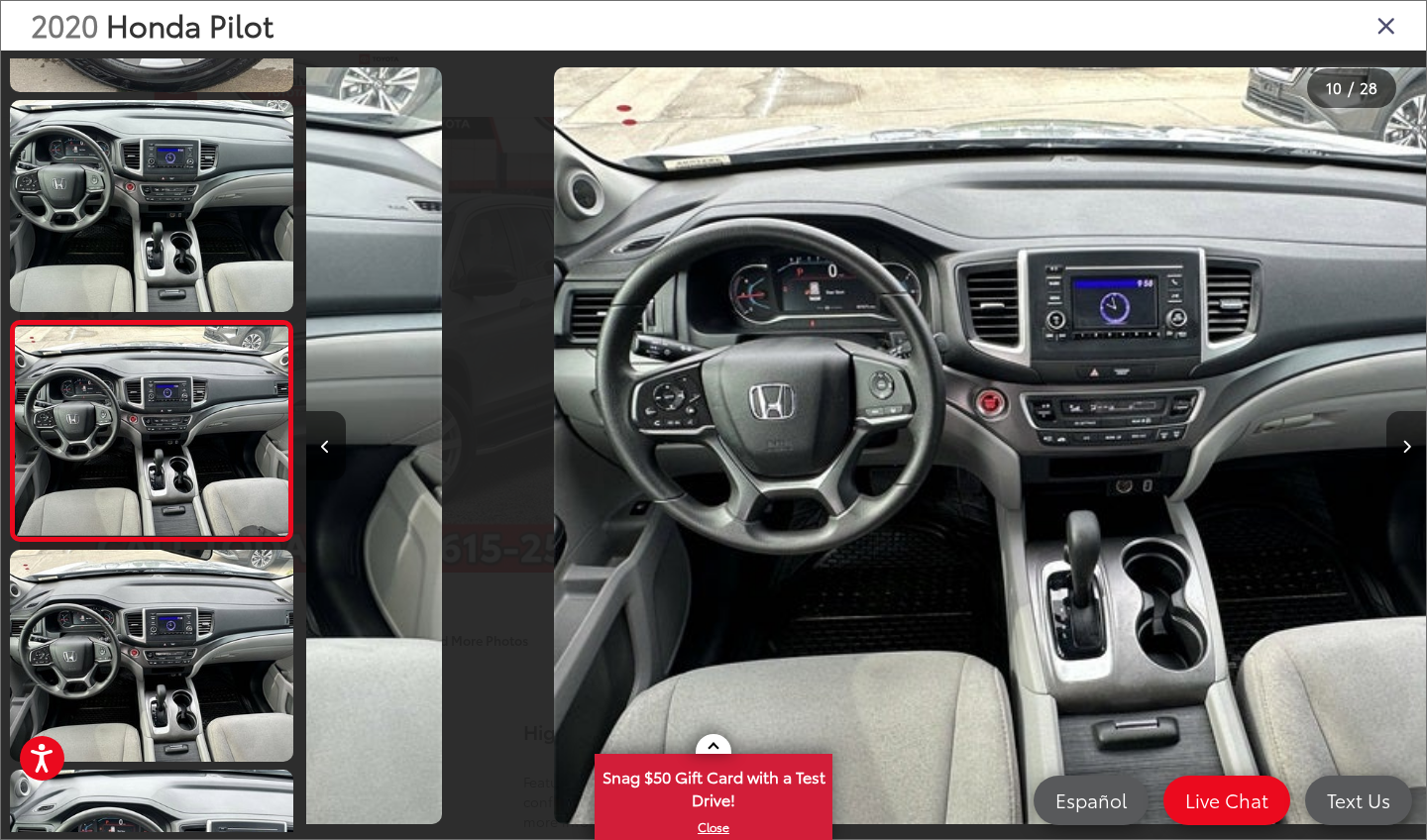 scroll, scrollTop: 0, scrollLeft: 10069, axis: horizontal 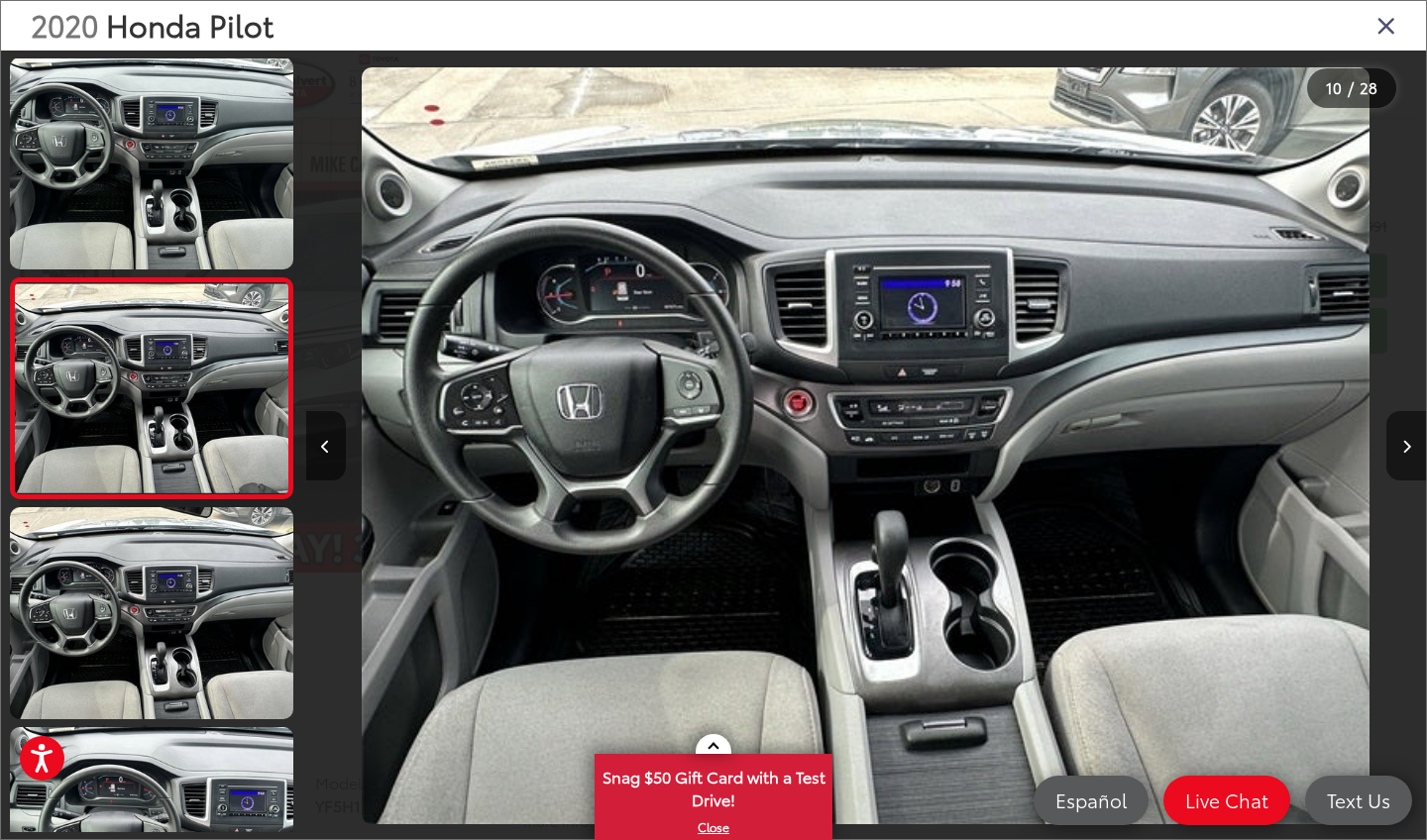 click at bounding box center (1406, 447) 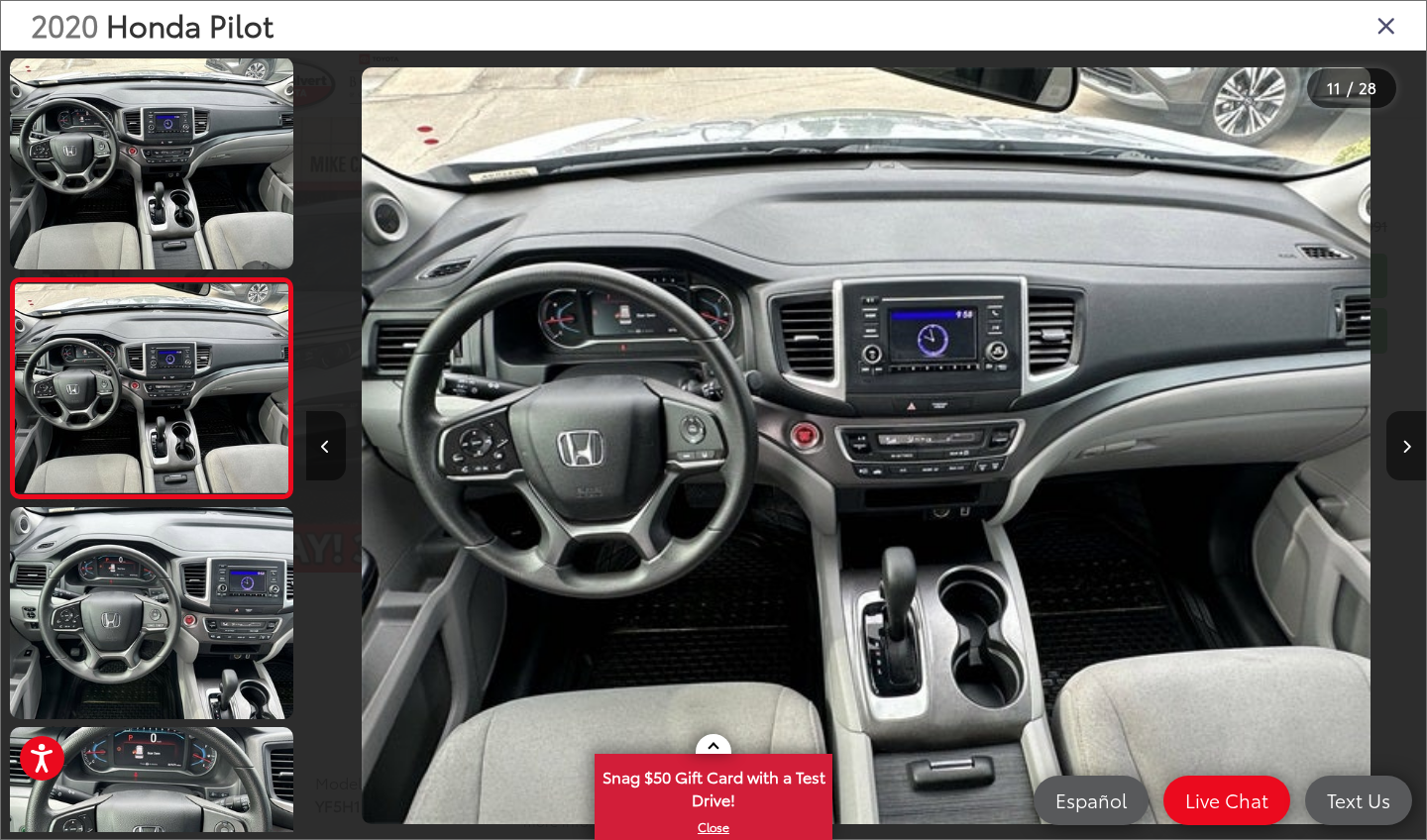 click at bounding box center [1406, 447] 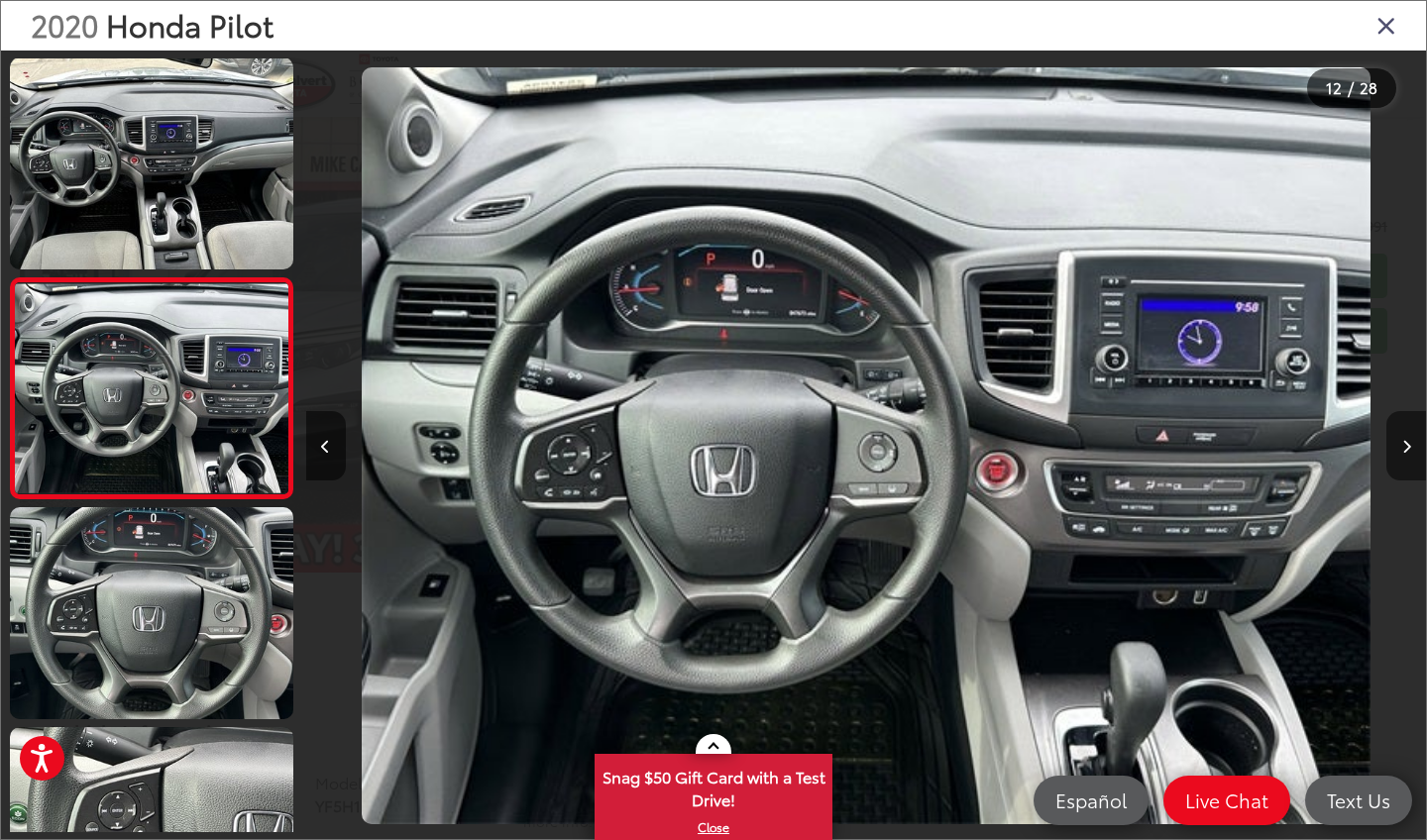click at bounding box center (1406, 447) 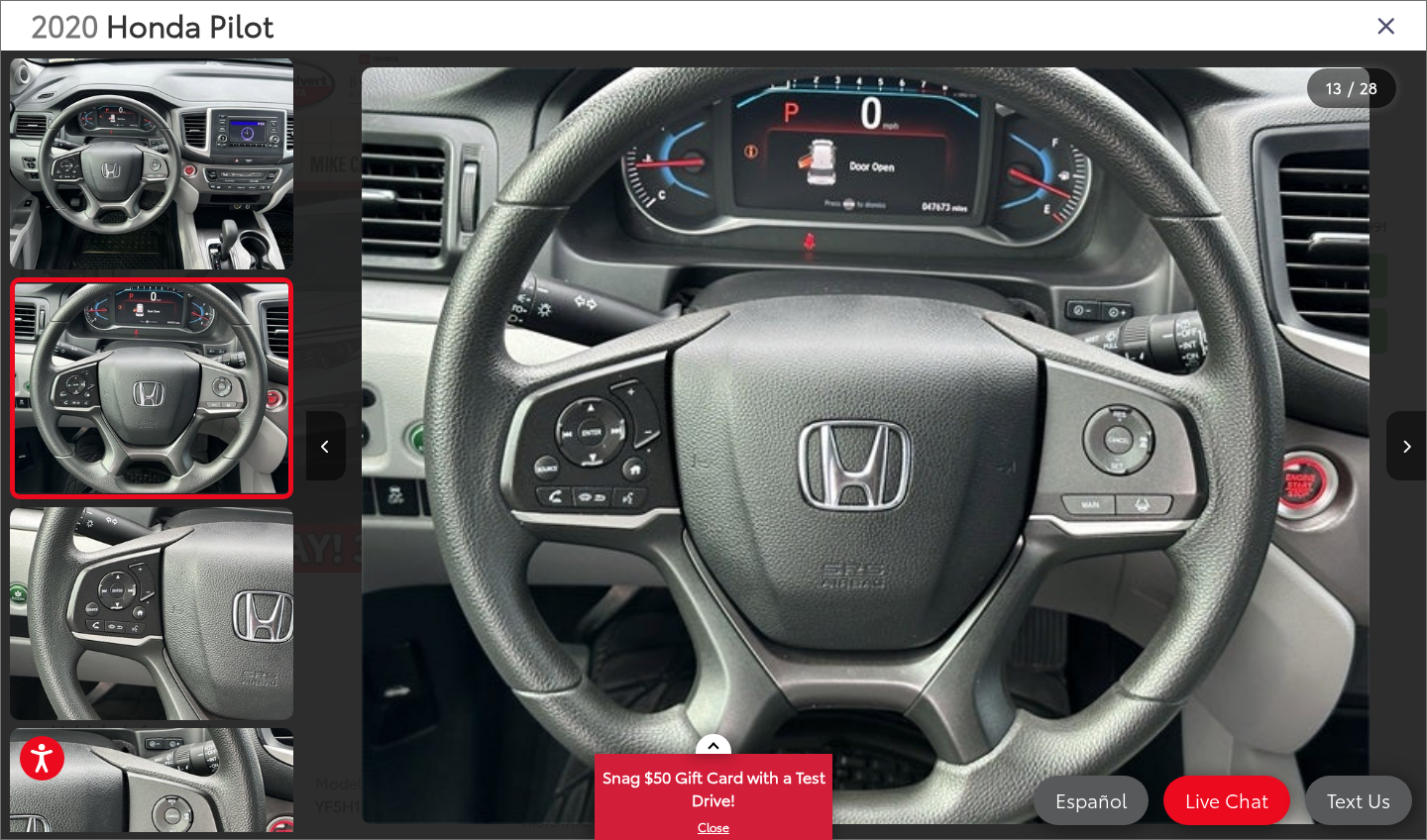 click at bounding box center [1406, 447] 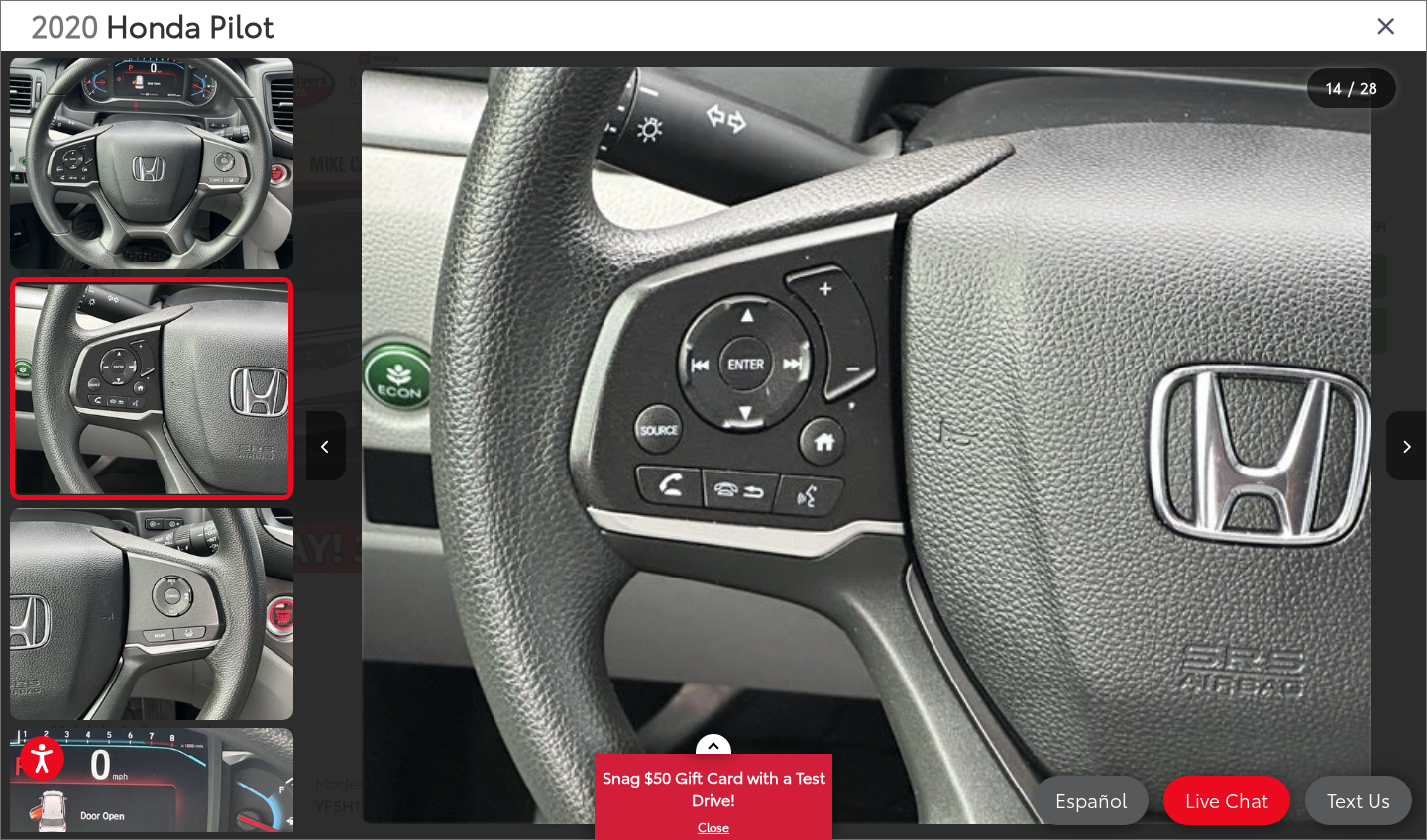 click at bounding box center [1406, 447] 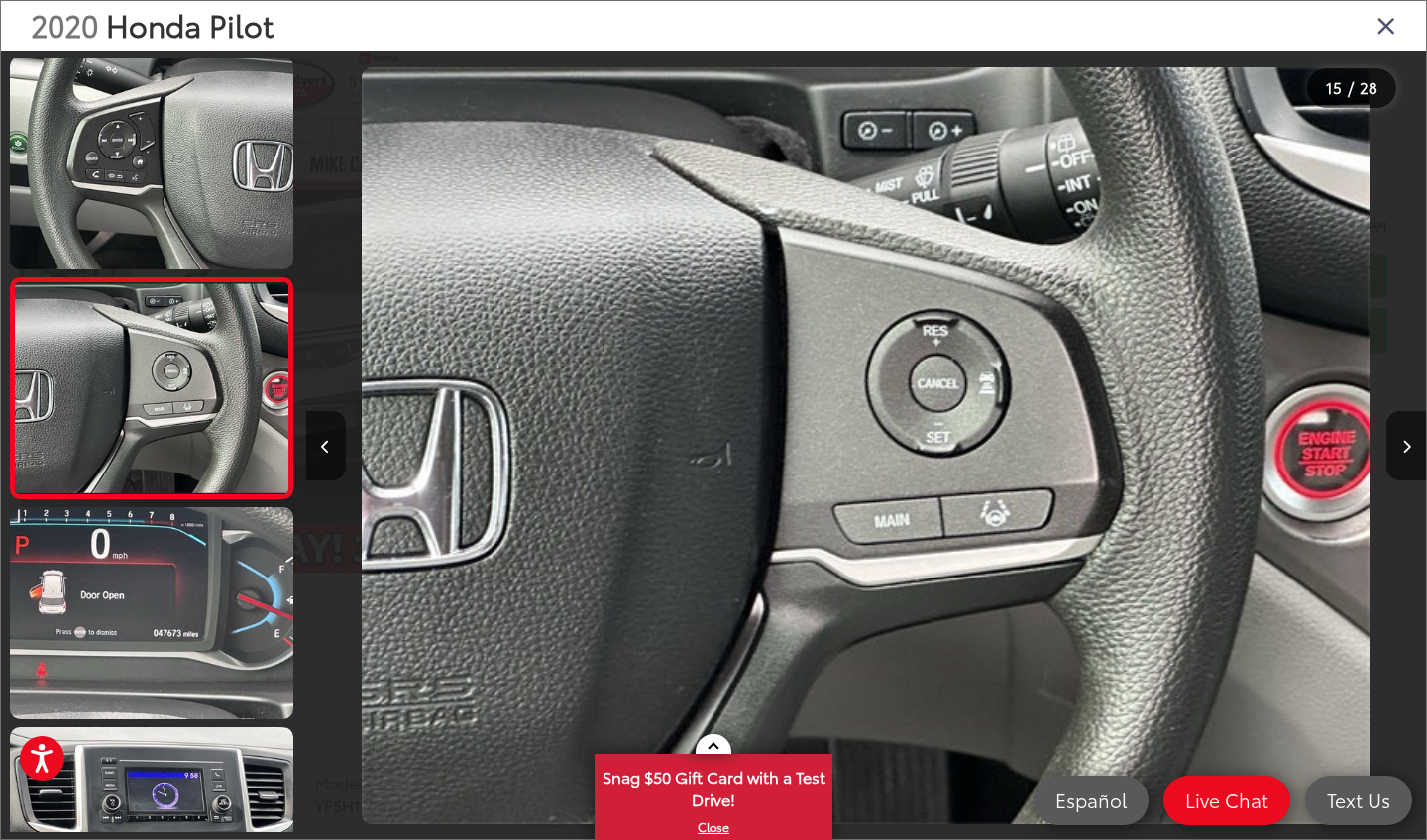 click at bounding box center [1386, 25] 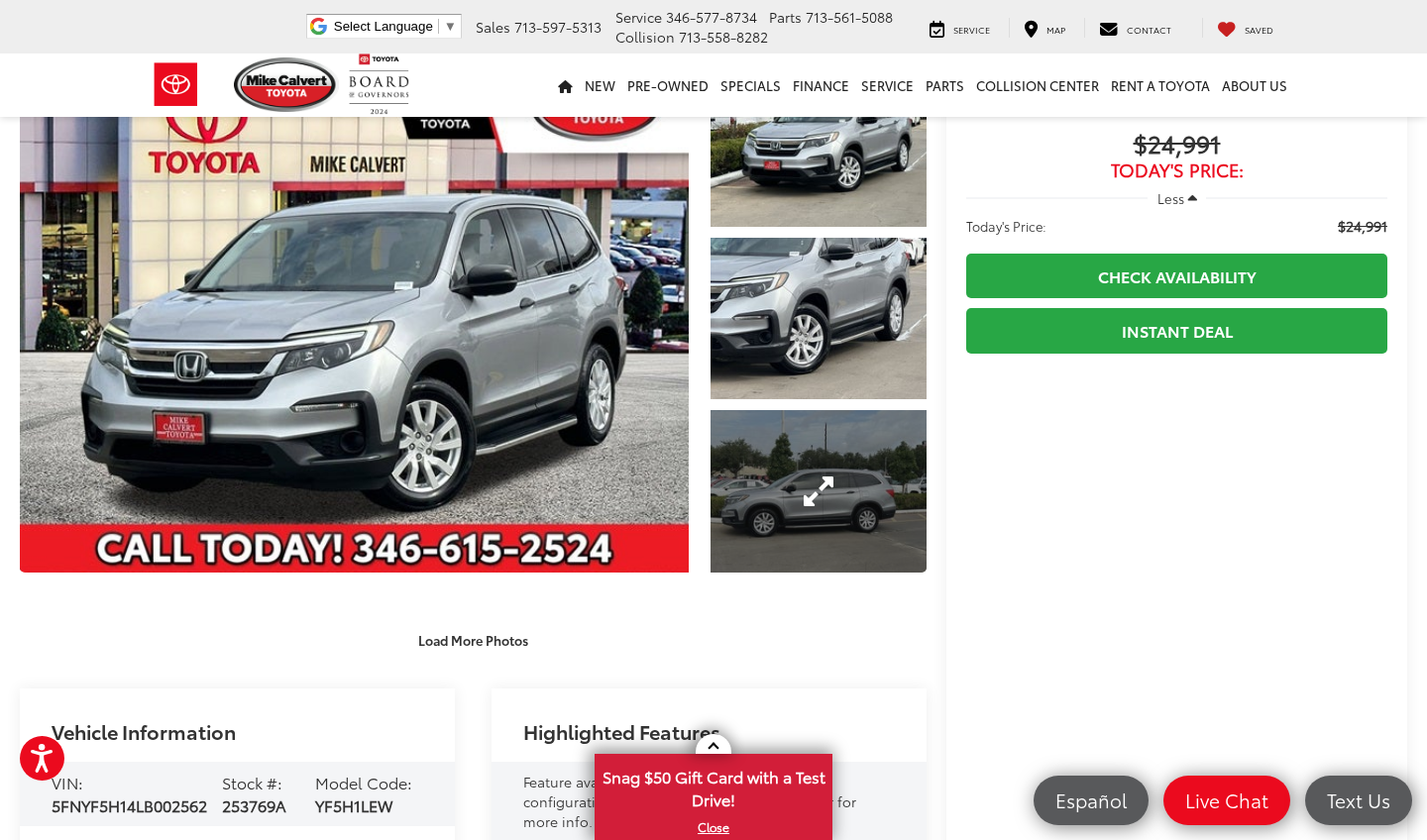click at bounding box center [819, 491] 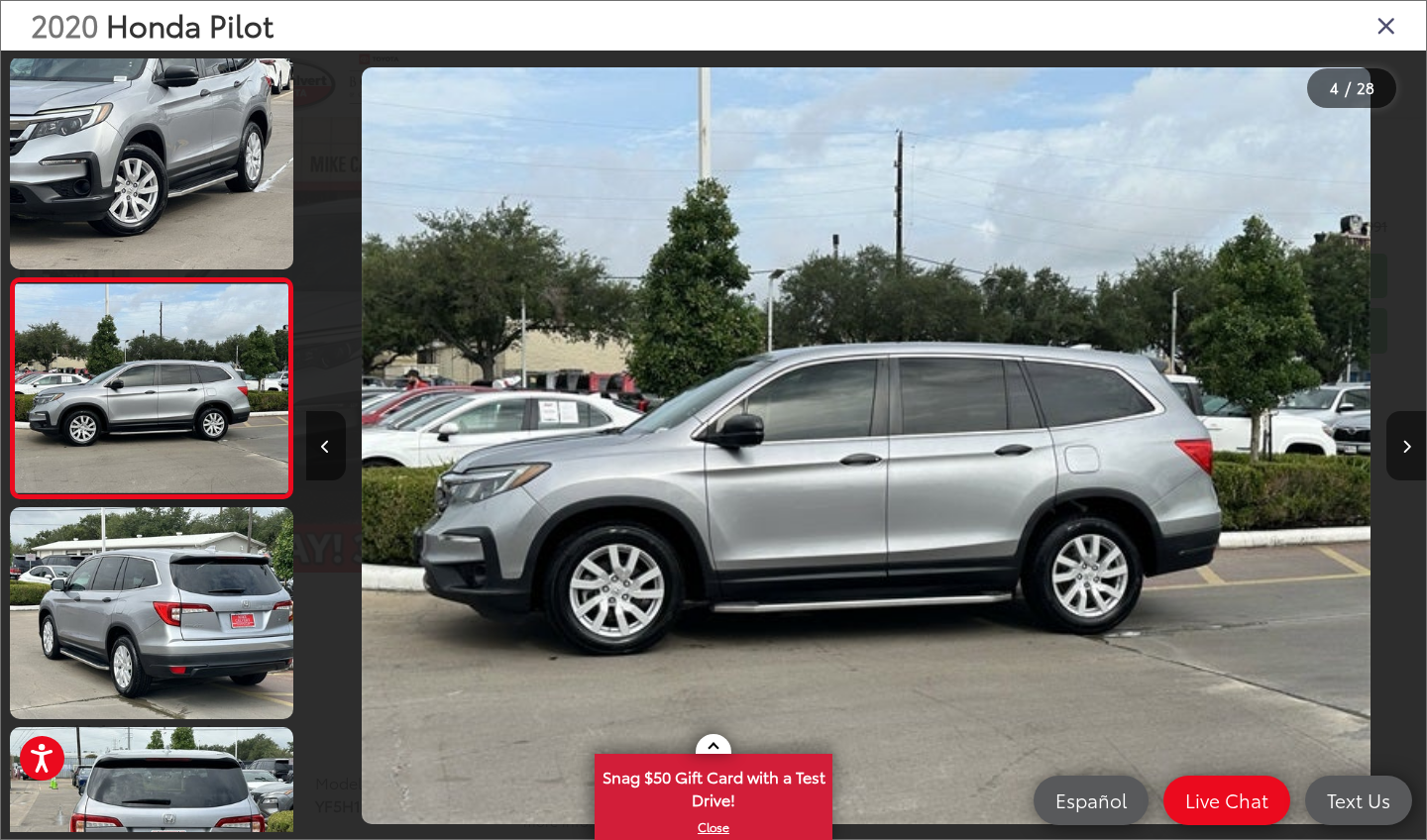 click at bounding box center [1406, 446] 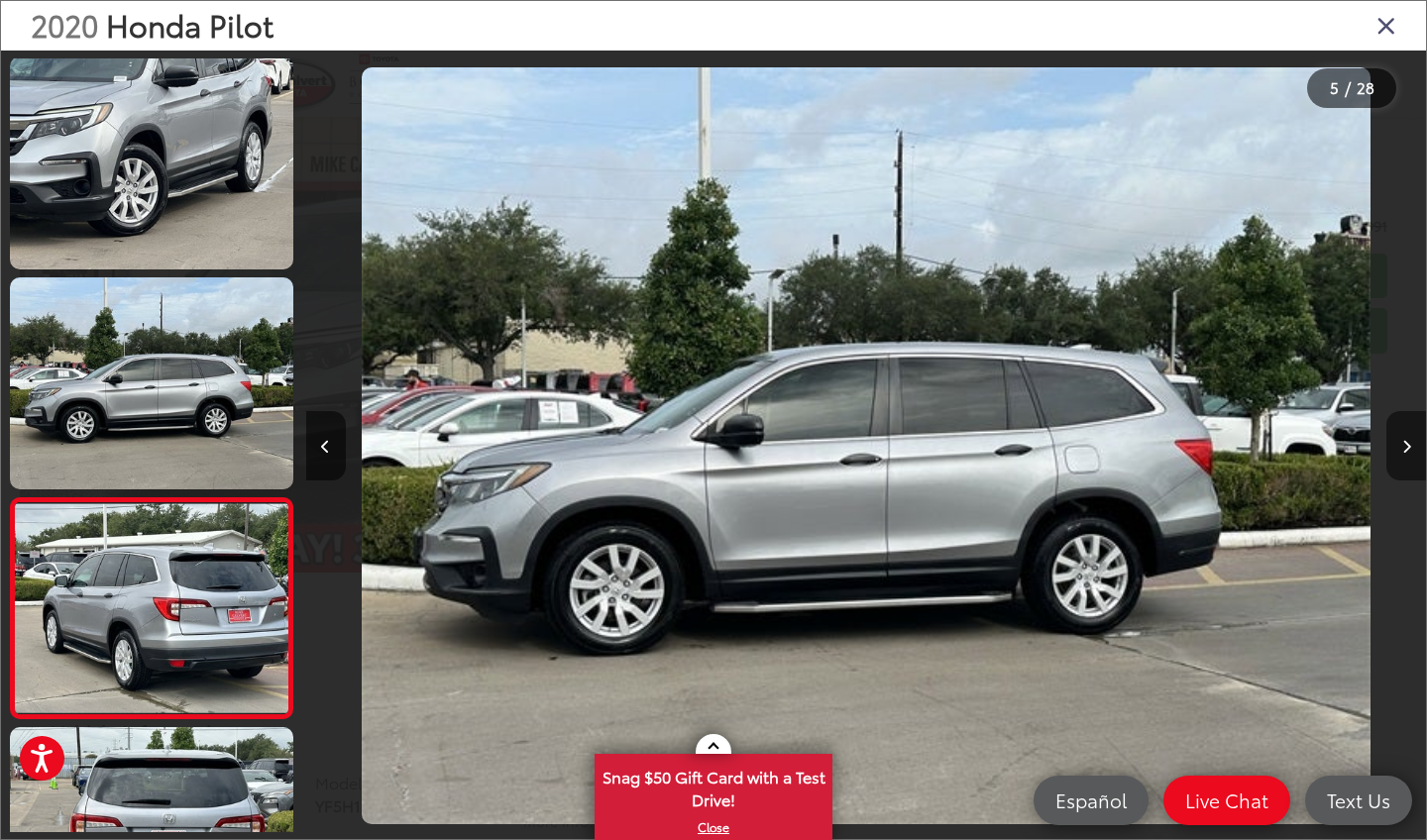 scroll, scrollTop: 663, scrollLeft: 0, axis: vertical 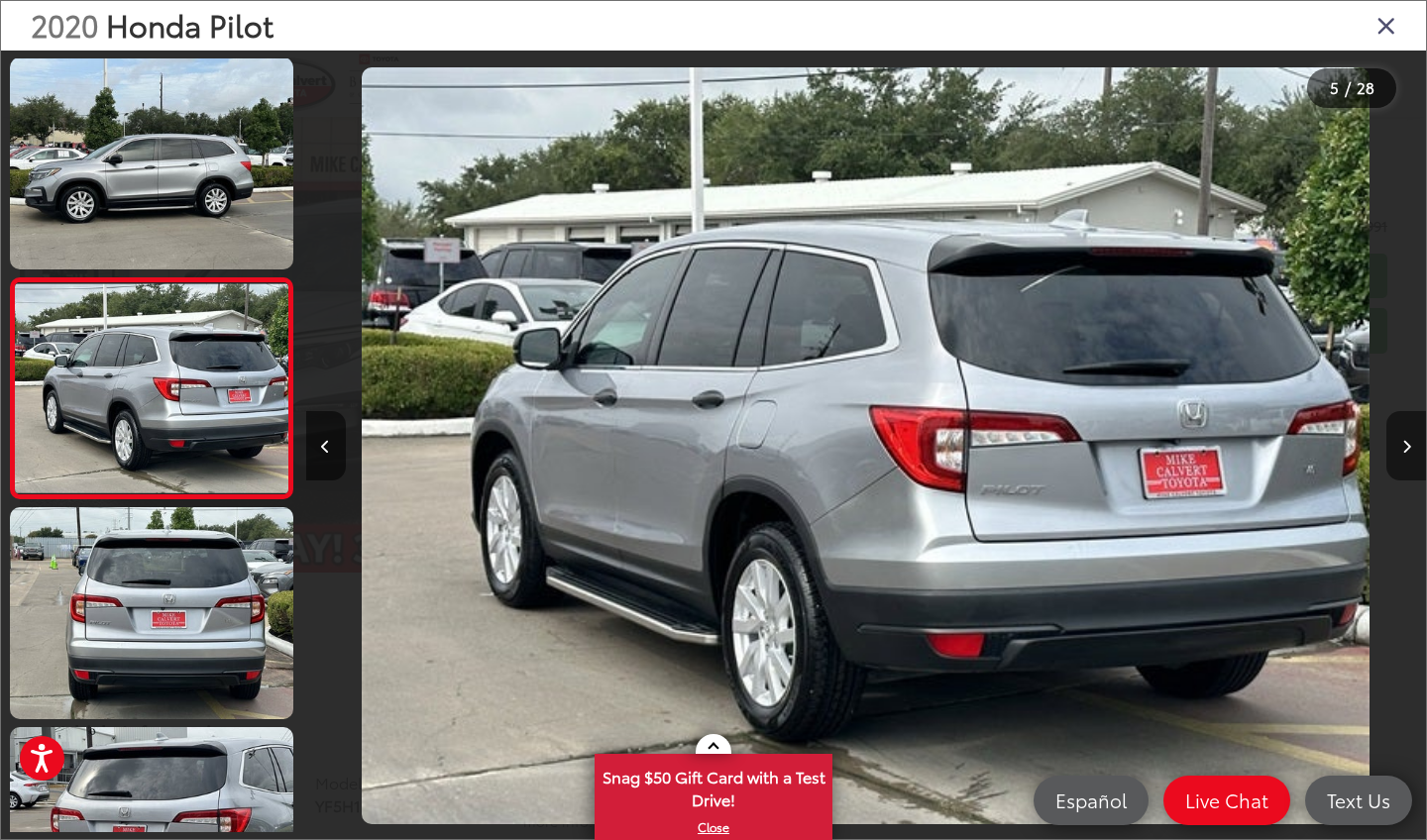click at bounding box center [1406, 446] 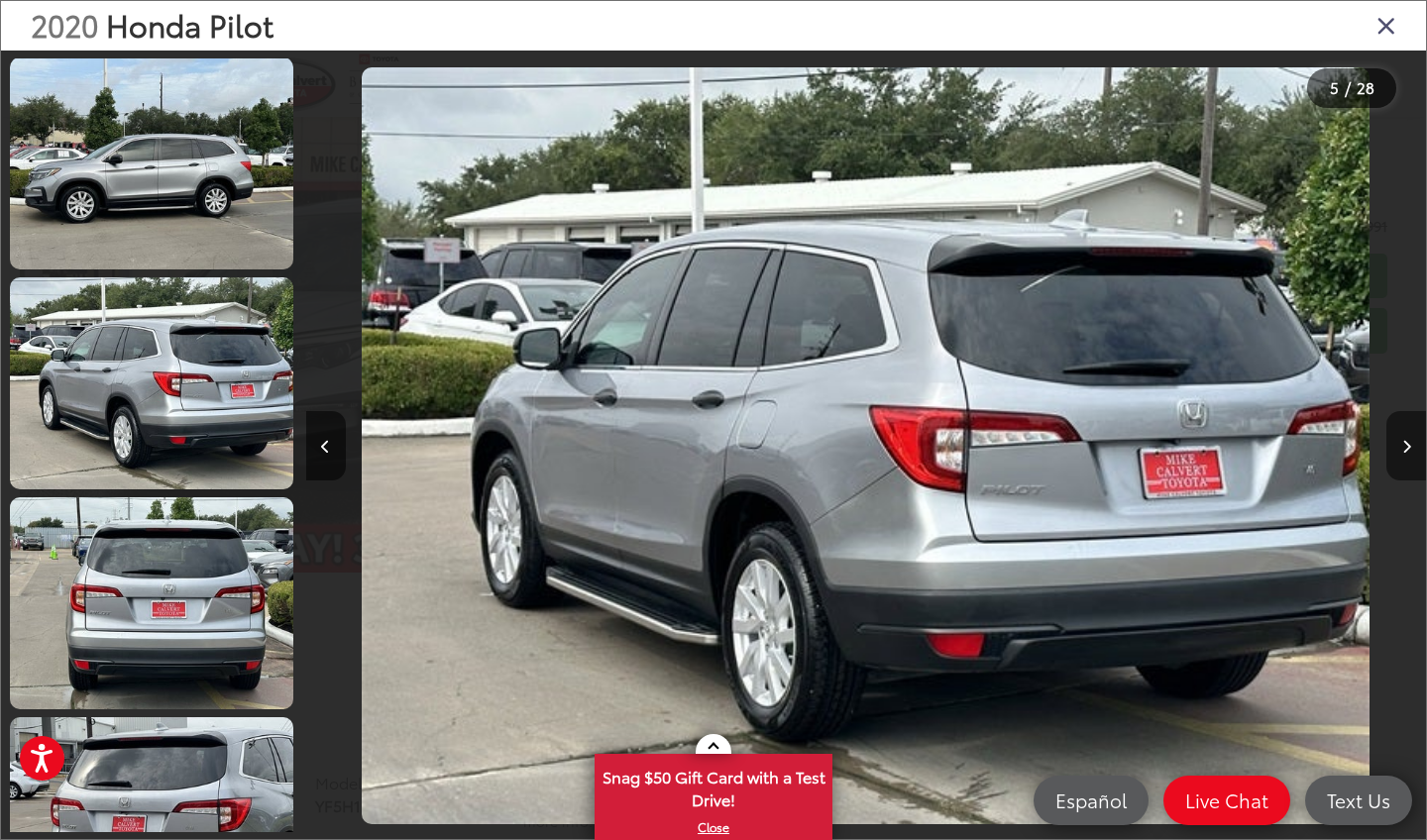 scroll, scrollTop: 0, scrollLeft: 5601, axis: horizontal 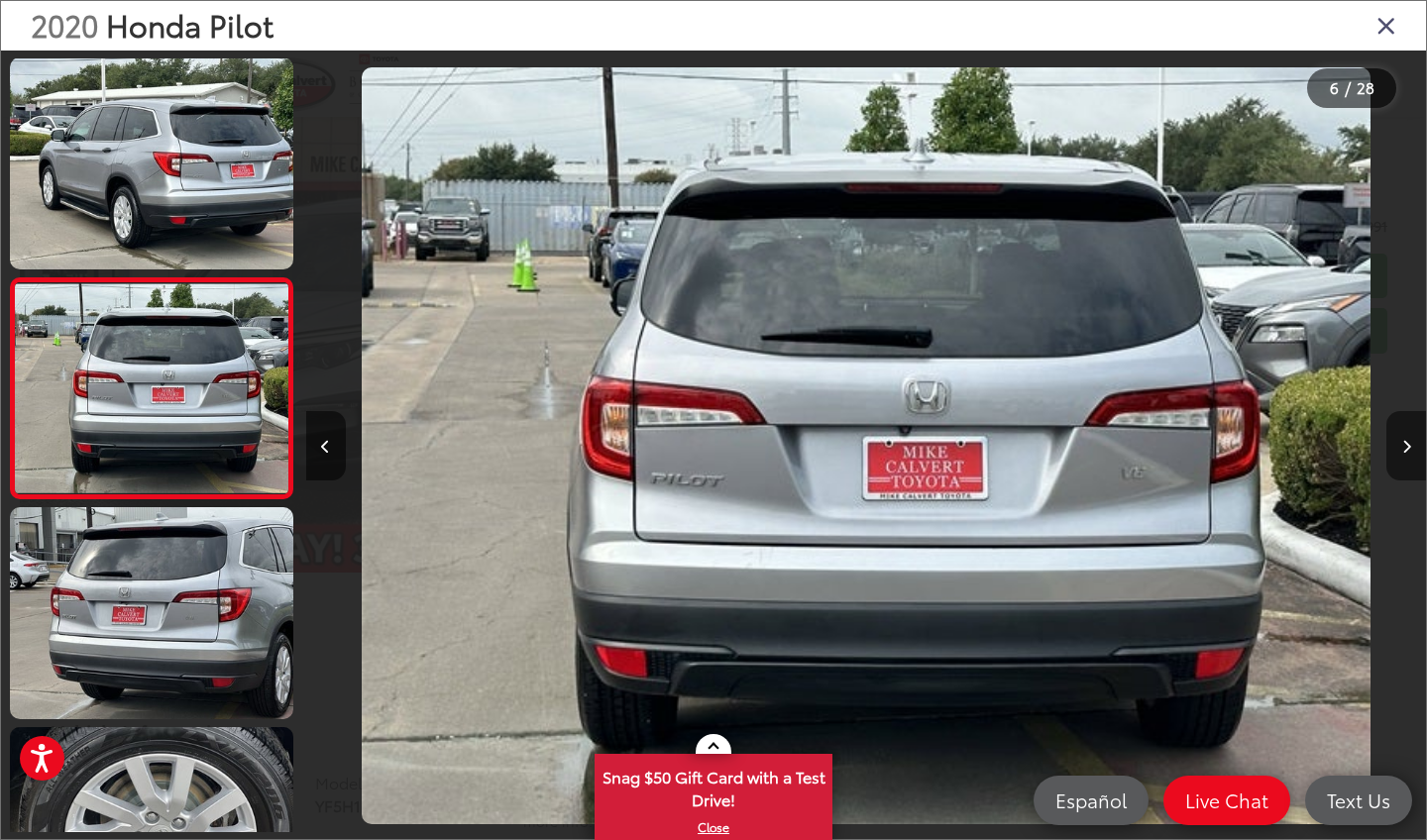 click at bounding box center [1406, 446] 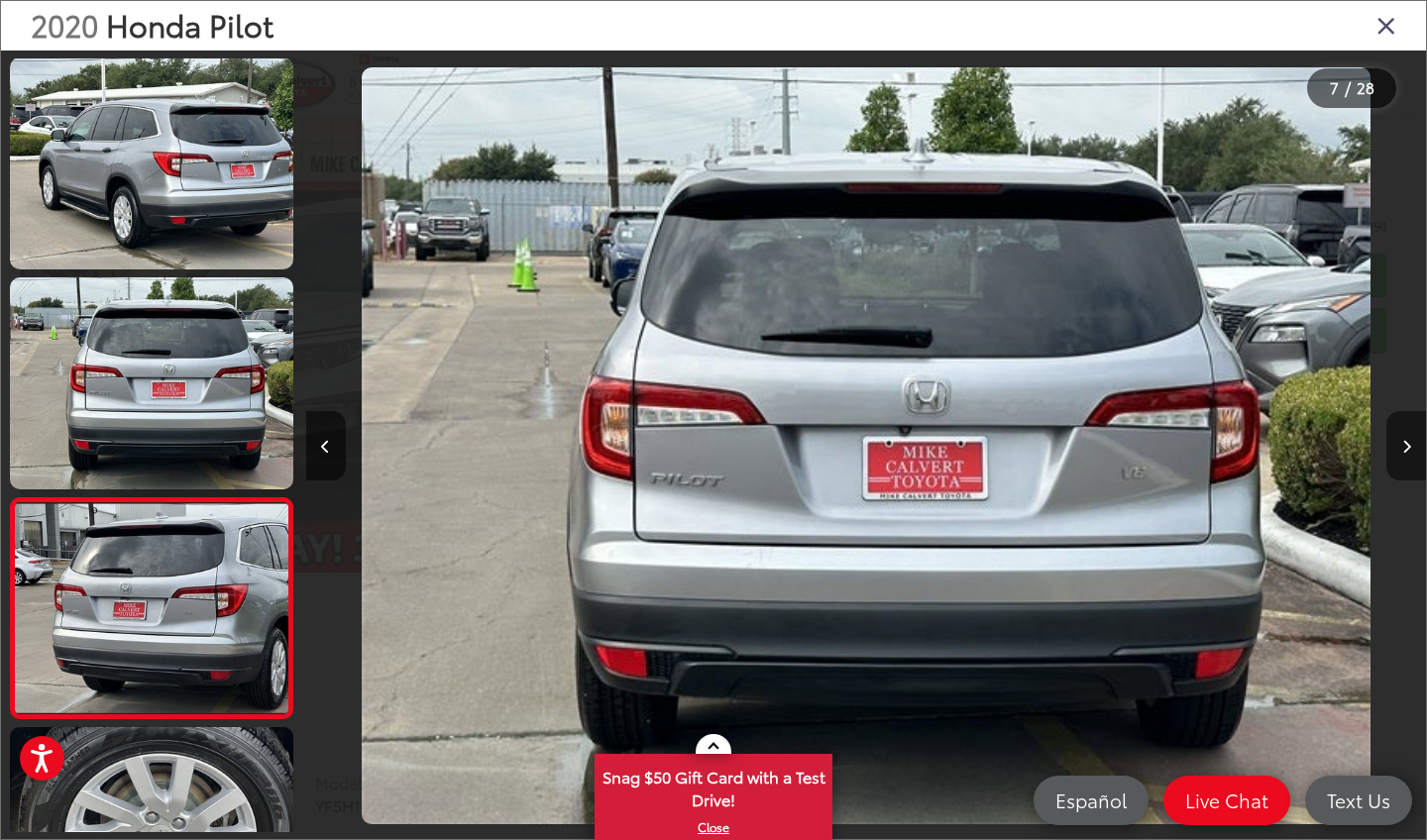 scroll, scrollTop: 1102, scrollLeft: 0, axis: vertical 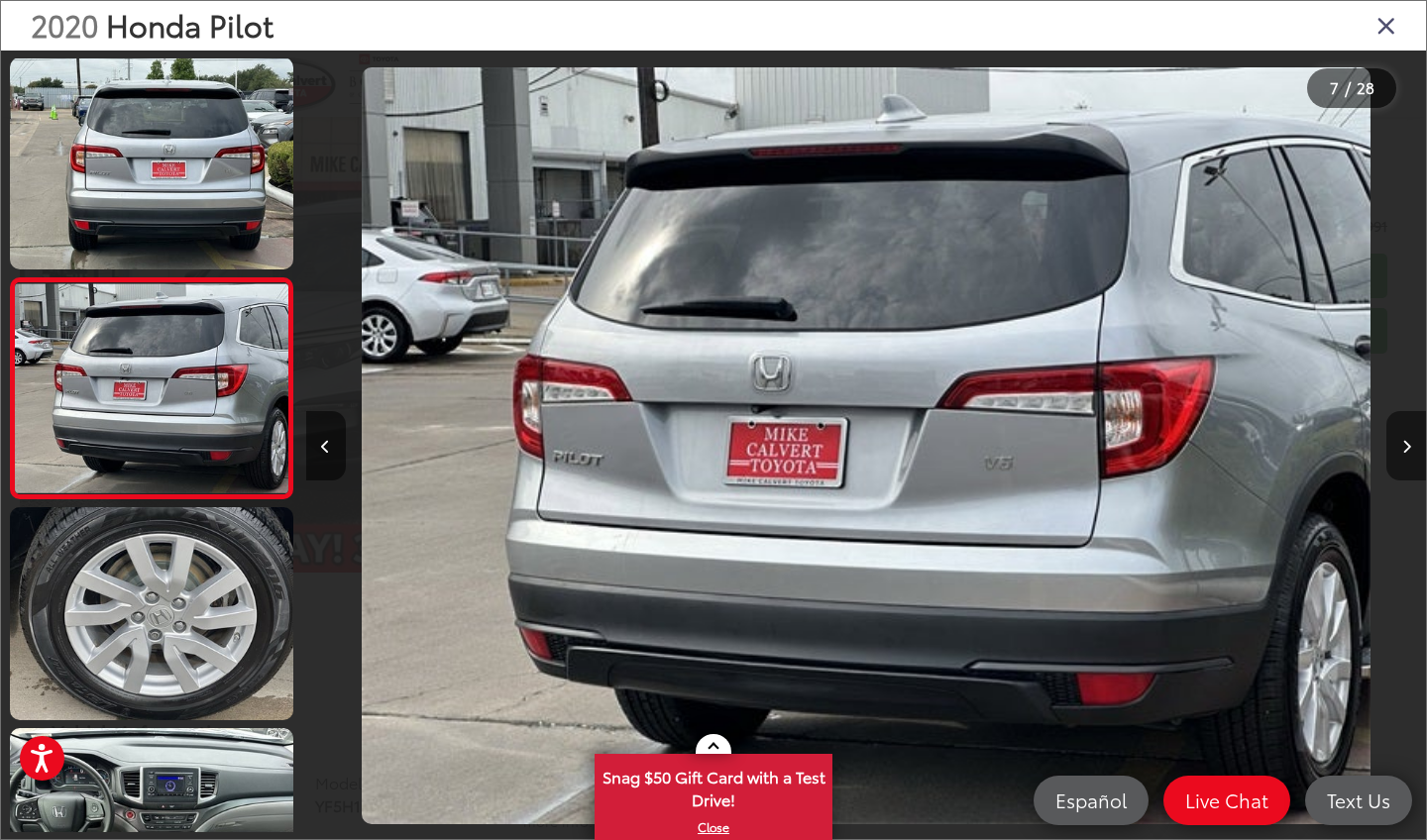 click at bounding box center [1406, 446] 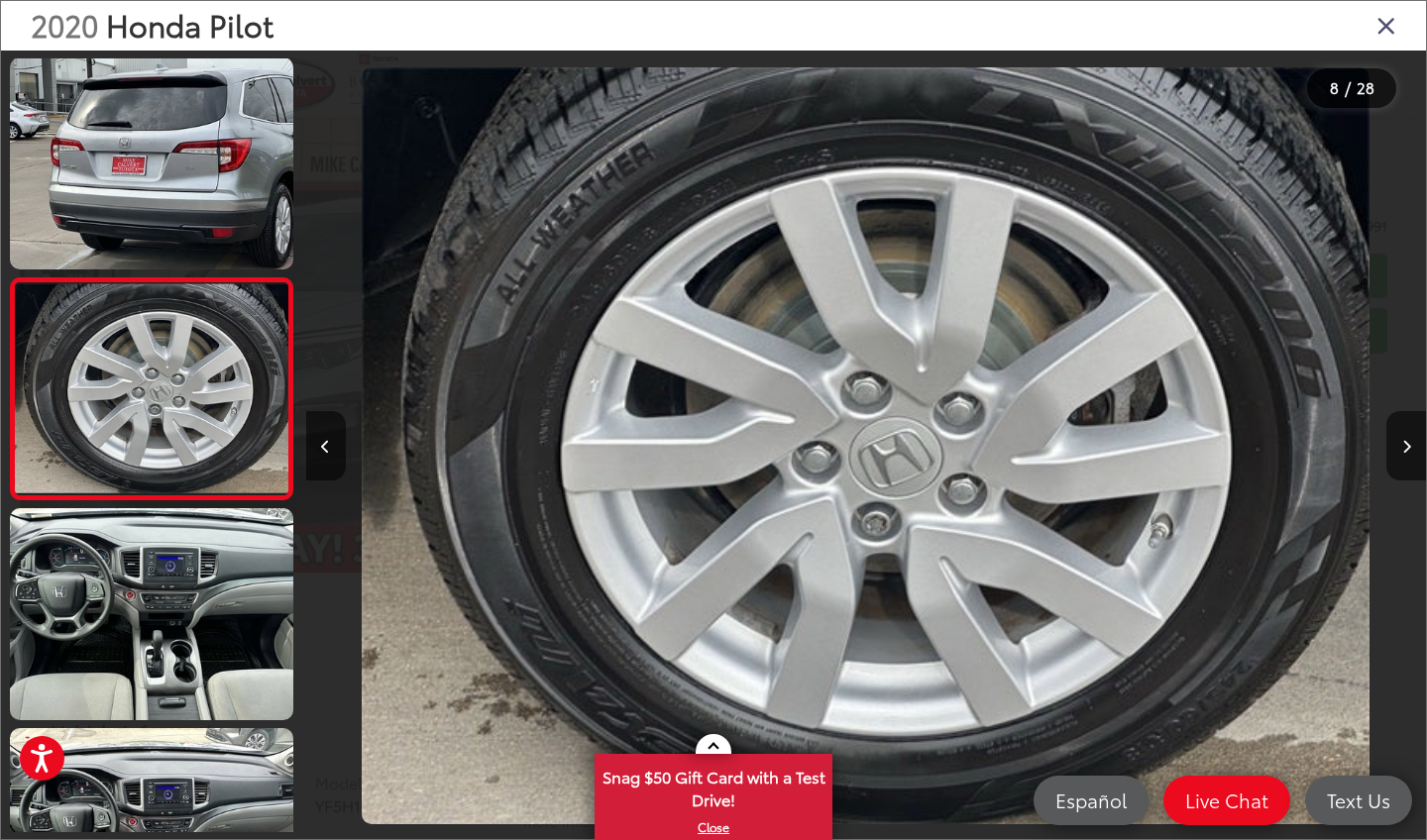 click at bounding box center [1386, 25] 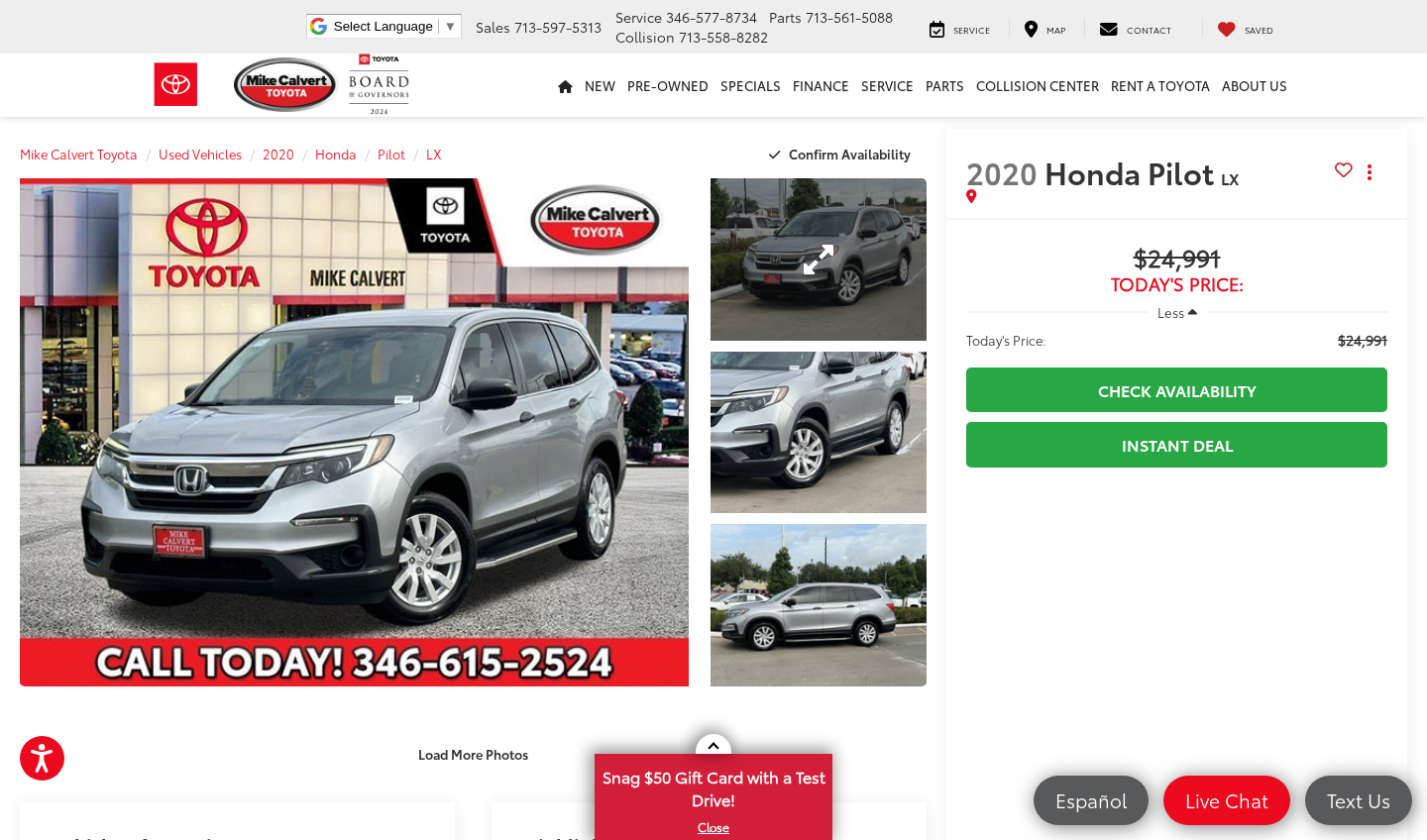 scroll, scrollTop: 0, scrollLeft: 0, axis: both 